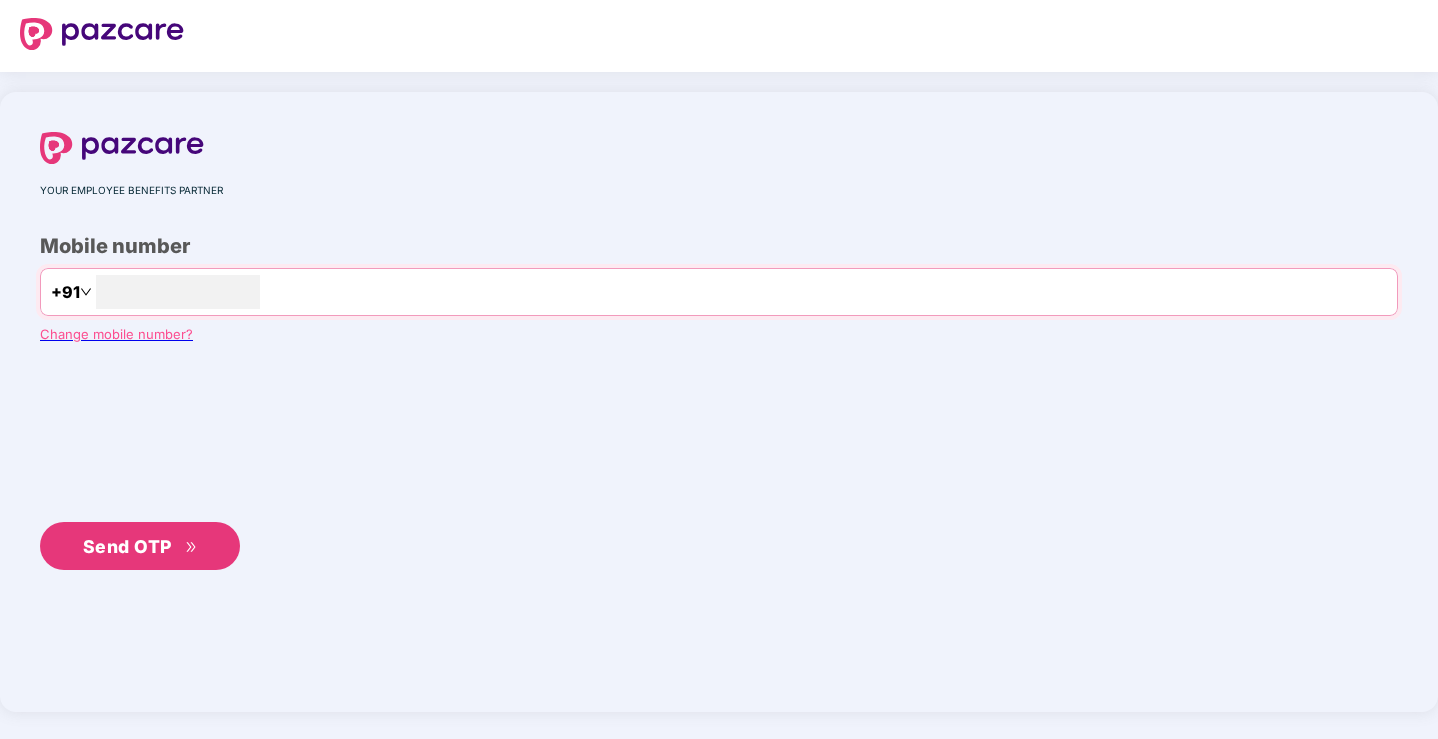 scroll, scrollTop: 0, scrollLeft: 0, axis: both 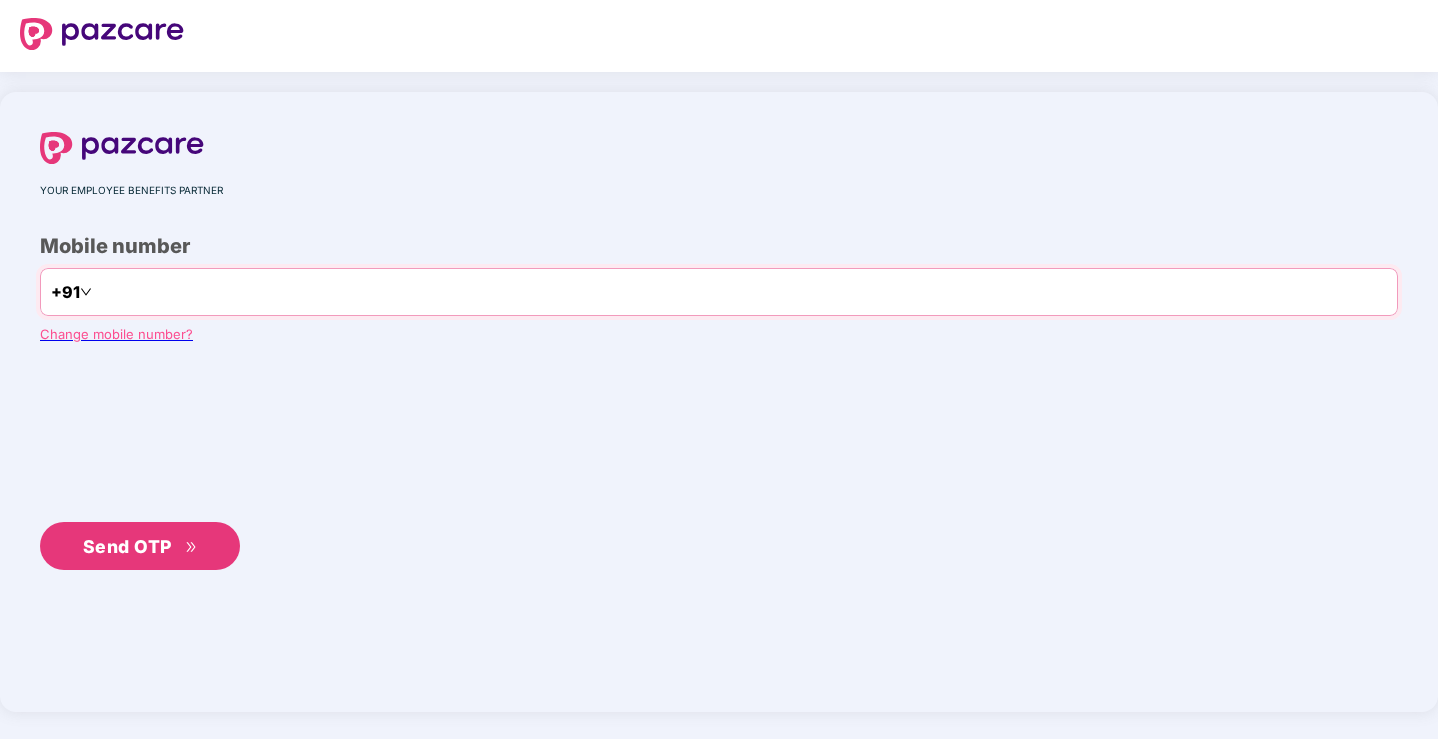paste on "**********" 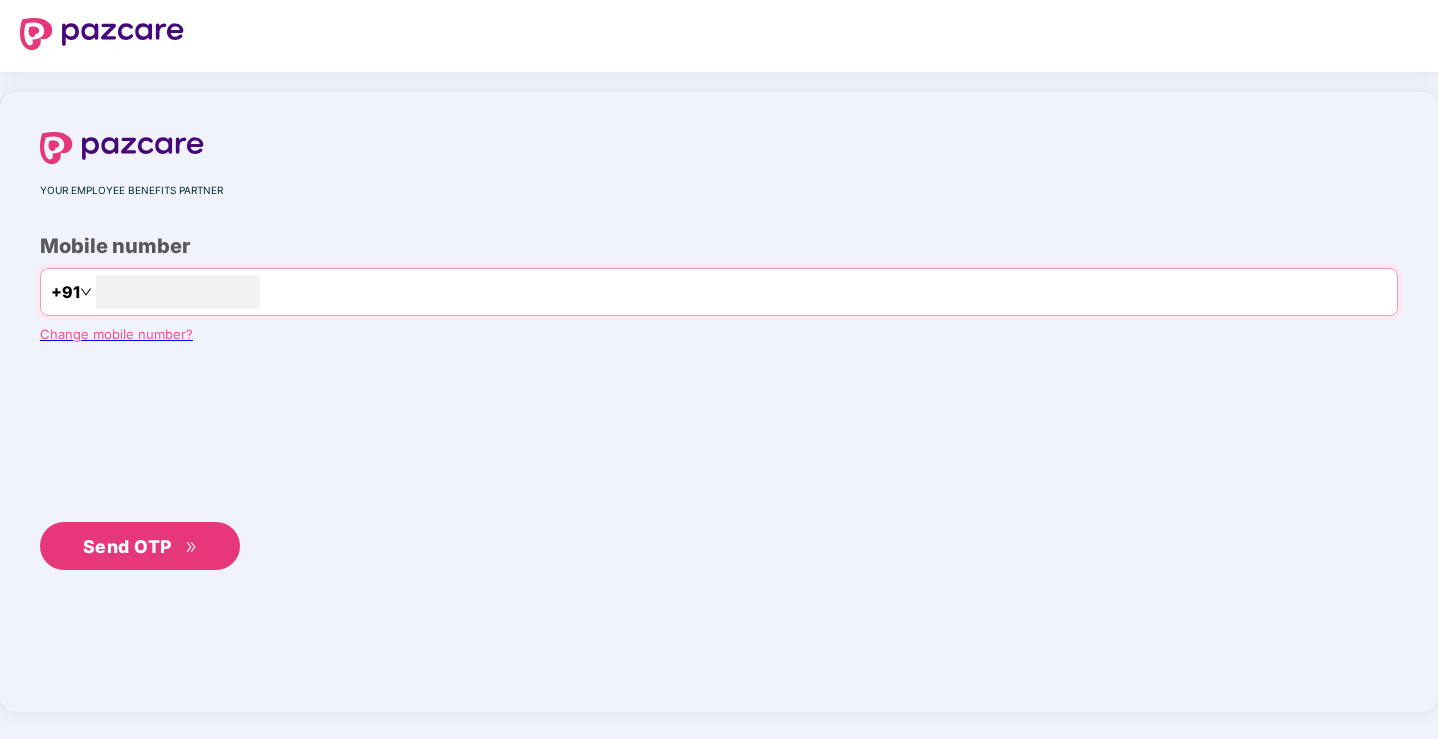click on "Send OTP" at bounding box center [140, 546] 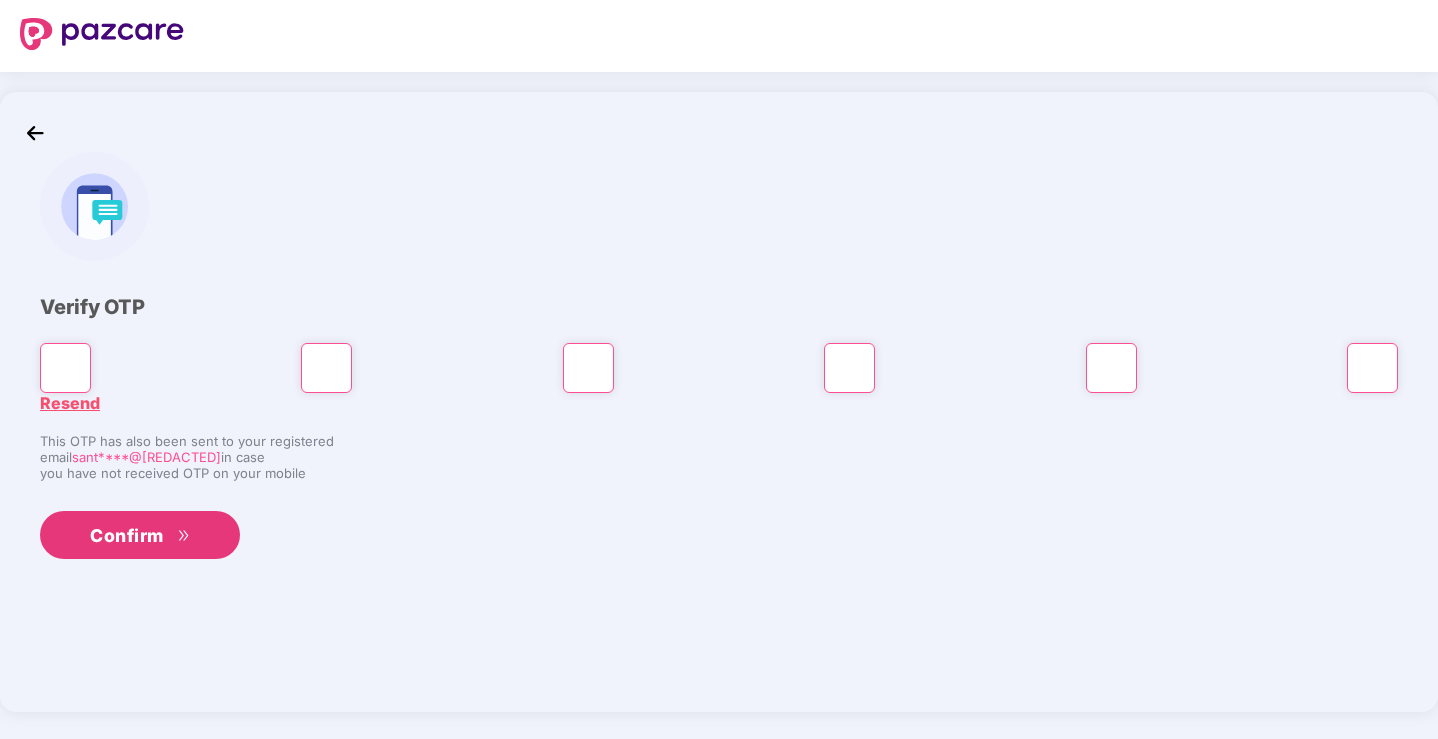 paste on "*" 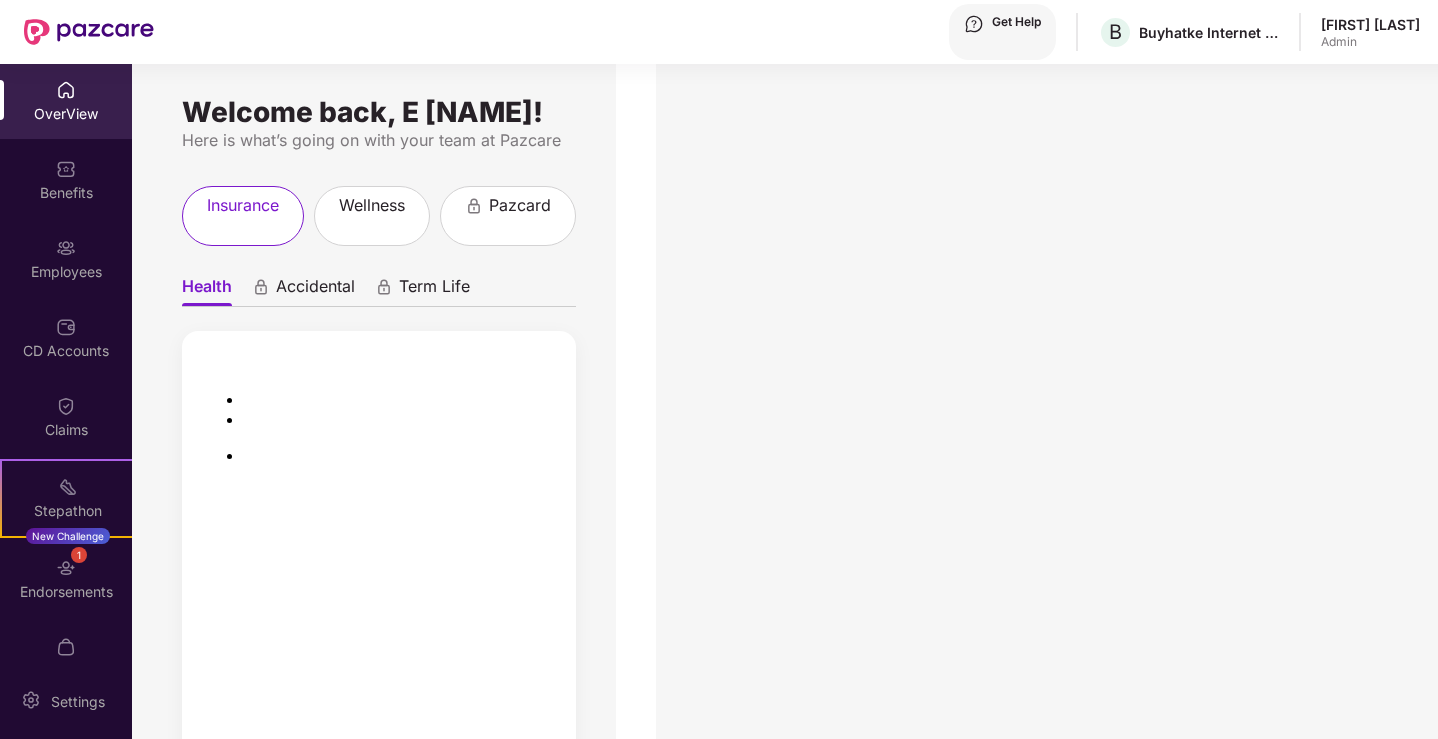 click at bounding box center (8, 789) 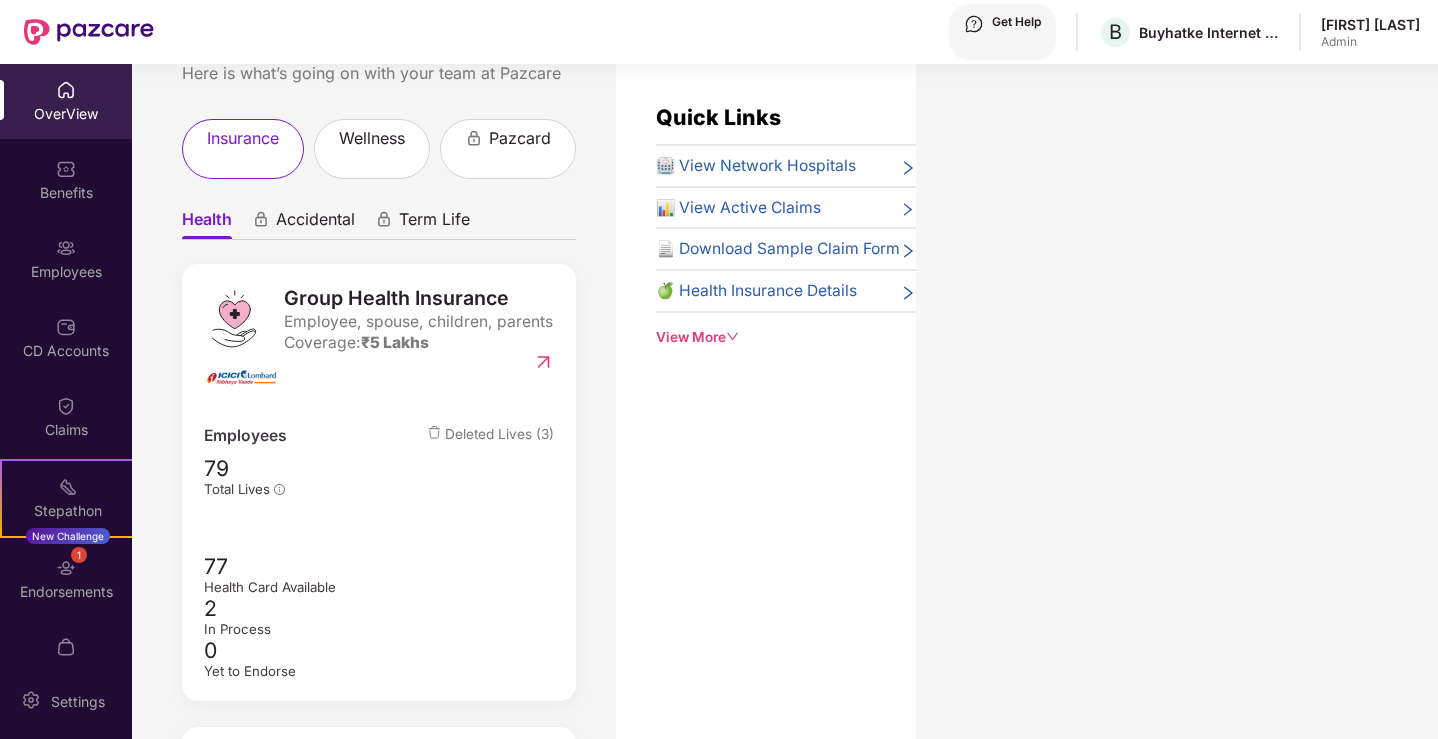 scroll, scrollTop: 0, scrollLeft: 0, axis: both 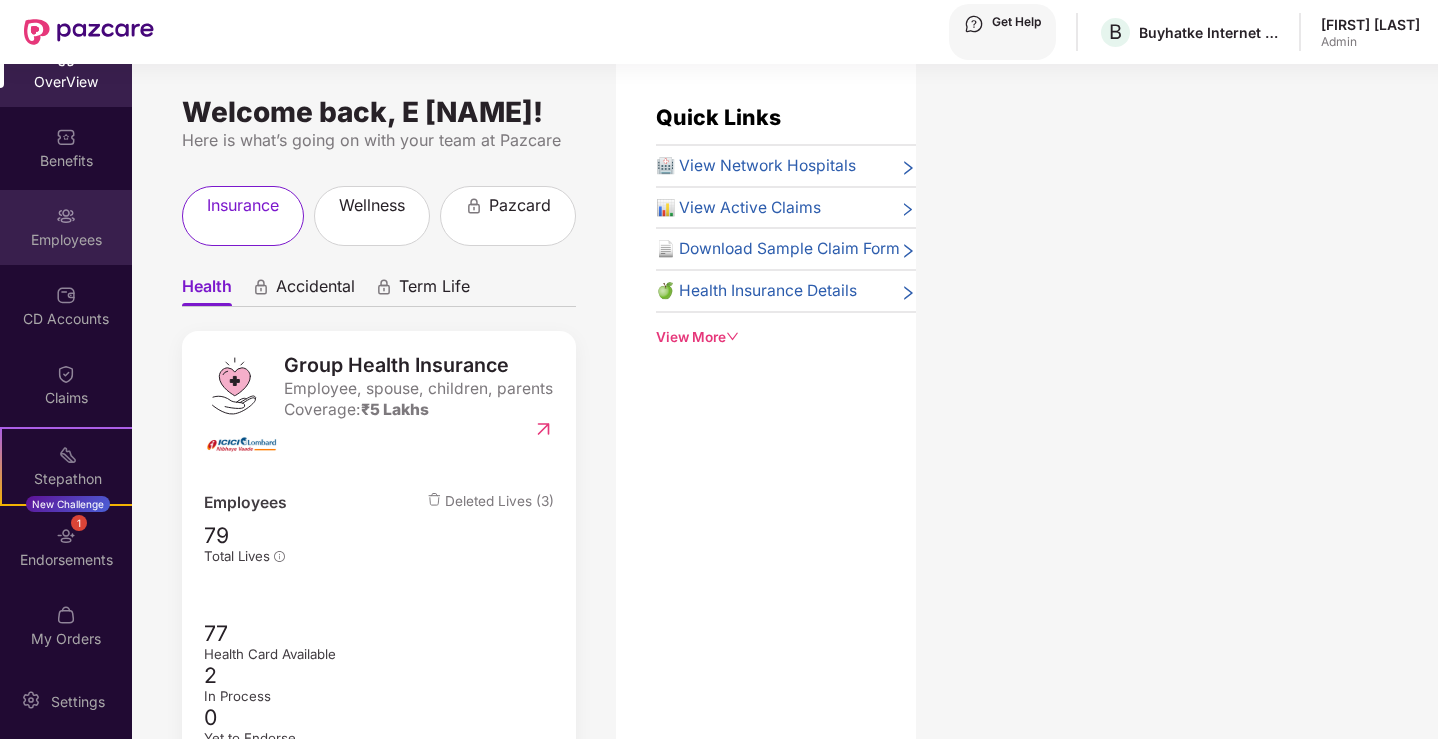 click on "Employees" at bounding box center [66, 82] 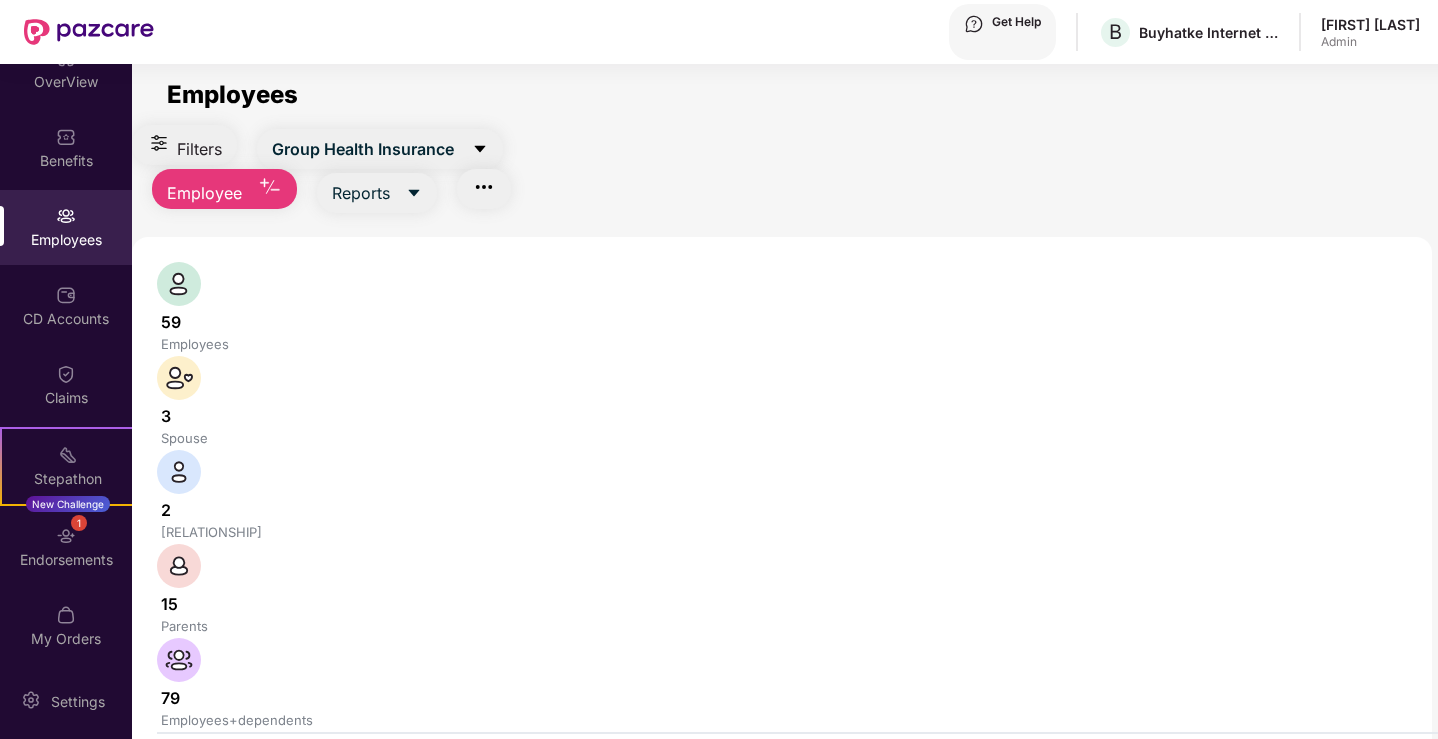 click on "Employee" at bounding box center (363, 149) 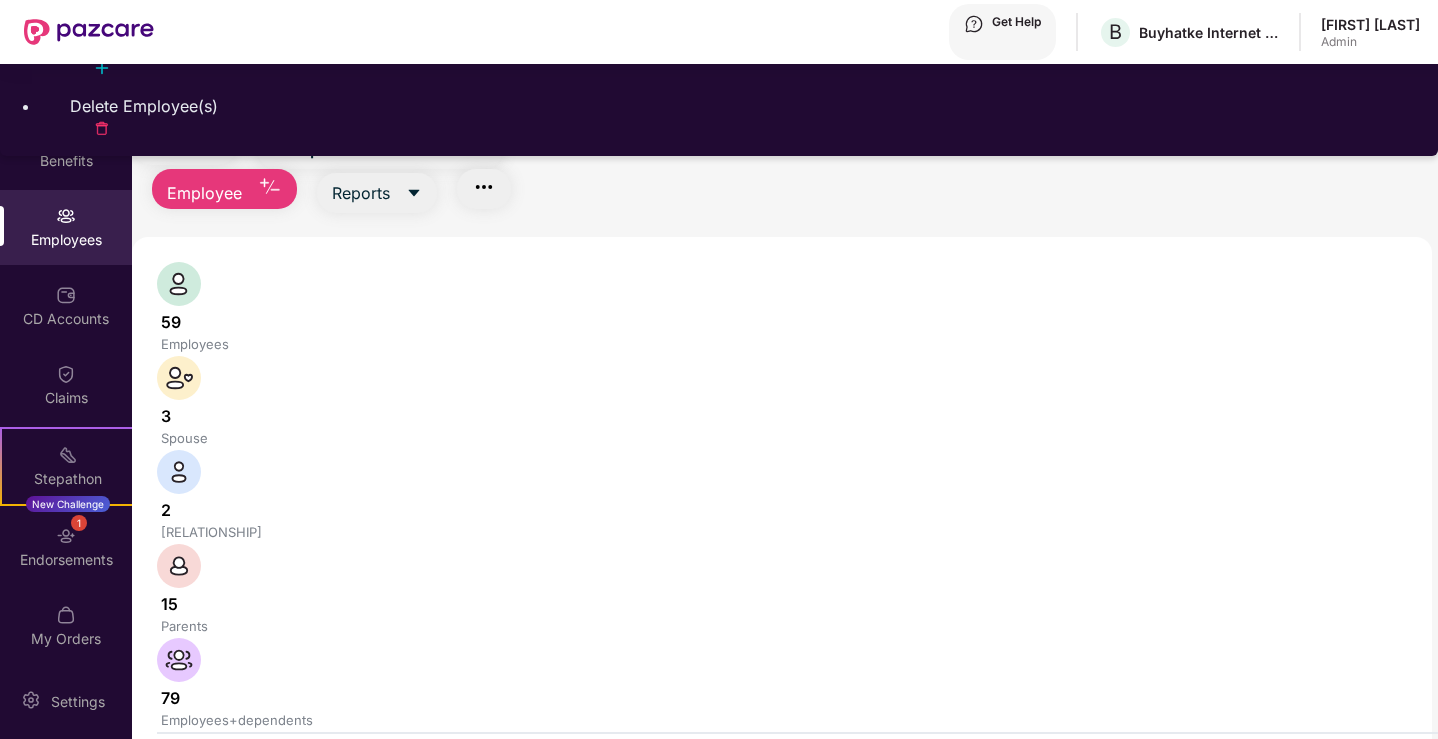 click on "Filters Group Health Insurance Employee  Reports" at bounding box center (782, 169) 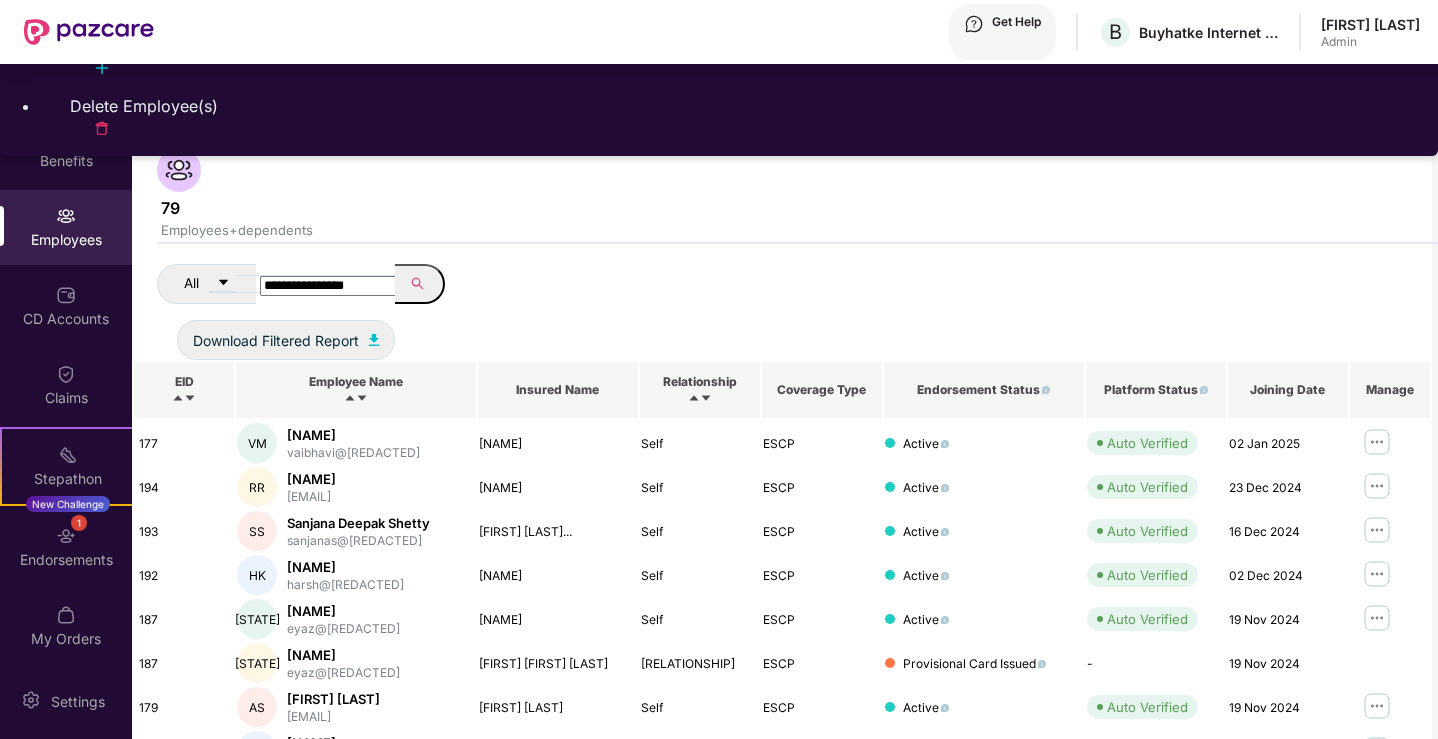 scroll, scrollTop: 0, scrollLeft: 0, axis: both 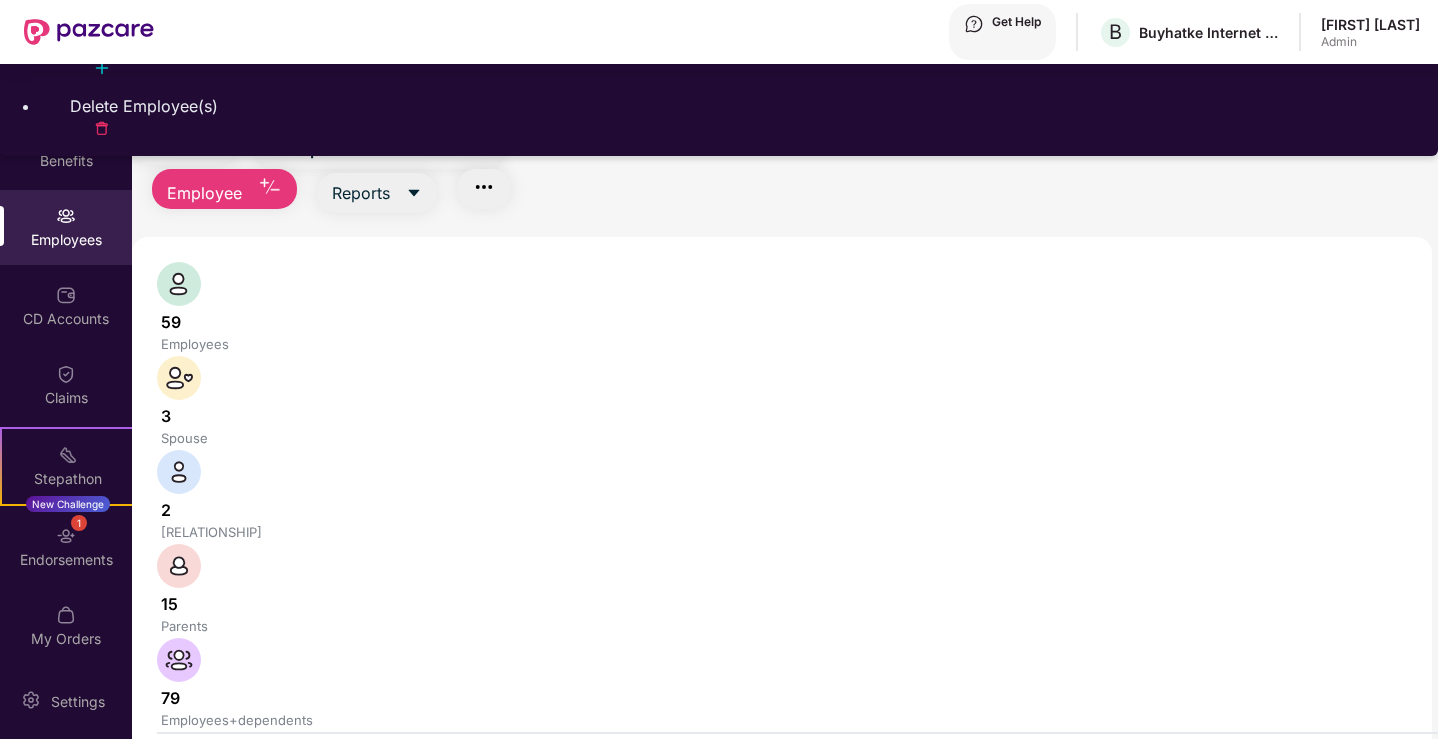 click on "**********" at bounding box center [331, 776] 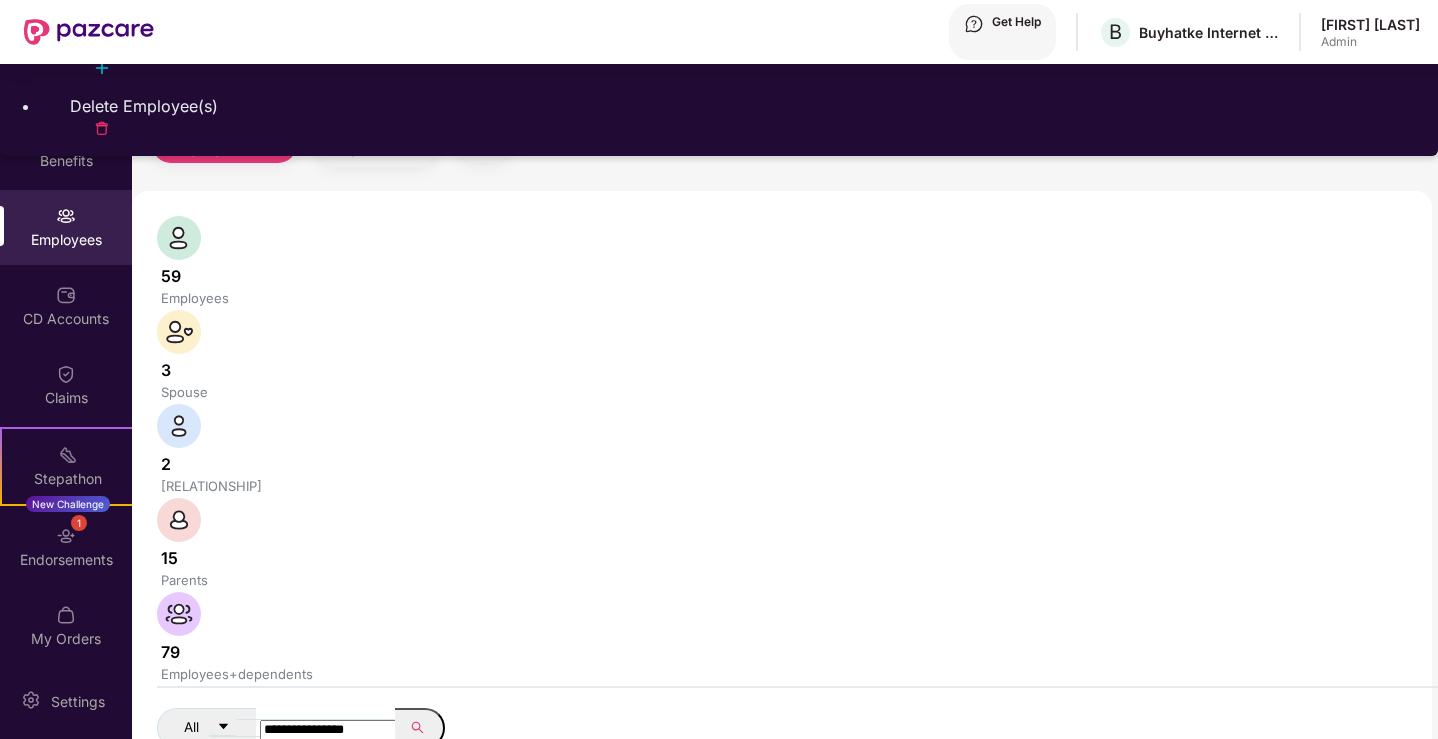 scroll, scrollTop: 0, scrollLeft: 0, axis: both 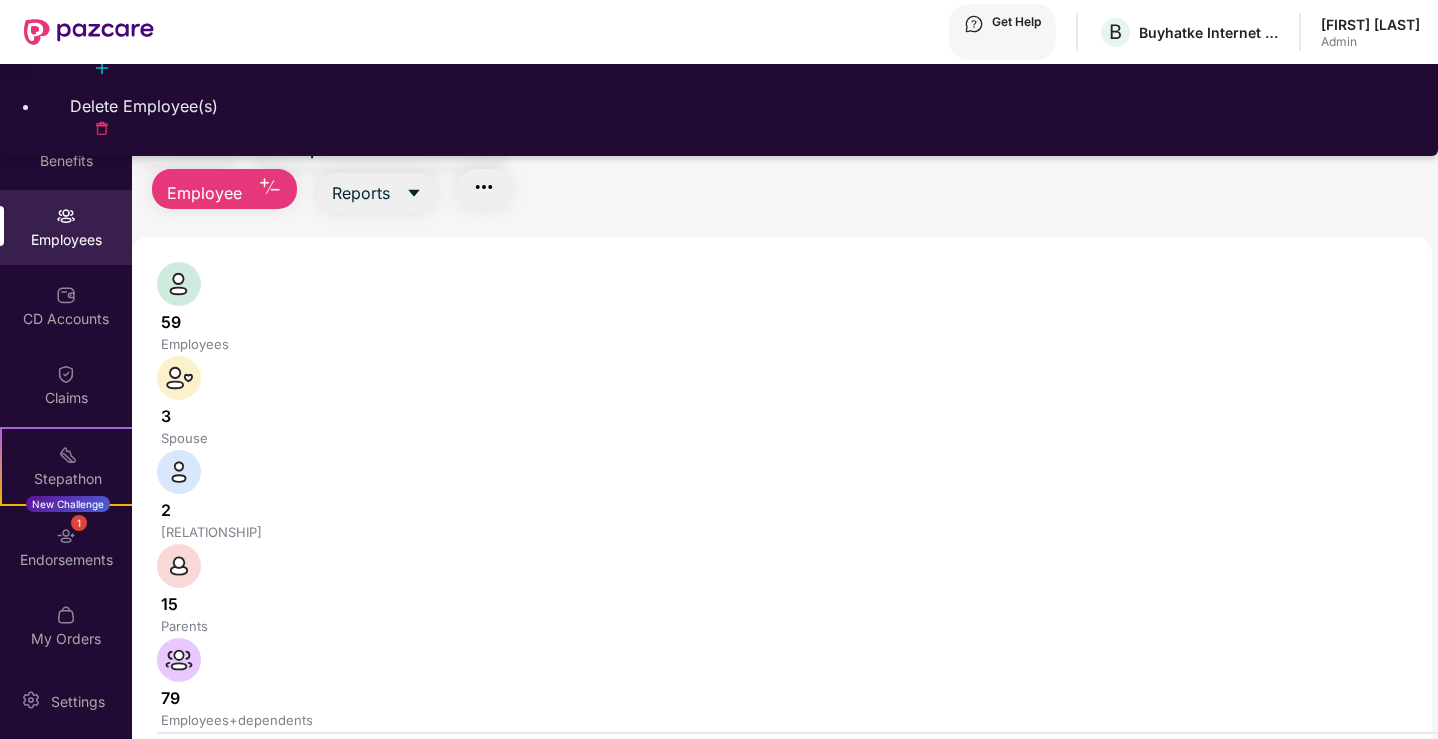 click on "Employee" at bounding box center (363, 149) 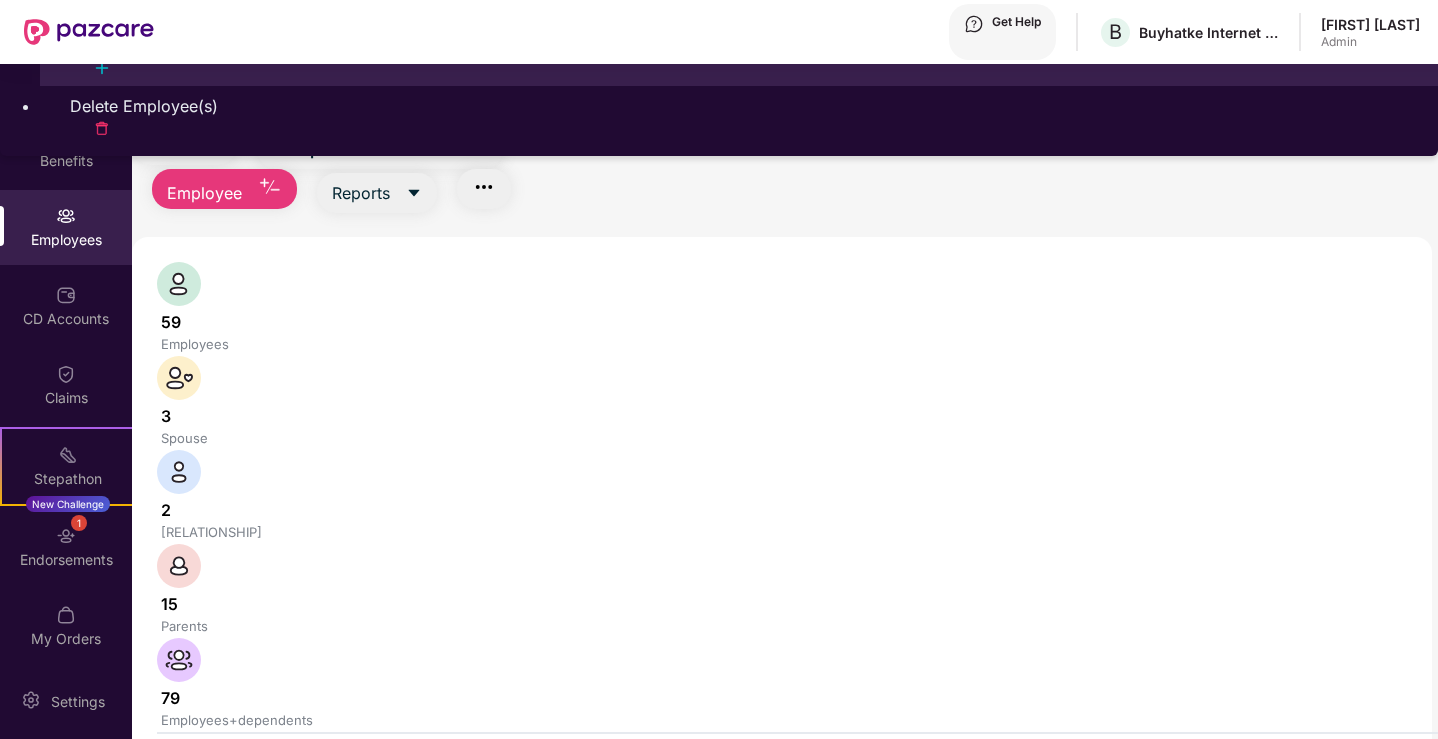 click on "Add Employee(s)" at bounding box center (739, 46) 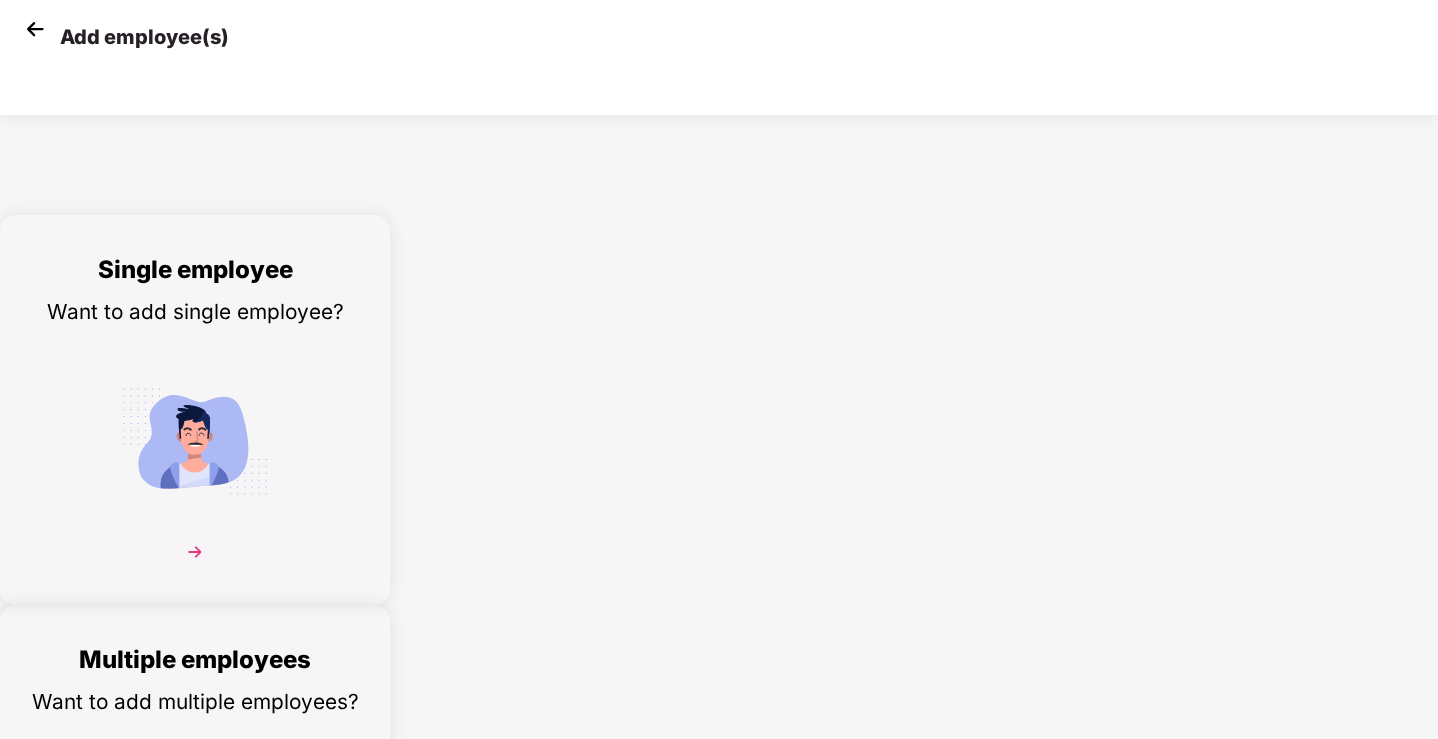 click at bounding box center [195, 441] 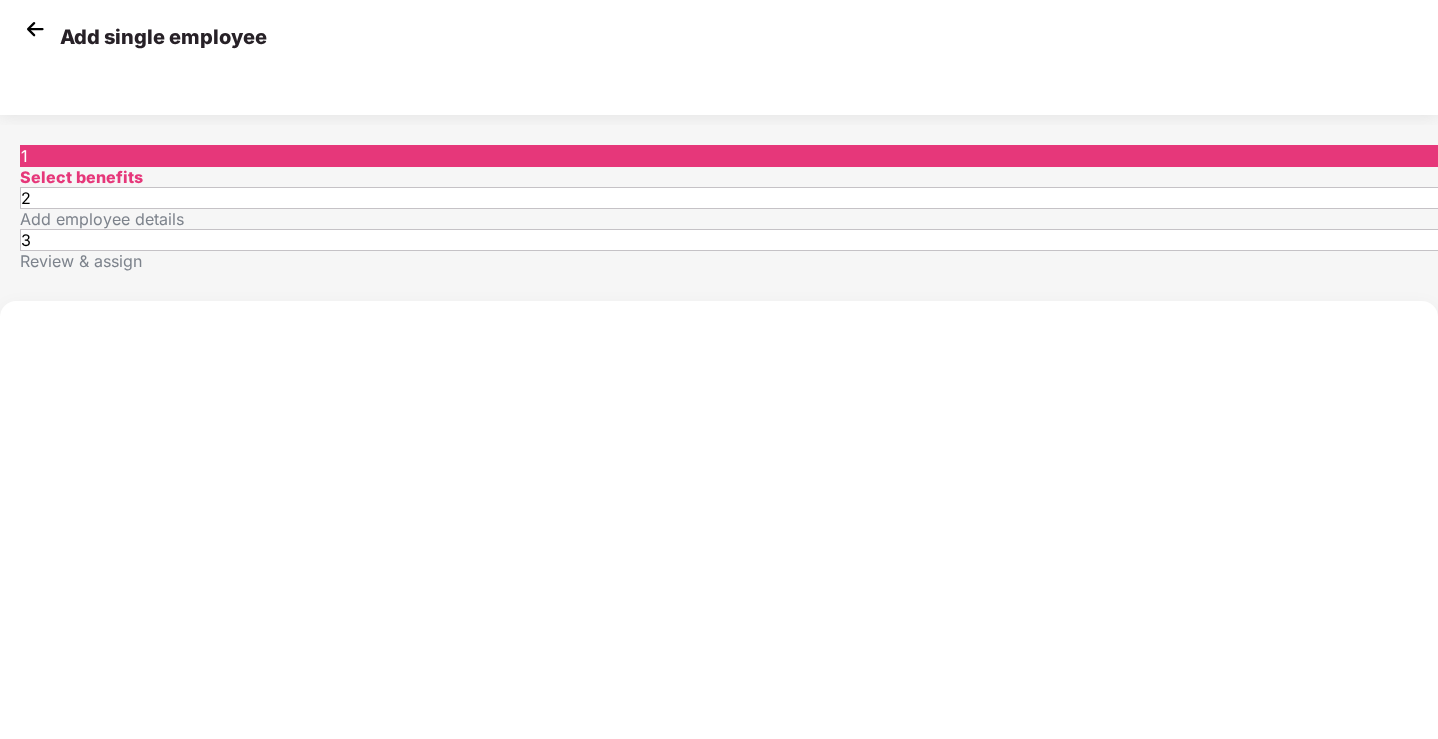 click at bounding box center (35, 29) 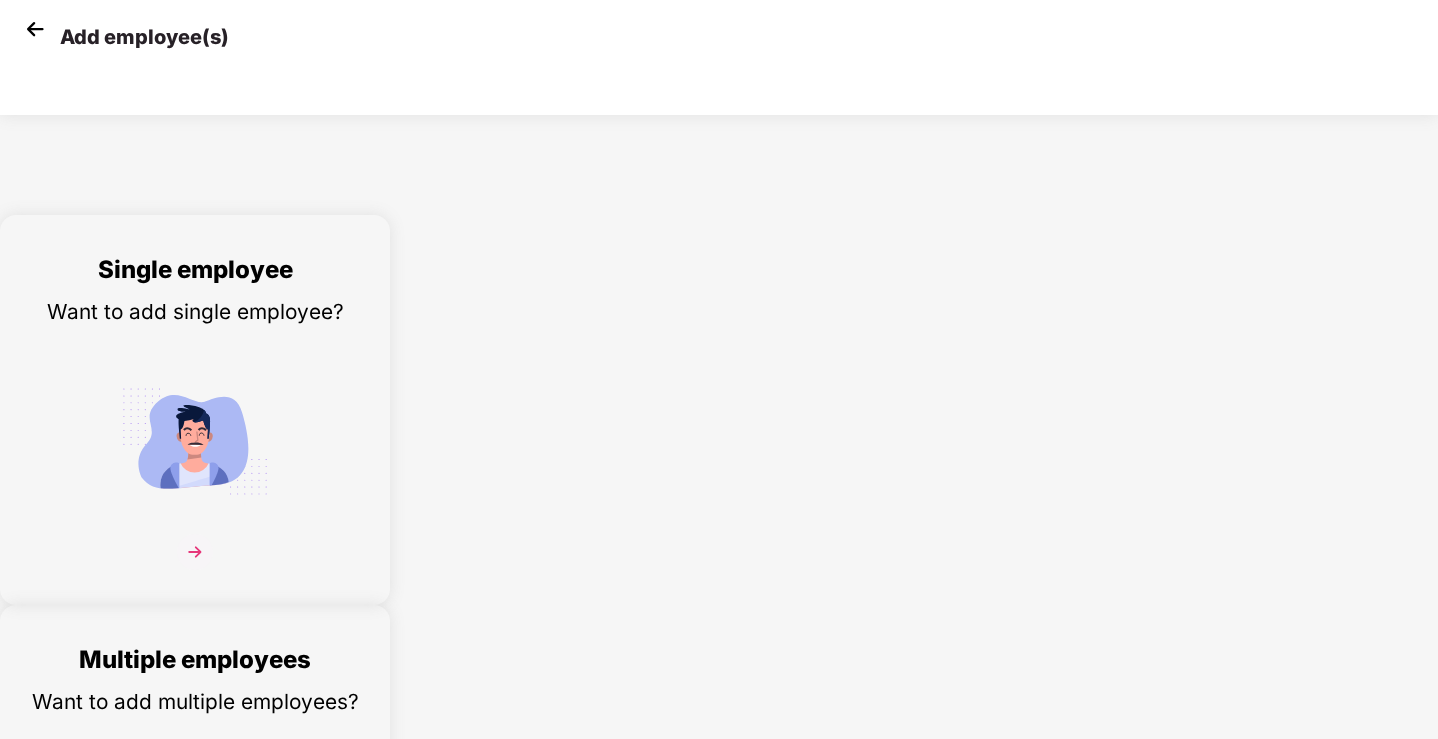 click at bounding box center (195, 831) 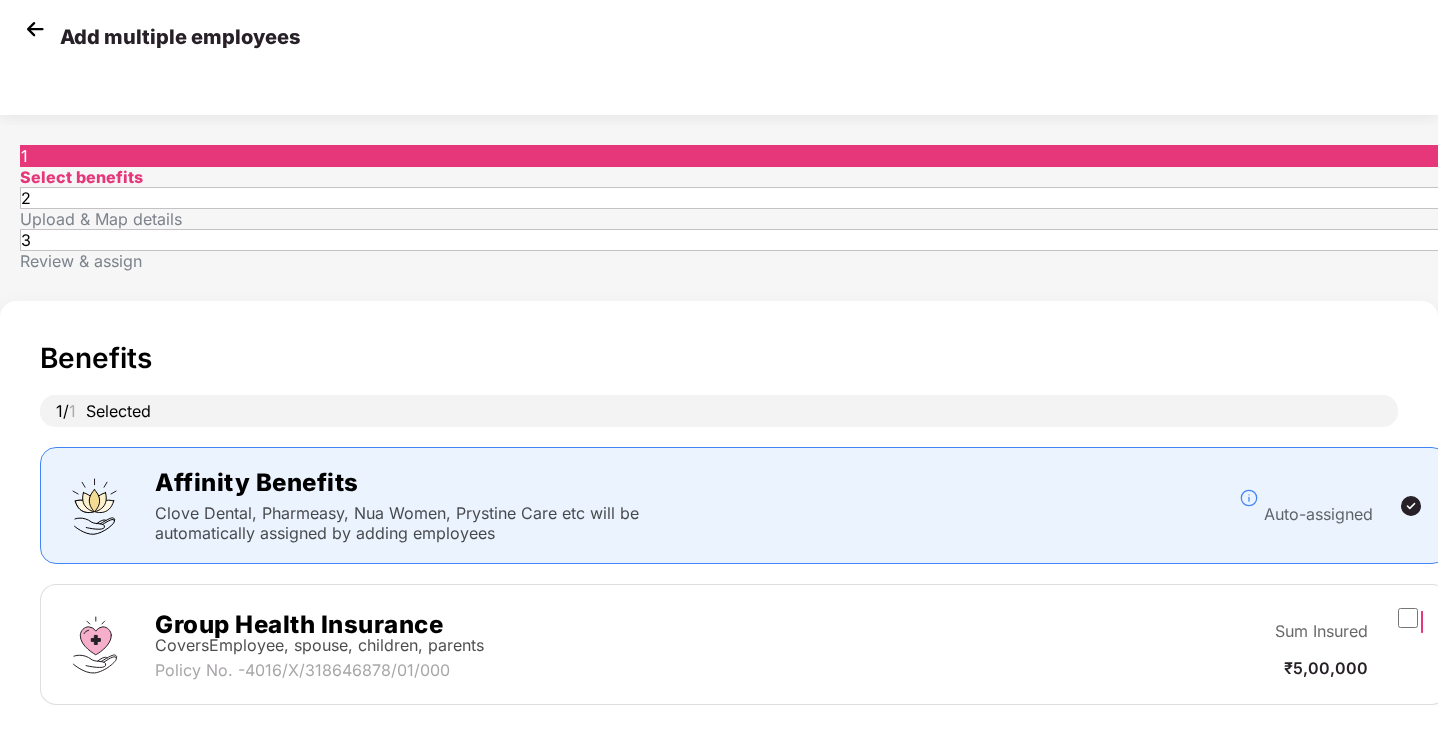 click on "Group Health Insurance Covers Employee, spouse, children, parents Policy No. - 4016/X/318646878/01/000 Sum Insured ₹5,00,000" at bounding box center (744, 644) 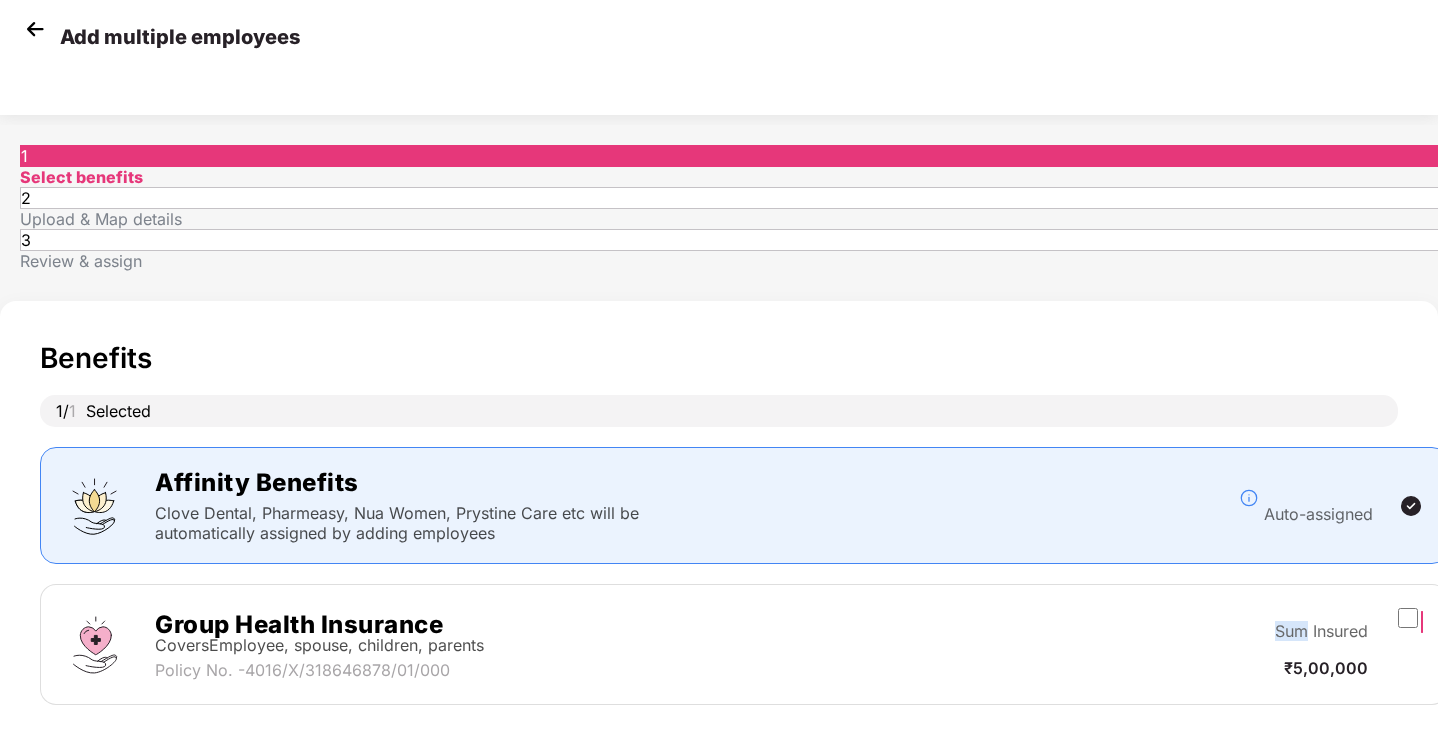 click on "Group Health Insurance Covers Employee, spouse, children, parents Policy No. - 4016/X/318646878/01/000 Sum Insured ₹5,00,000" at bounding box center [744, 644] 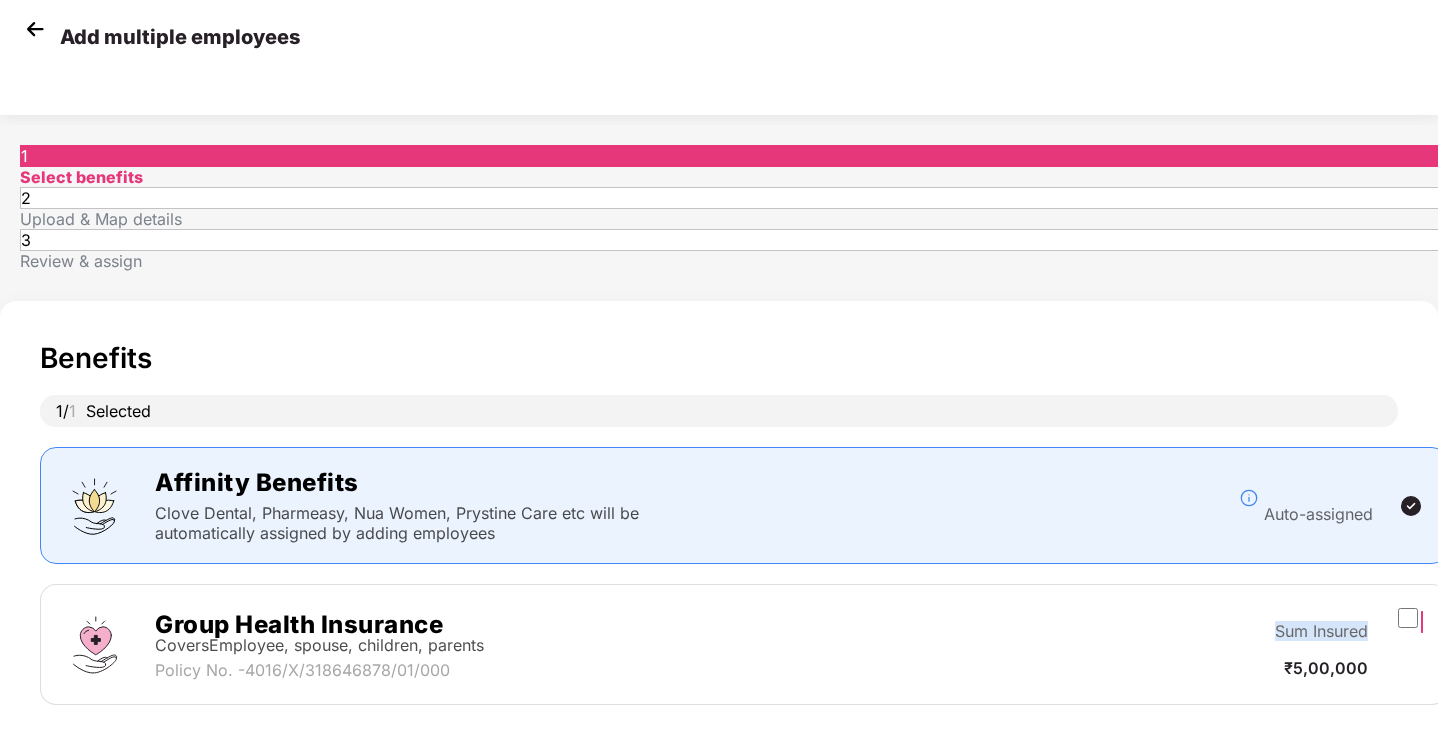 click on "Group Health Insurance Covers Employee, spouse, children, parents Policy No. - 4016/X/318646878/01/000 Sum Insured ₹5,00,000" at bounding box center [744, 644] 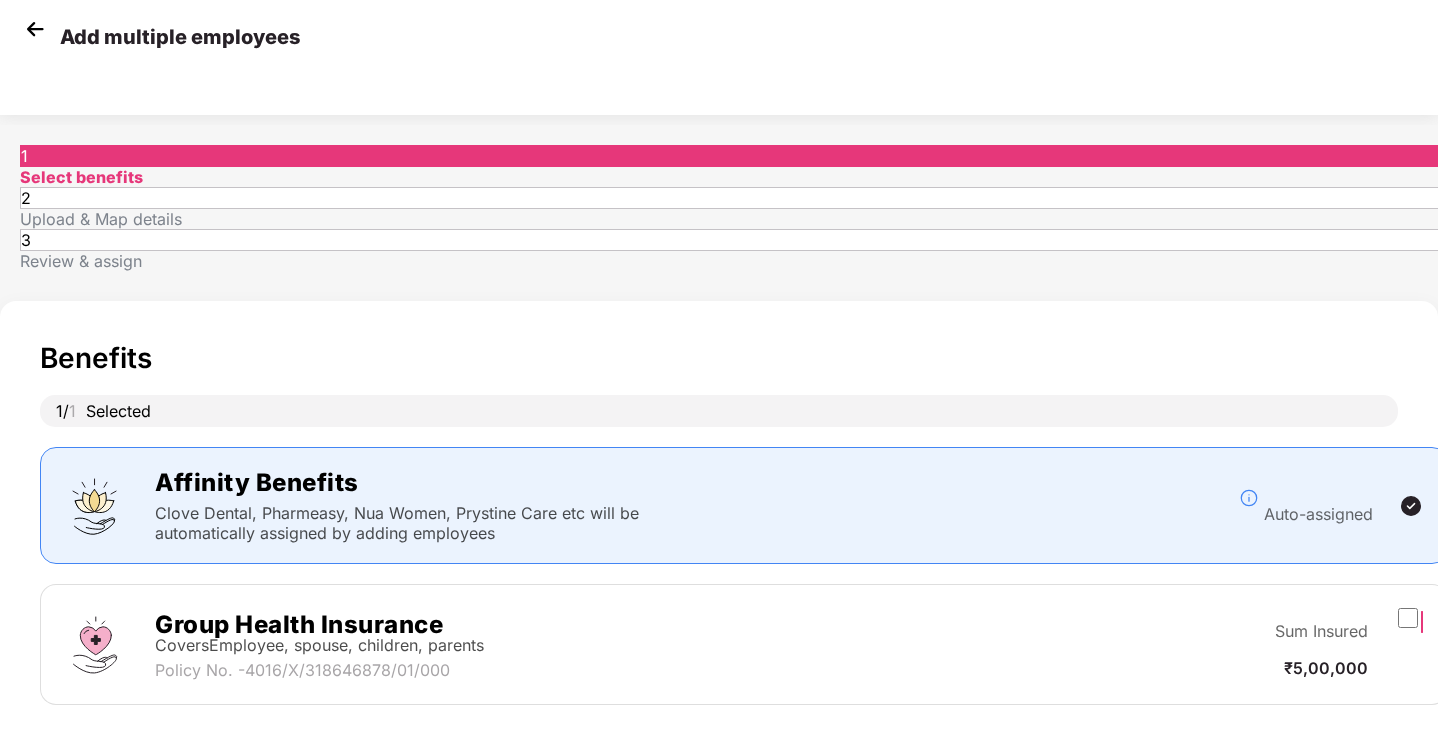 click on "Next" at bounding box center (1197, 765) 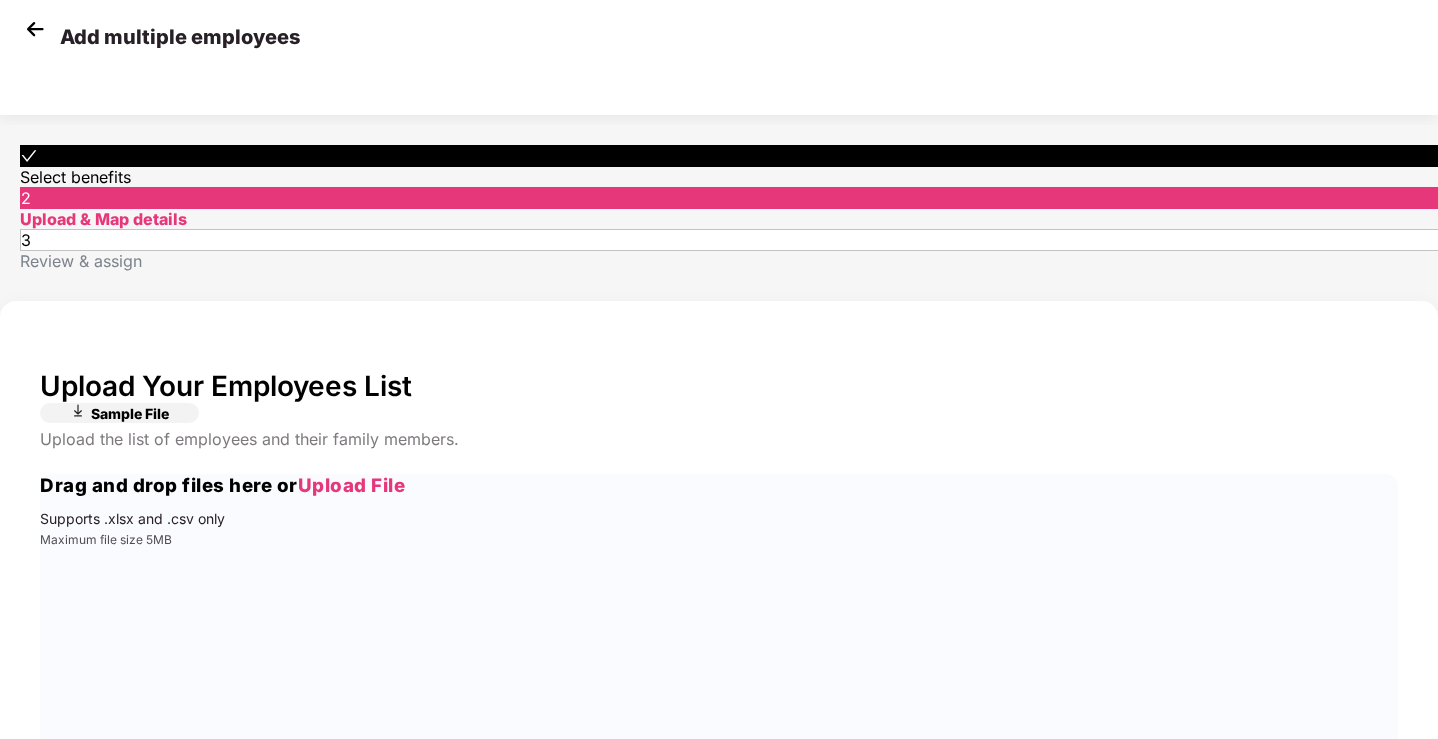 click on "Sample File" at bounding box center (130, 413) 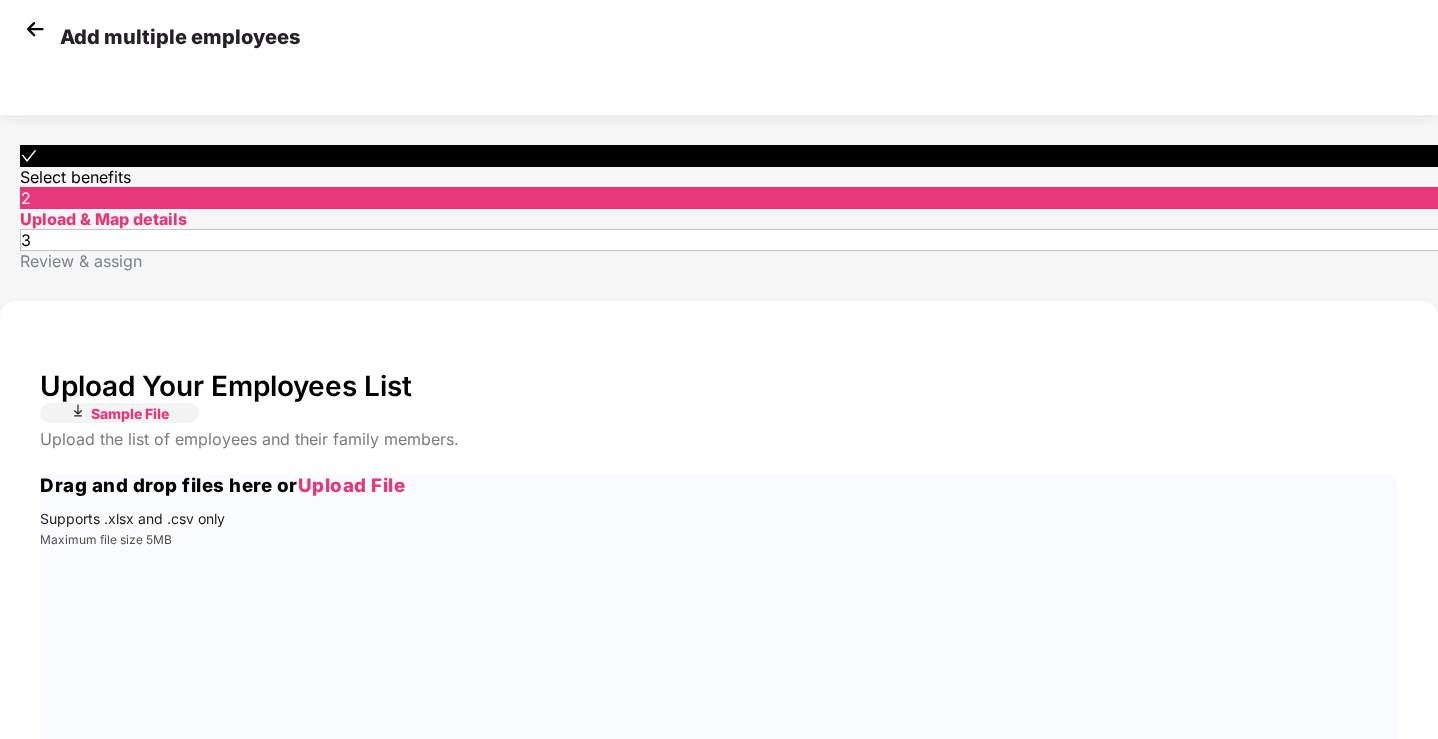 click at bounding box center (35, 29) 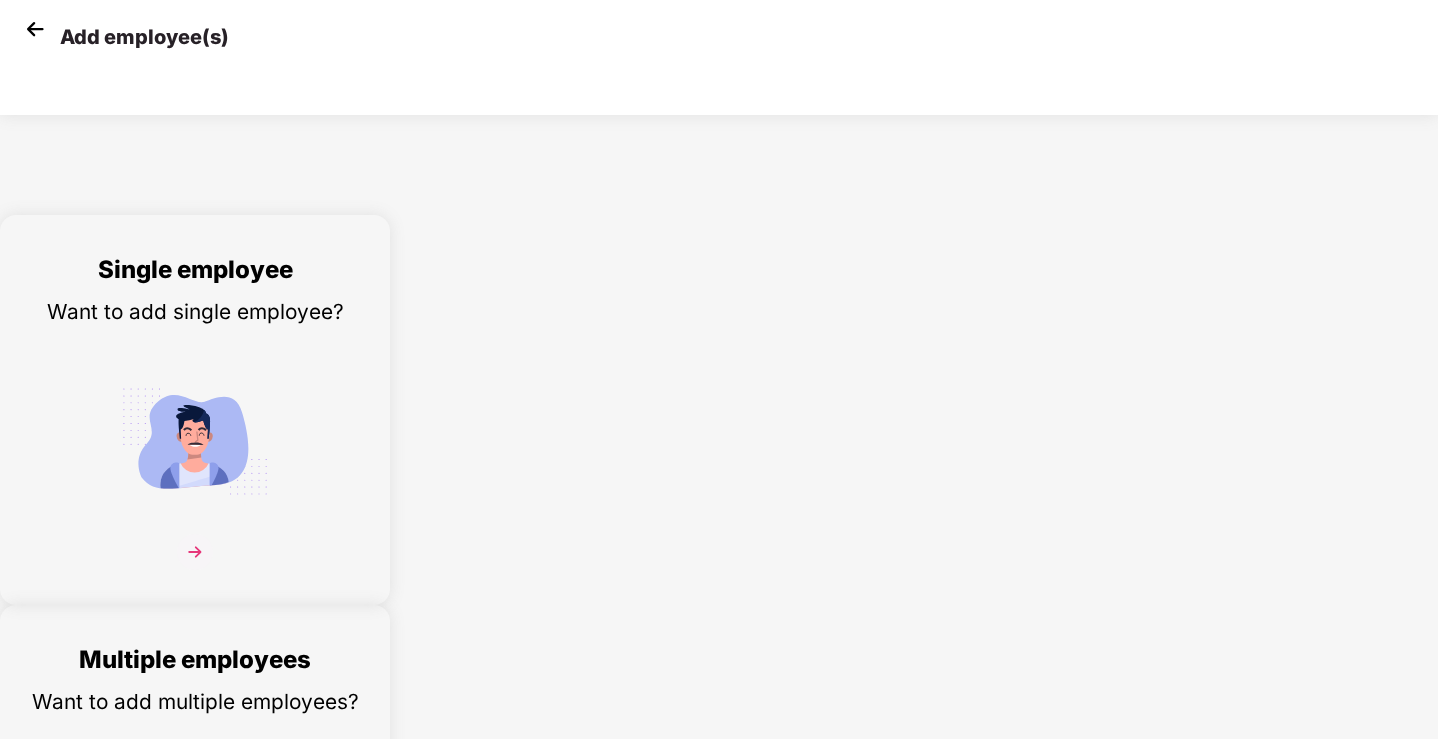 click on "Single employee Want to add single employee?" at bounding box center [195, 427] 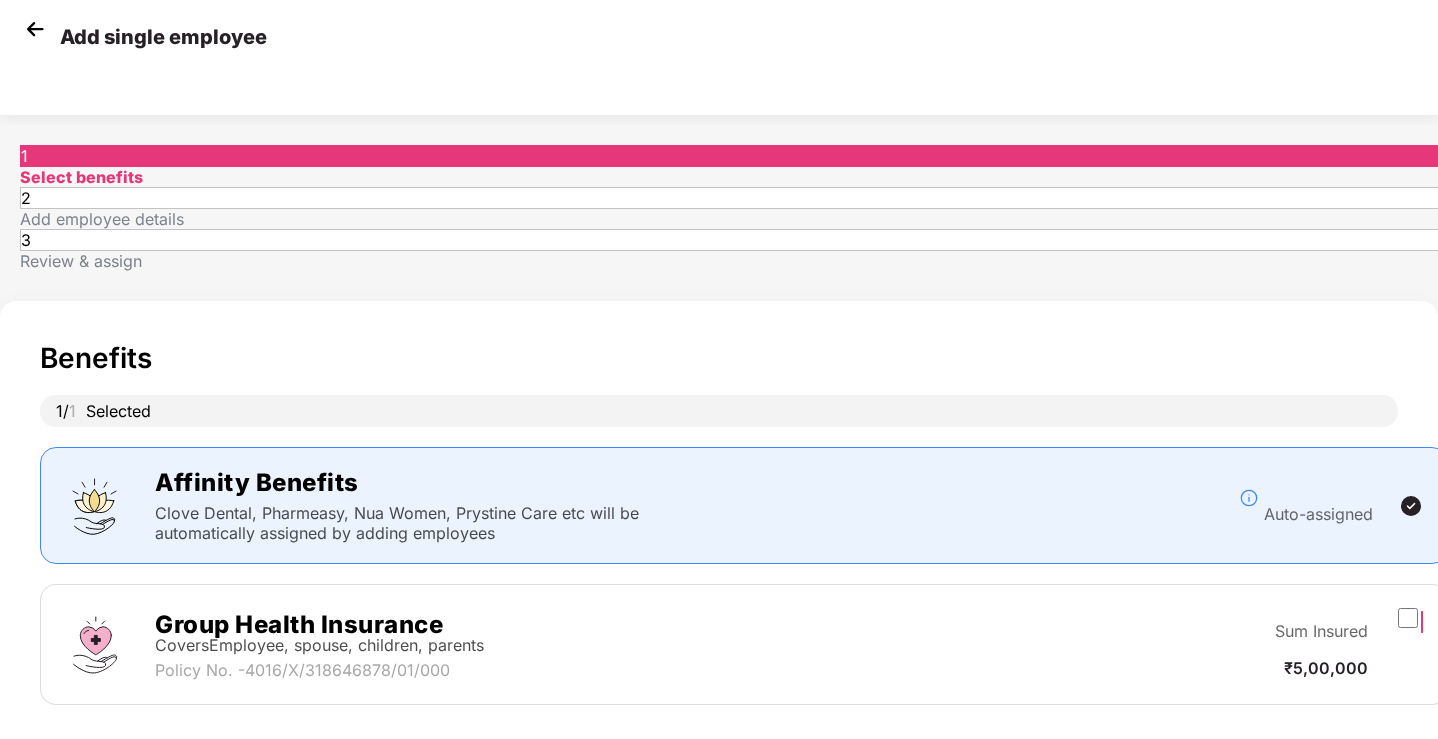 click on "Next" at bounding box center [1197, 765] 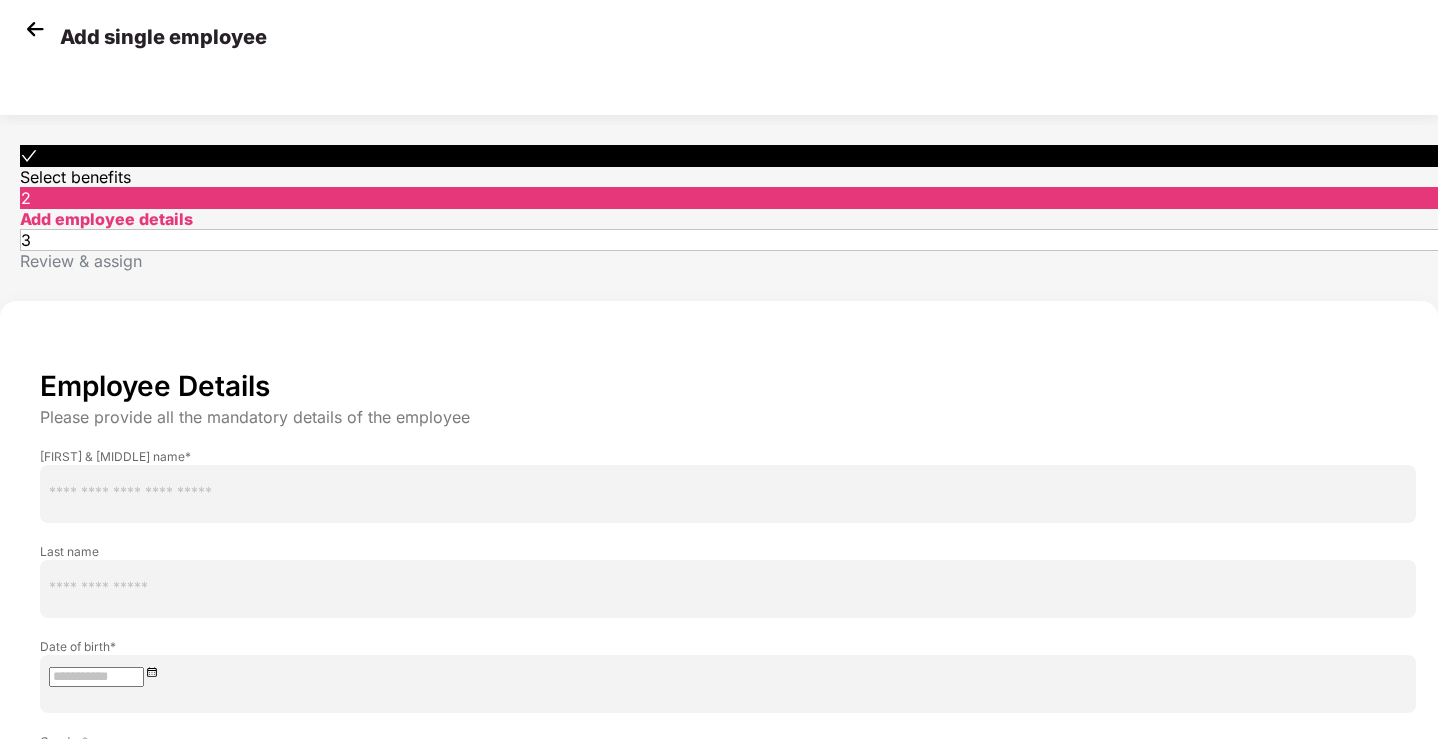 click at bounding box center (728, 494) 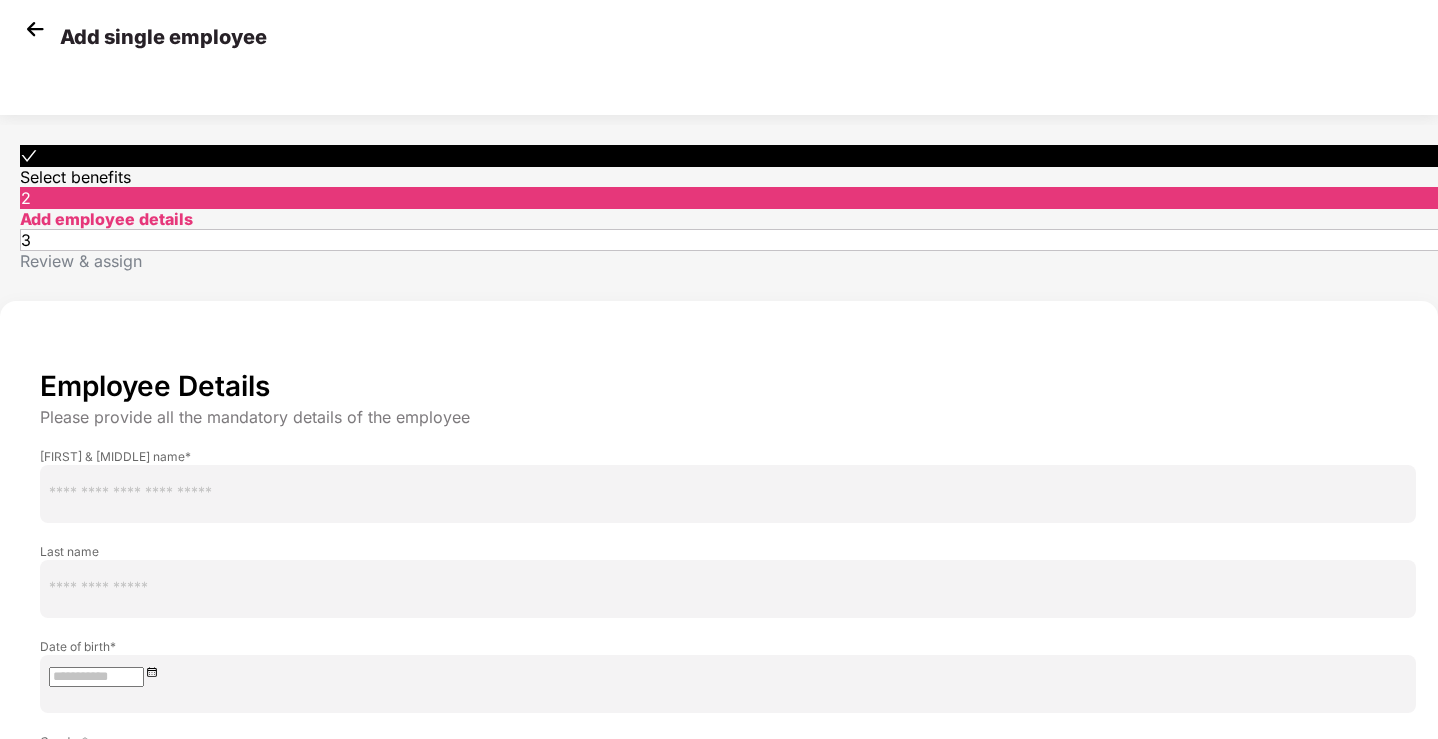 paste on "***" 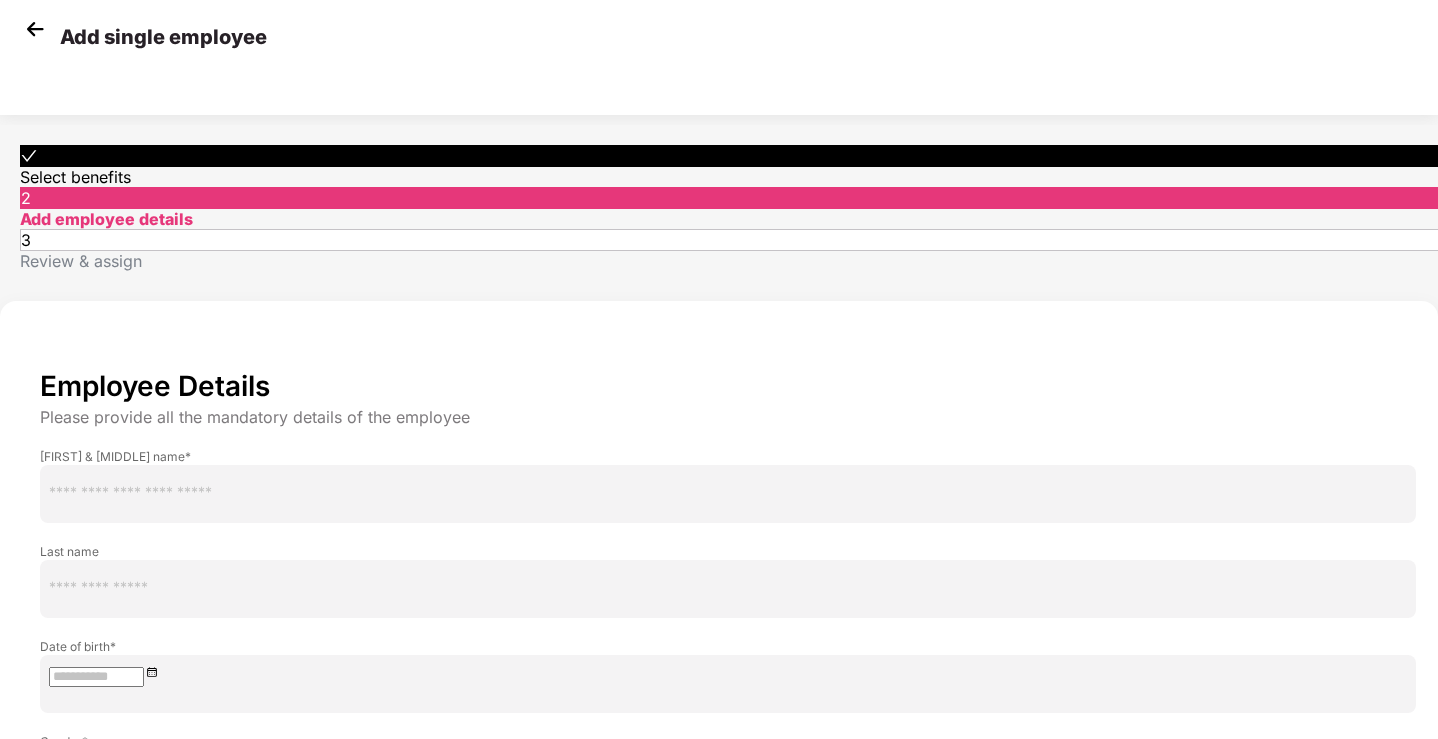 click at bounding box center [728, 856] 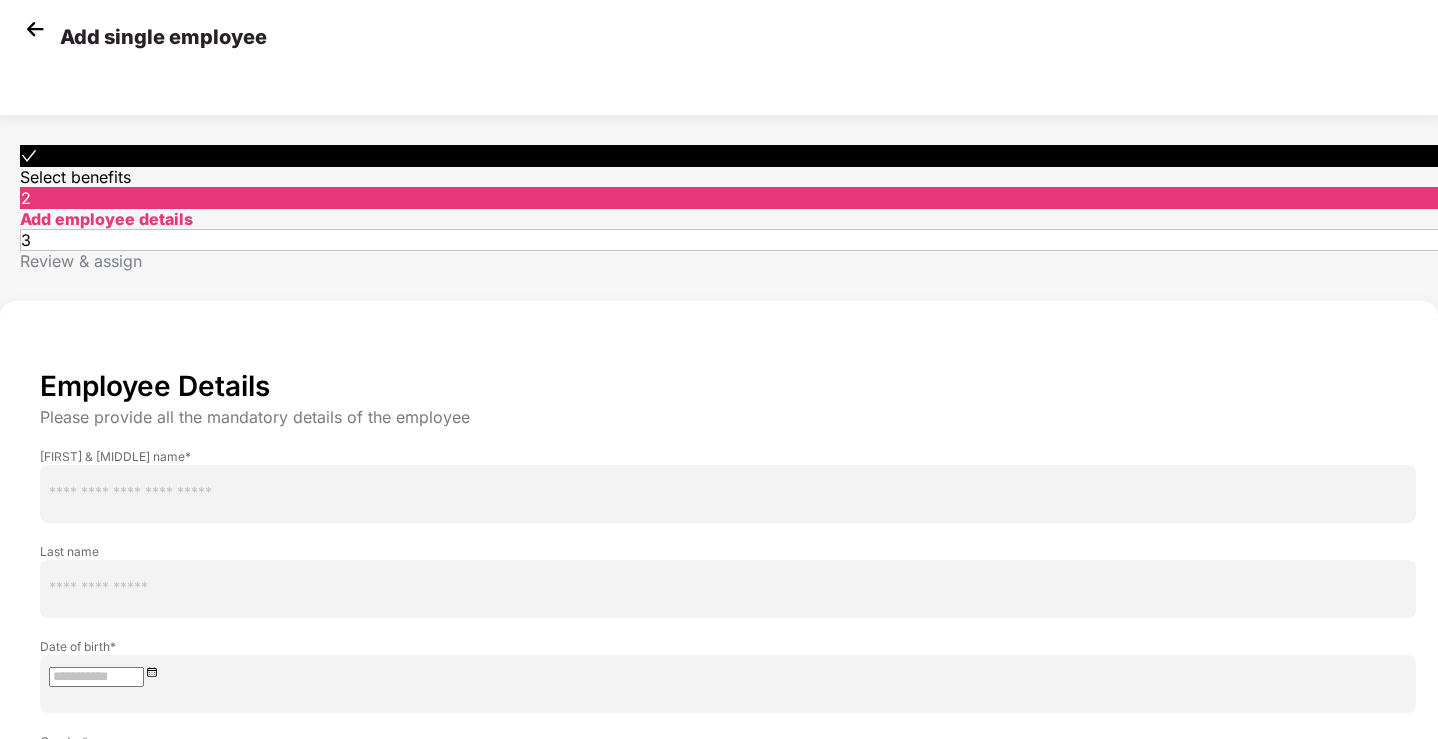 type on "***" 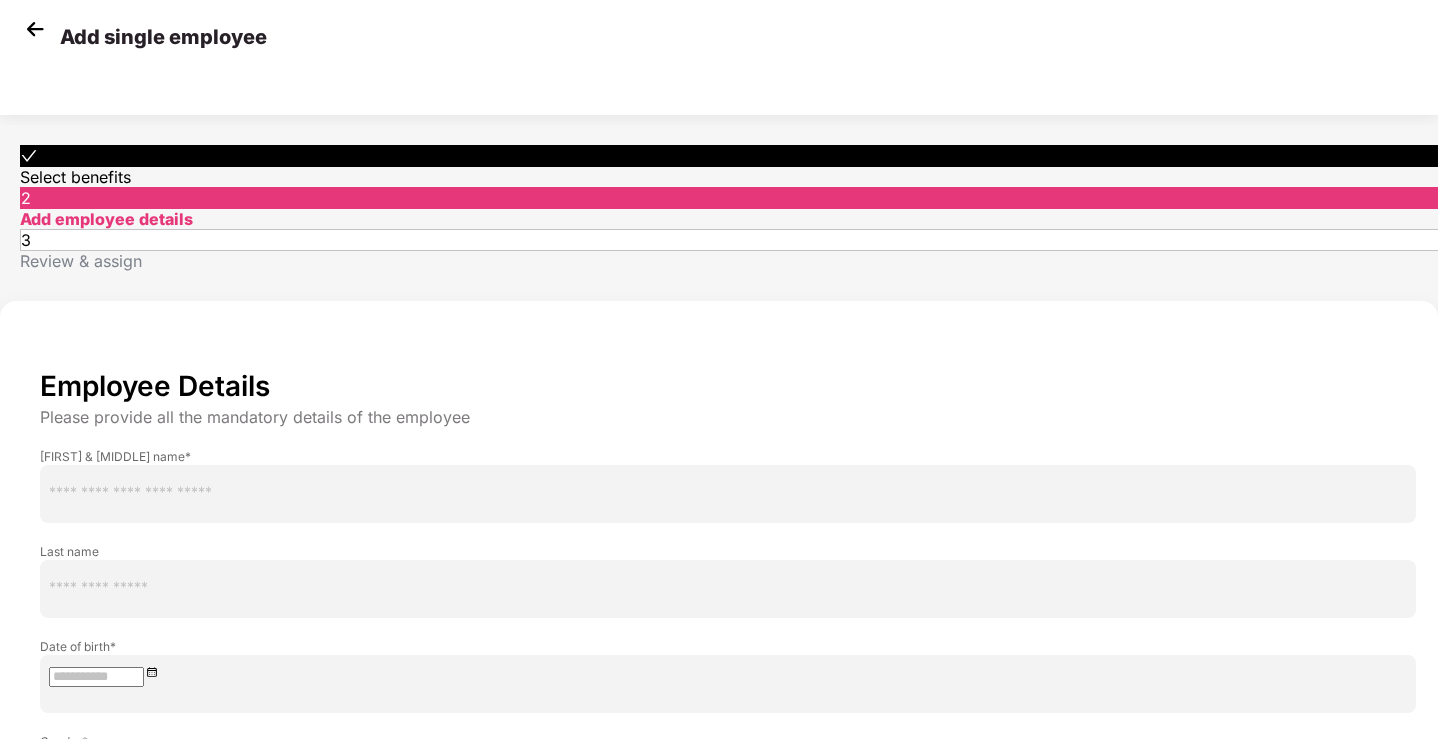 click at bounding box center [728, 494] 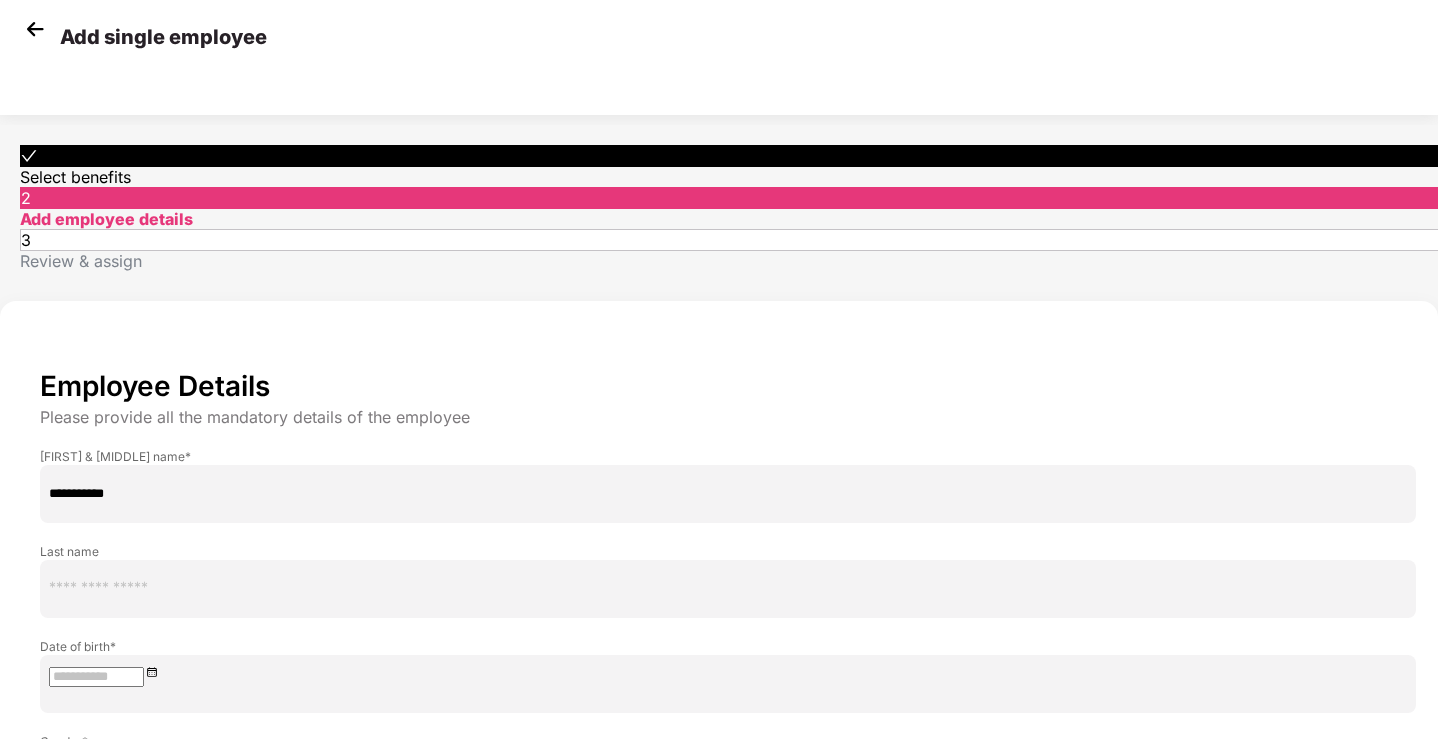 type on "**********" 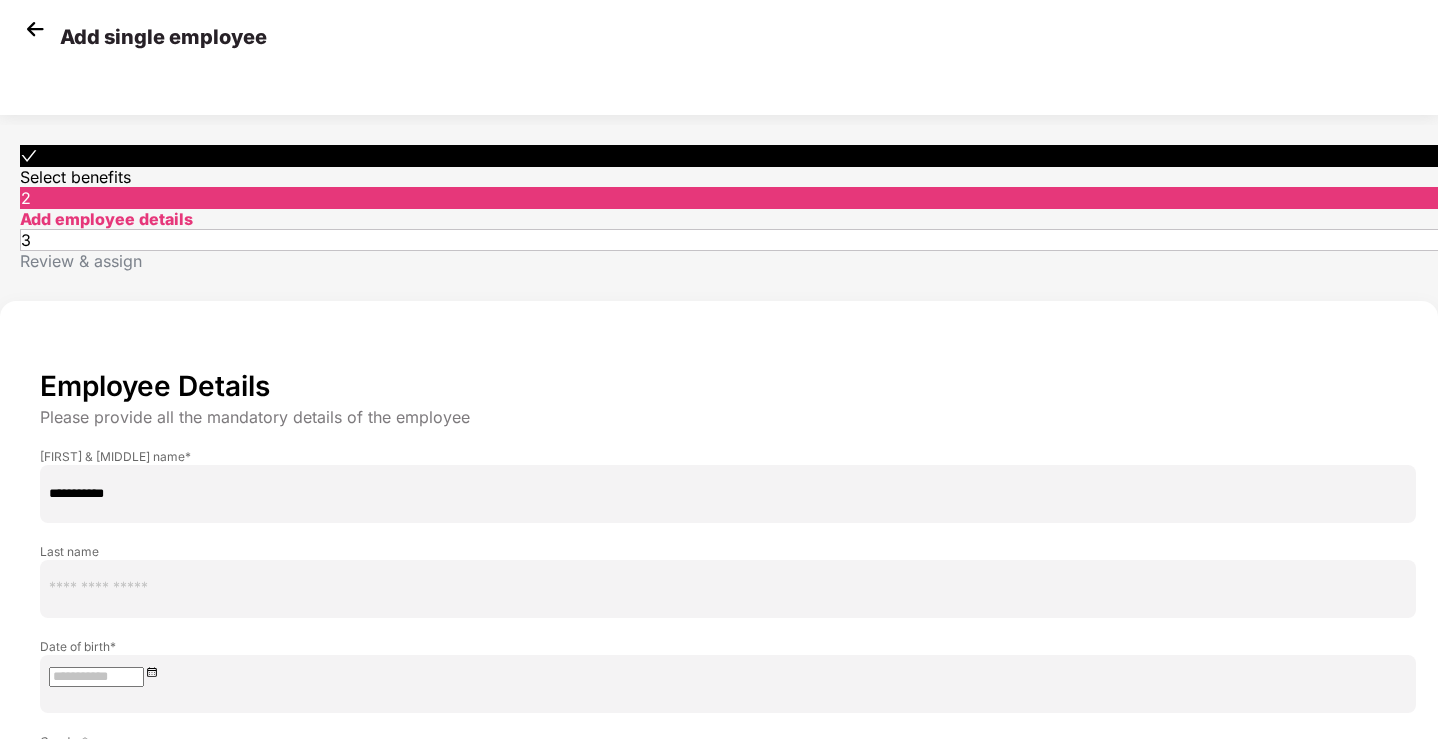 click at bounding box center (728, 589) 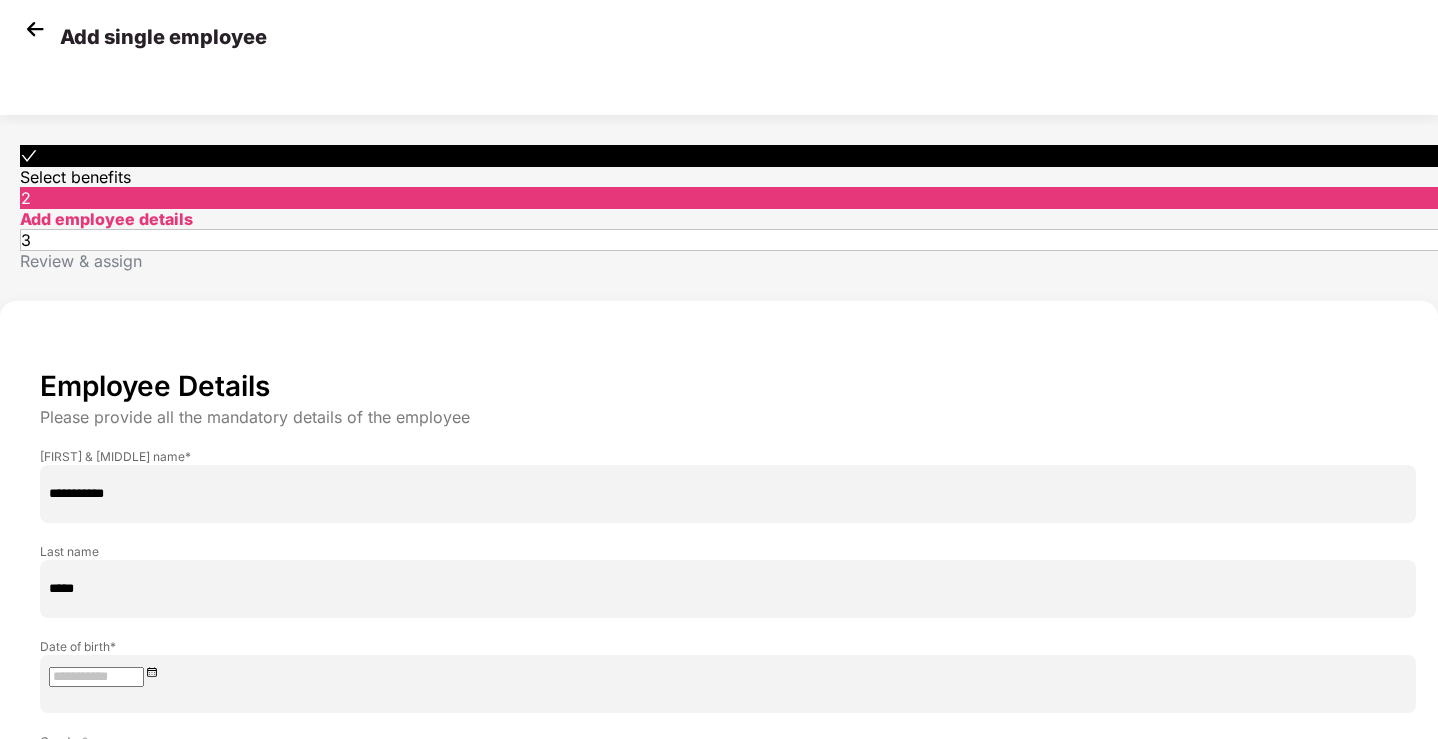 type on "*****" 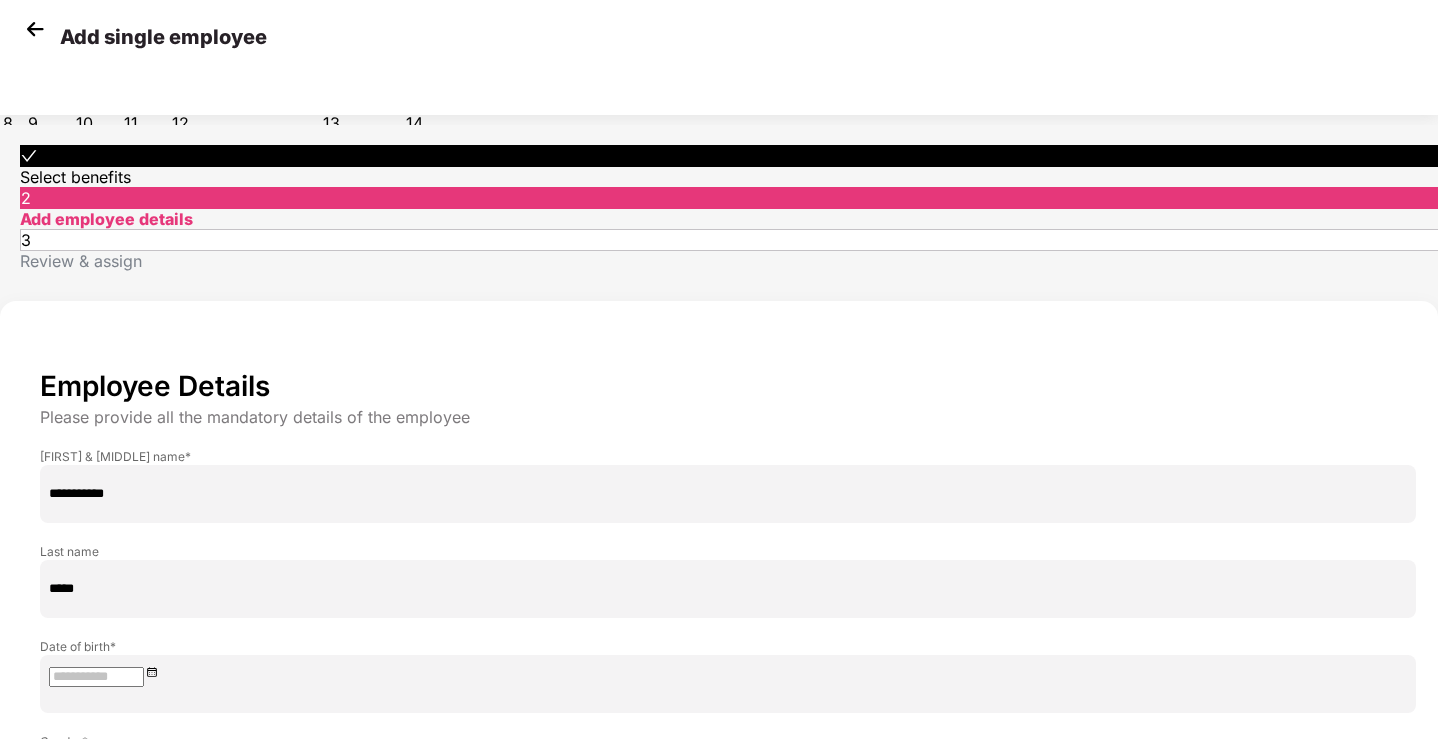 click at bounding box center [96, 677] 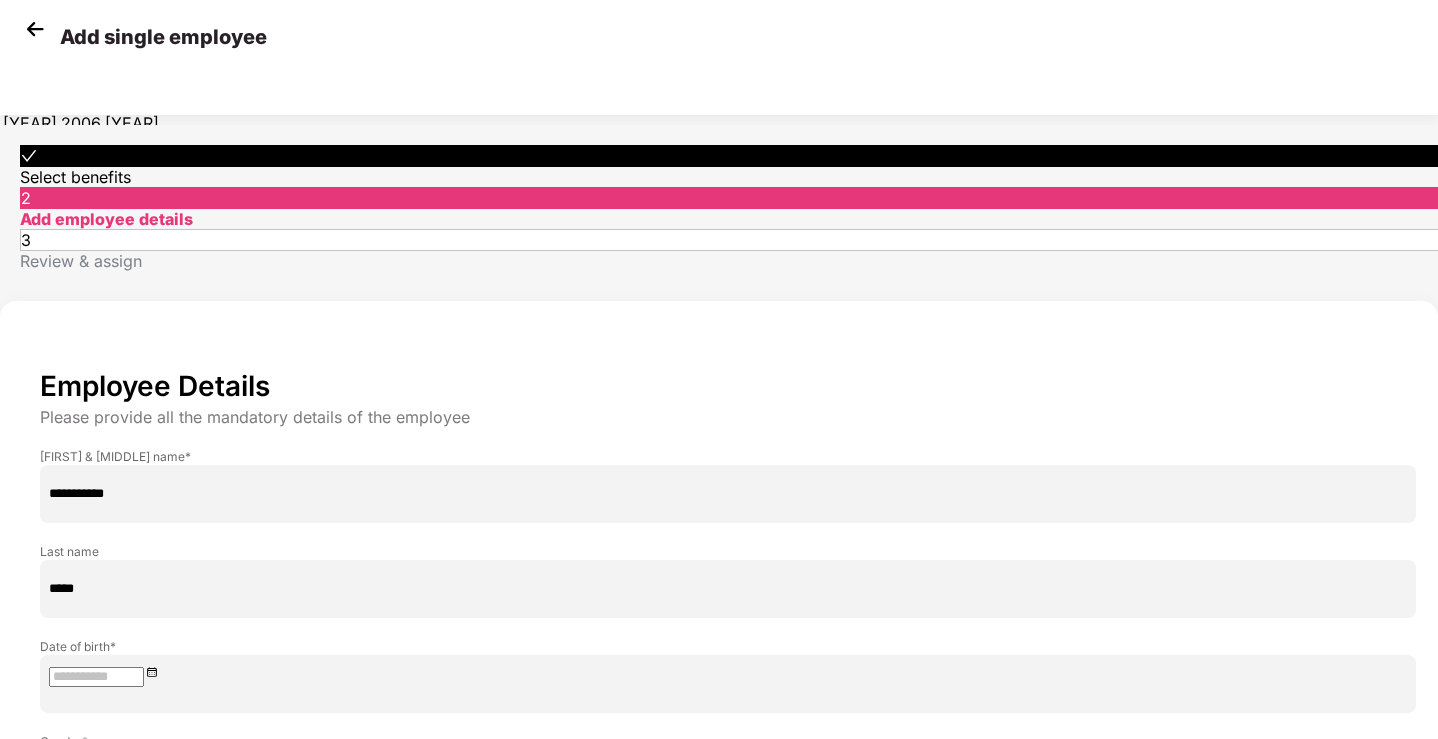 click at bounding box center [8, 16] 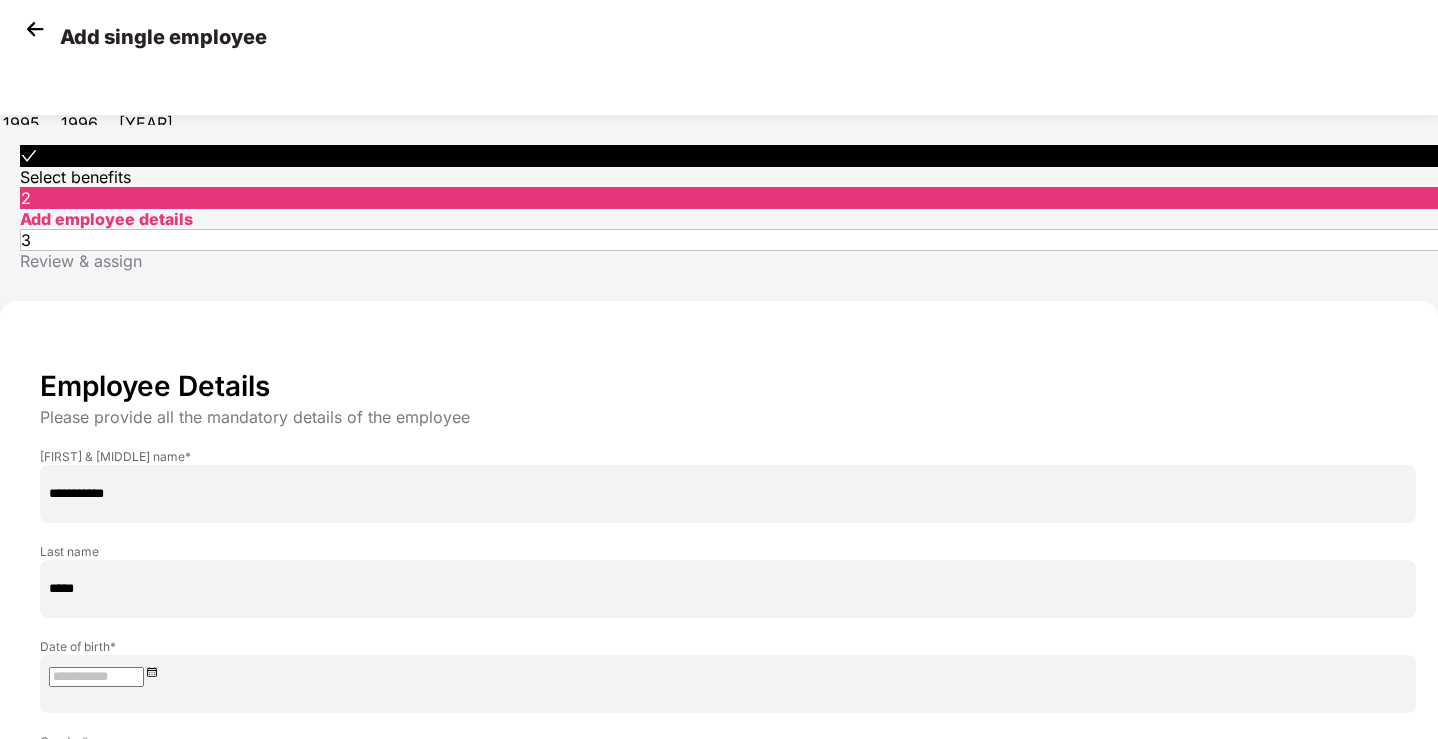 click at bounding box center [8, 16] 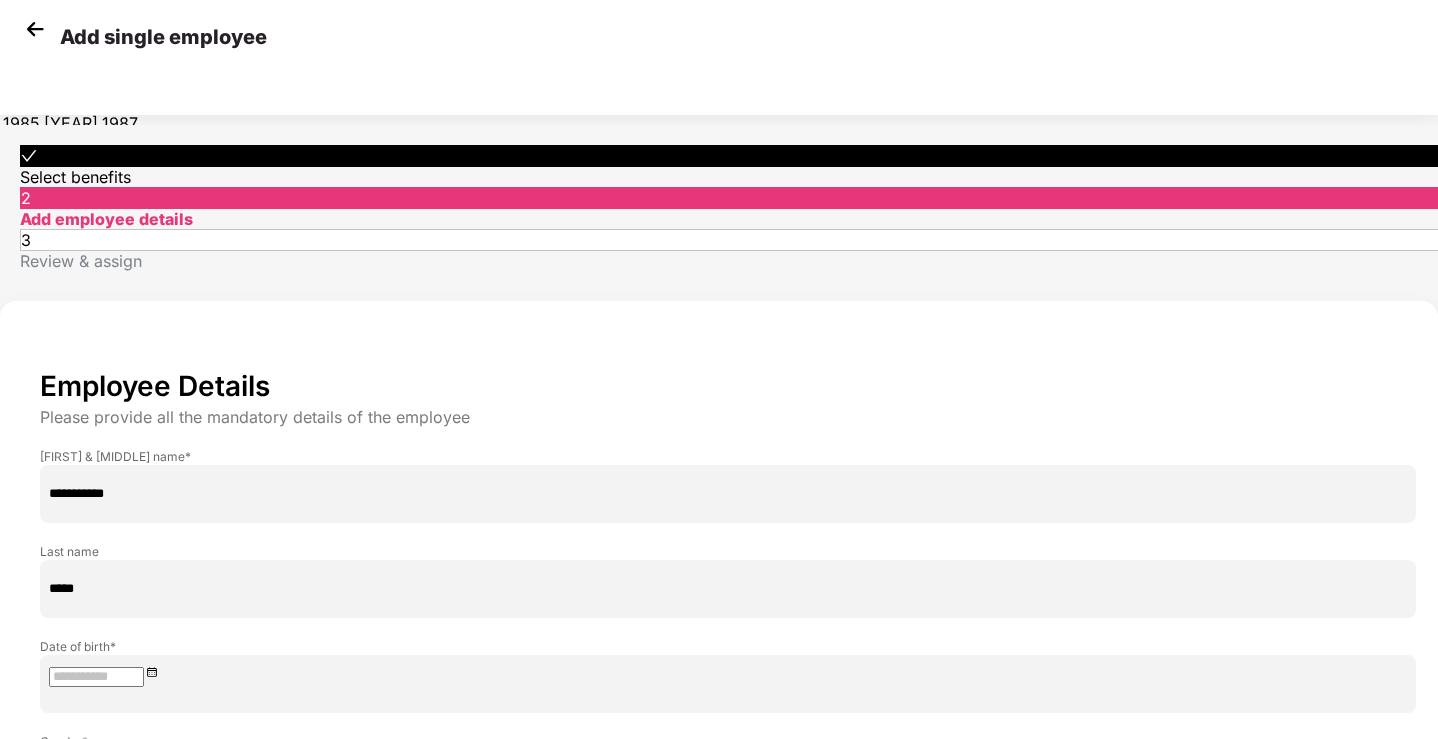 click at bounding box center [8, 58] 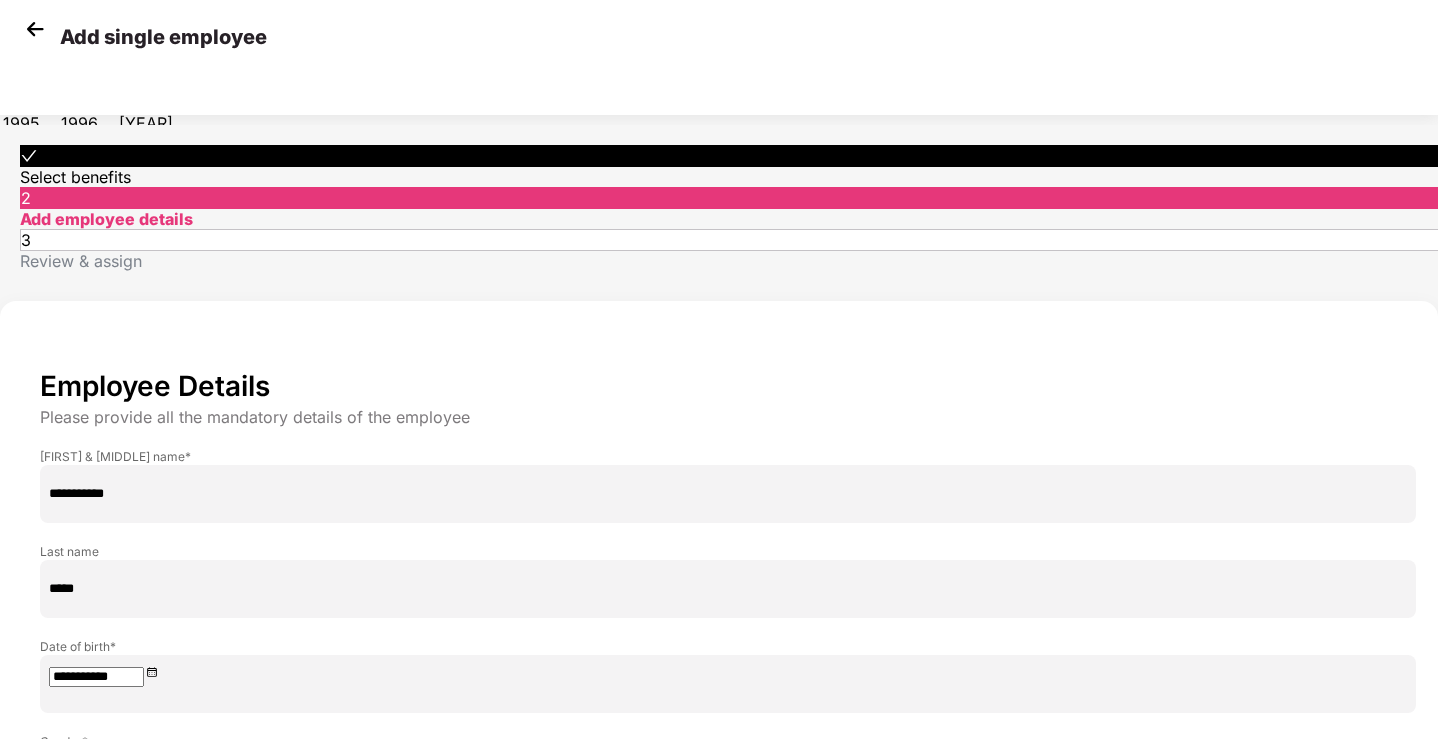 click on "[YEAR]" at bounding box center [88, 75] 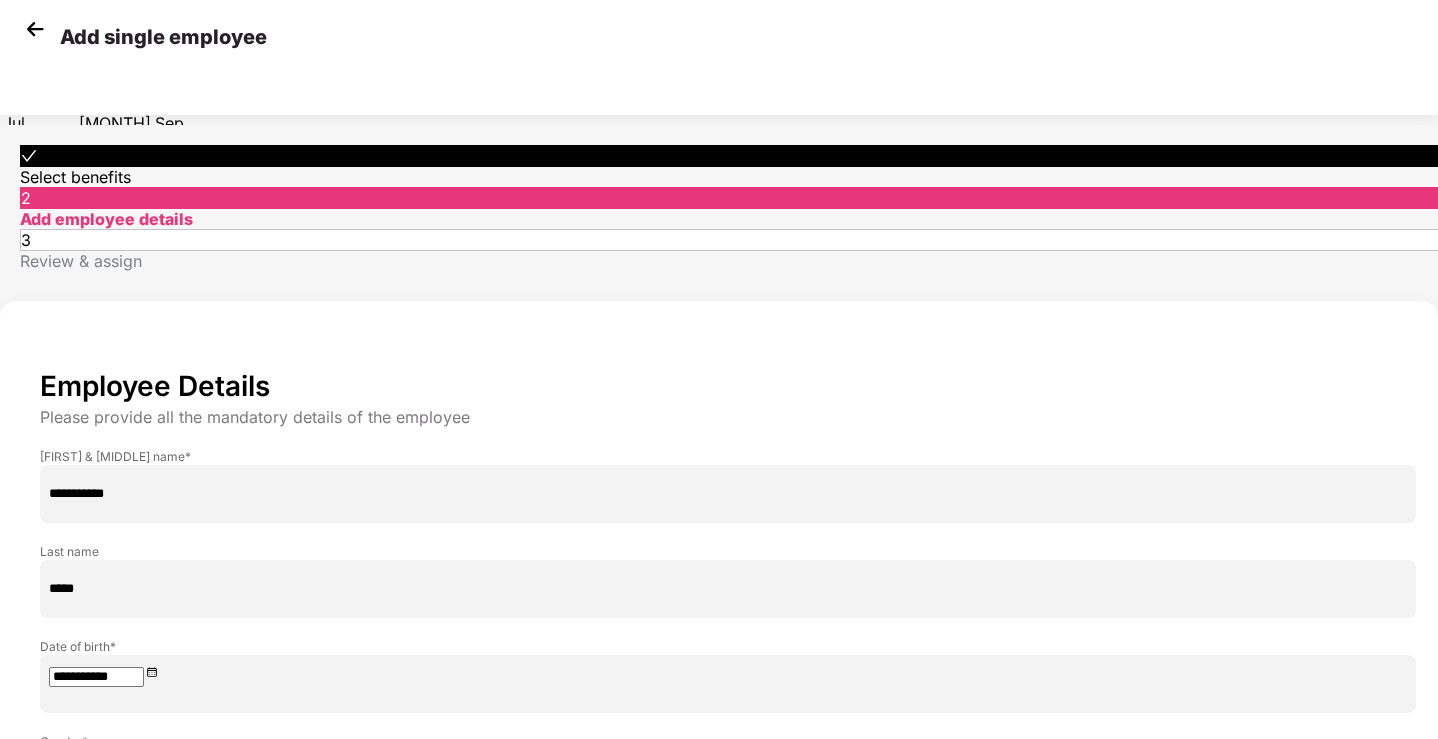 click on "Sep" at bounding box center (39, 75) 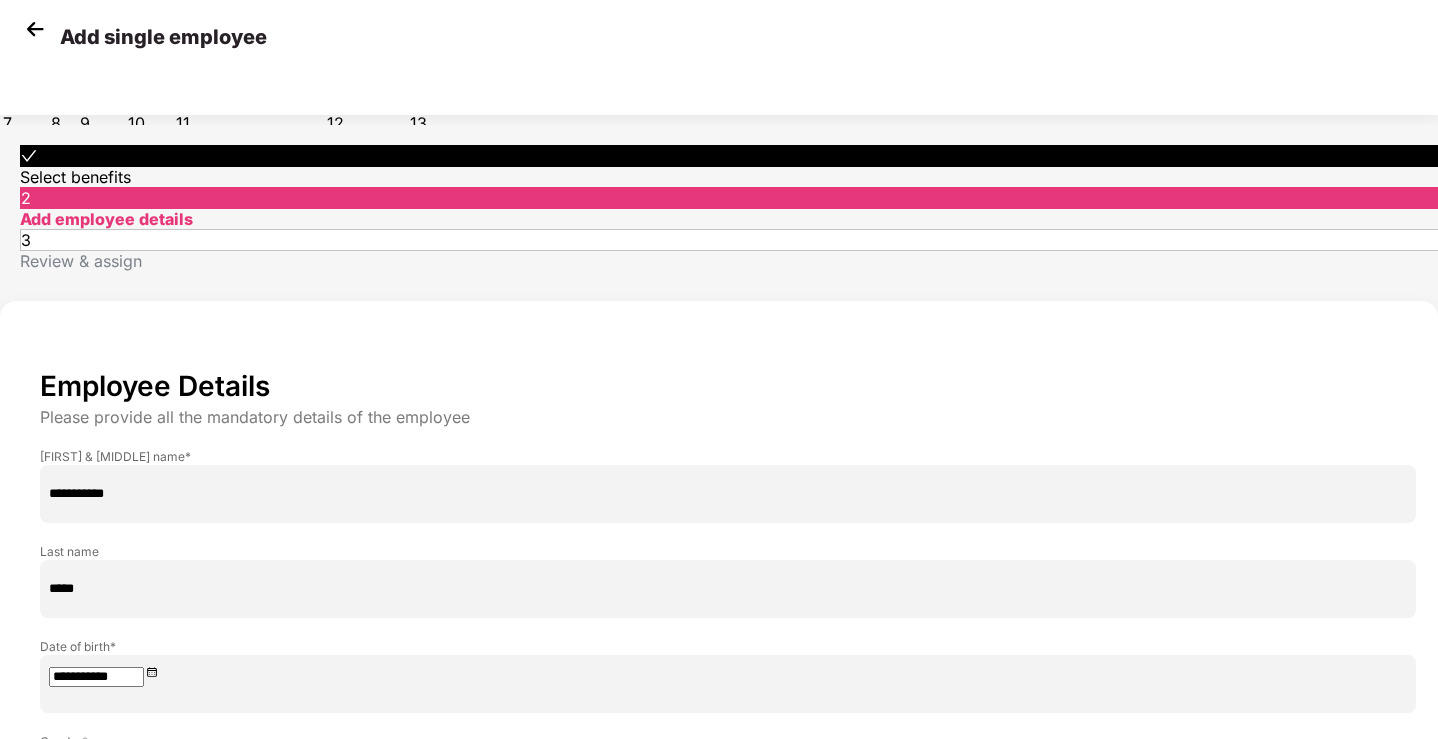 click on "25" at bounding box center [63, 99] 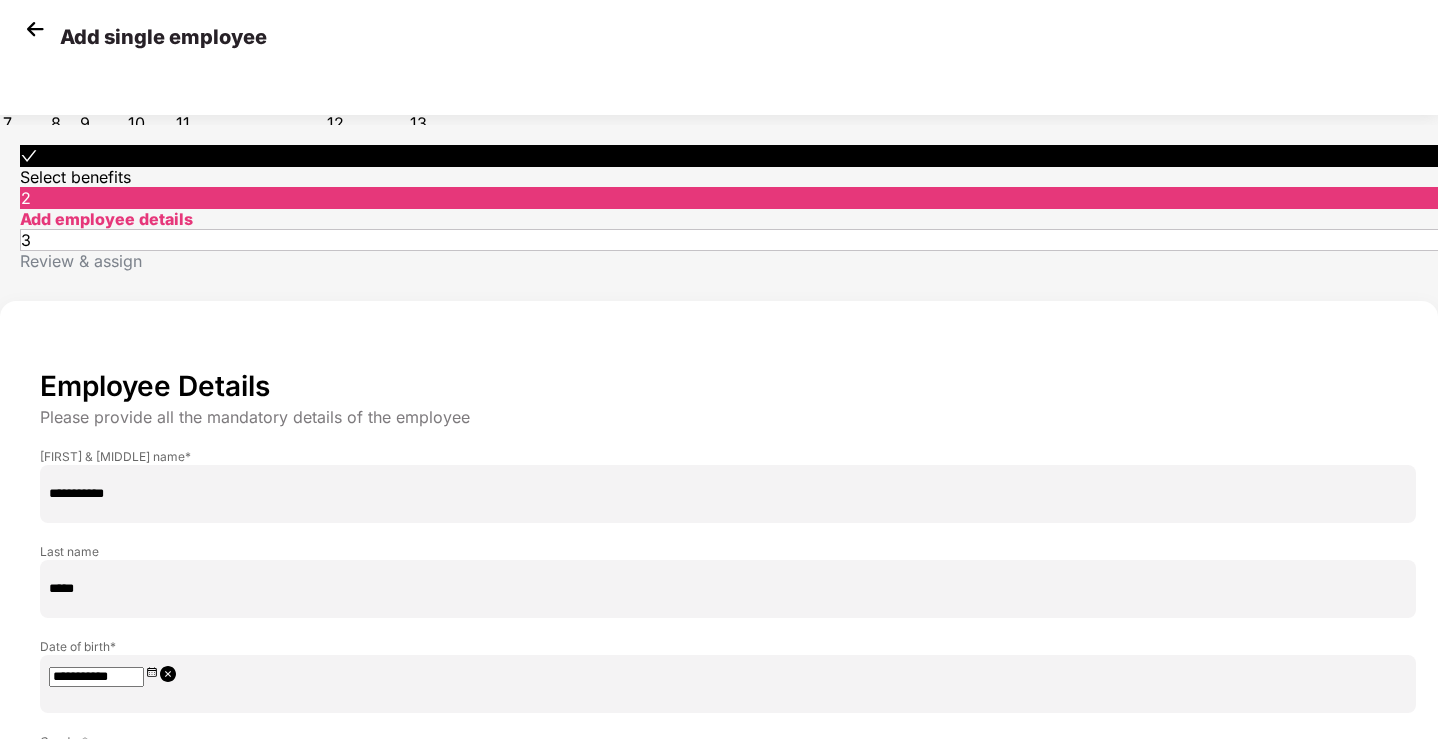 click on "****** **** ******" at bounding box center (719, 770) 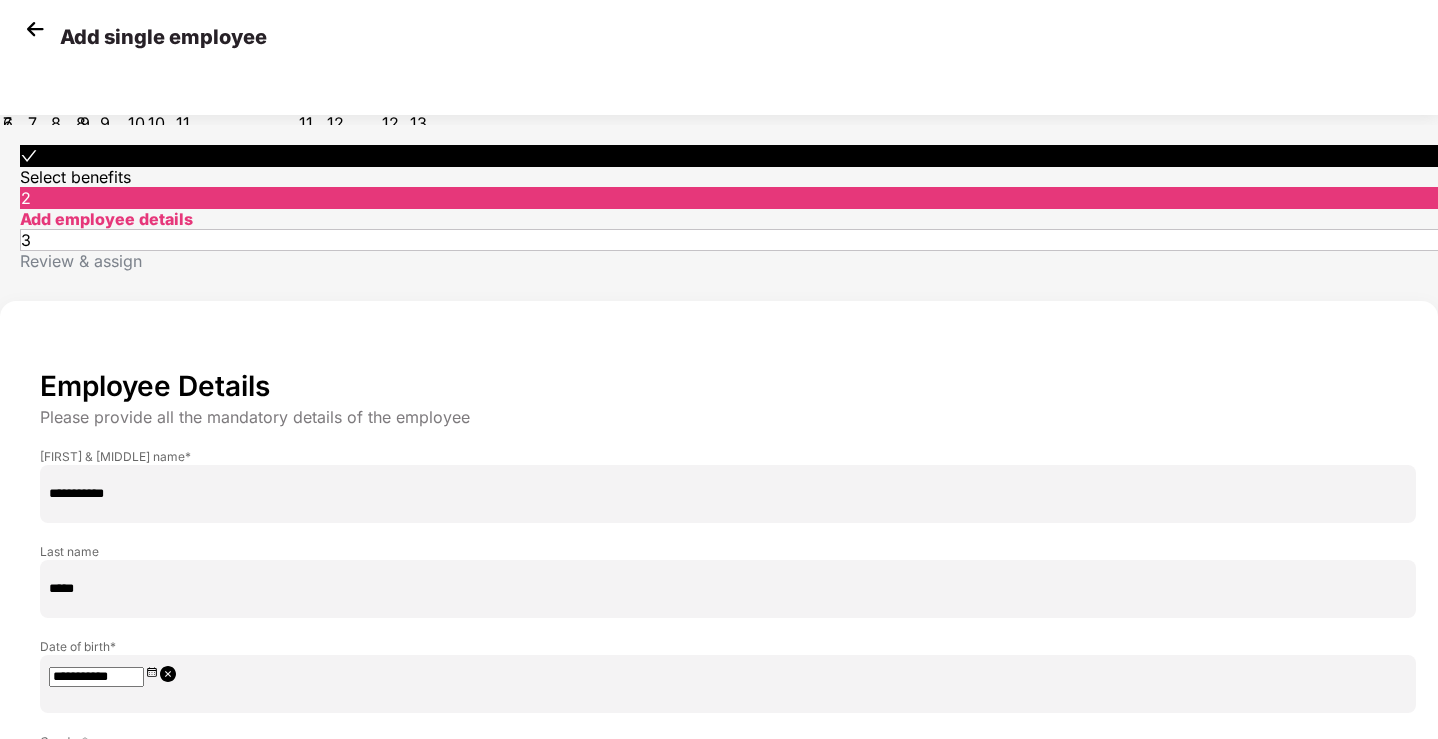 click on "2025" at bounding box center [59, 31] 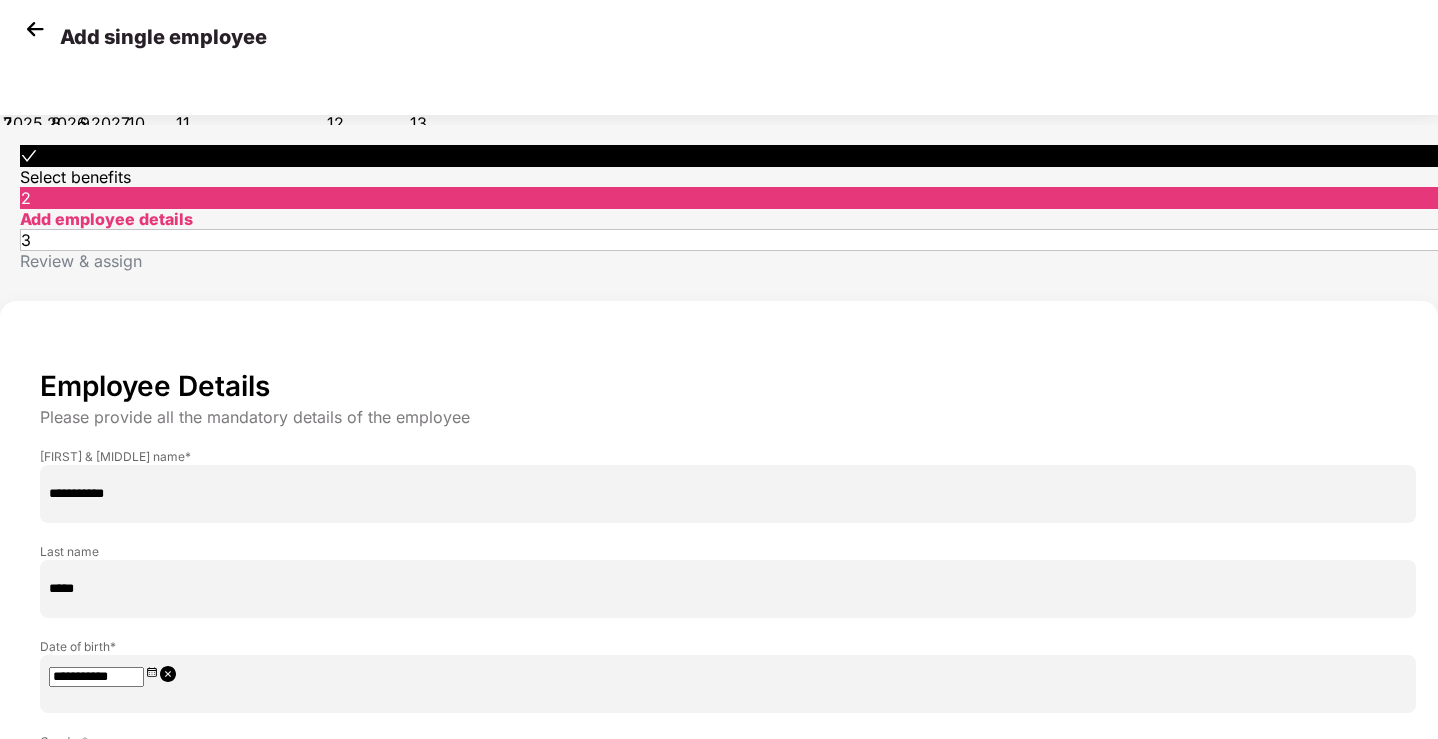 click on "2019 2020 2021 2022 2023 2024 2025 2026 2027 2028 2029 2030" at bounding box center [74, 111] 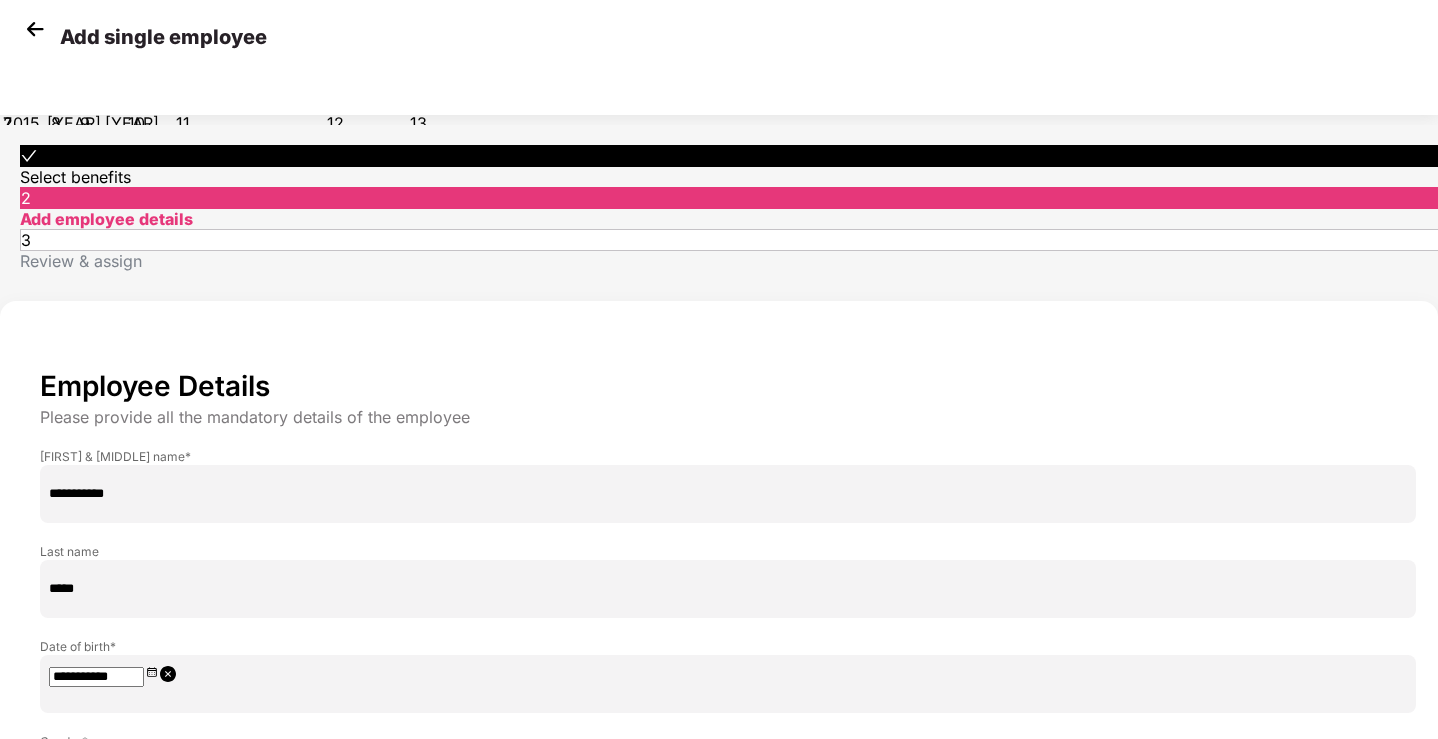 click at bounding box center (8, 58) 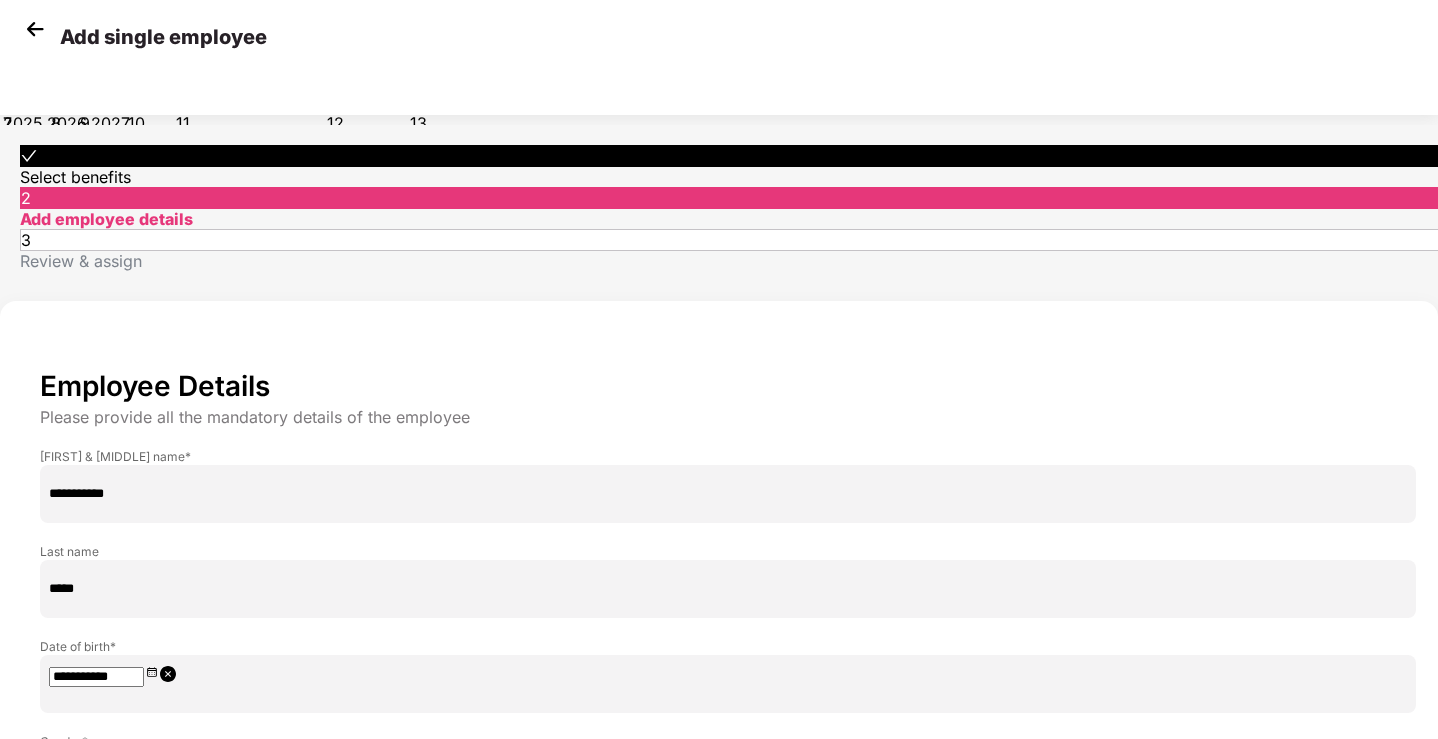click on "**********" at bounding box center [719, 779] 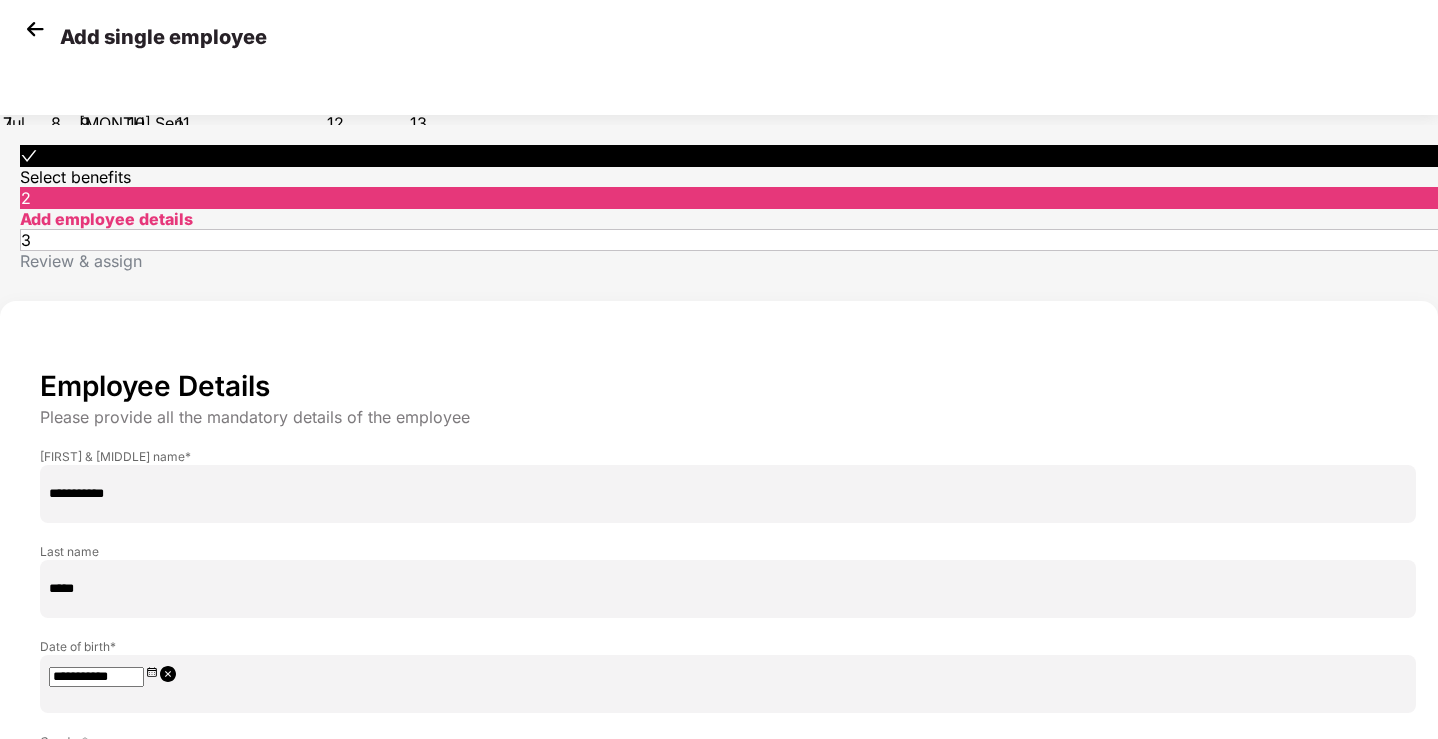click at bounding box center [96, 944] 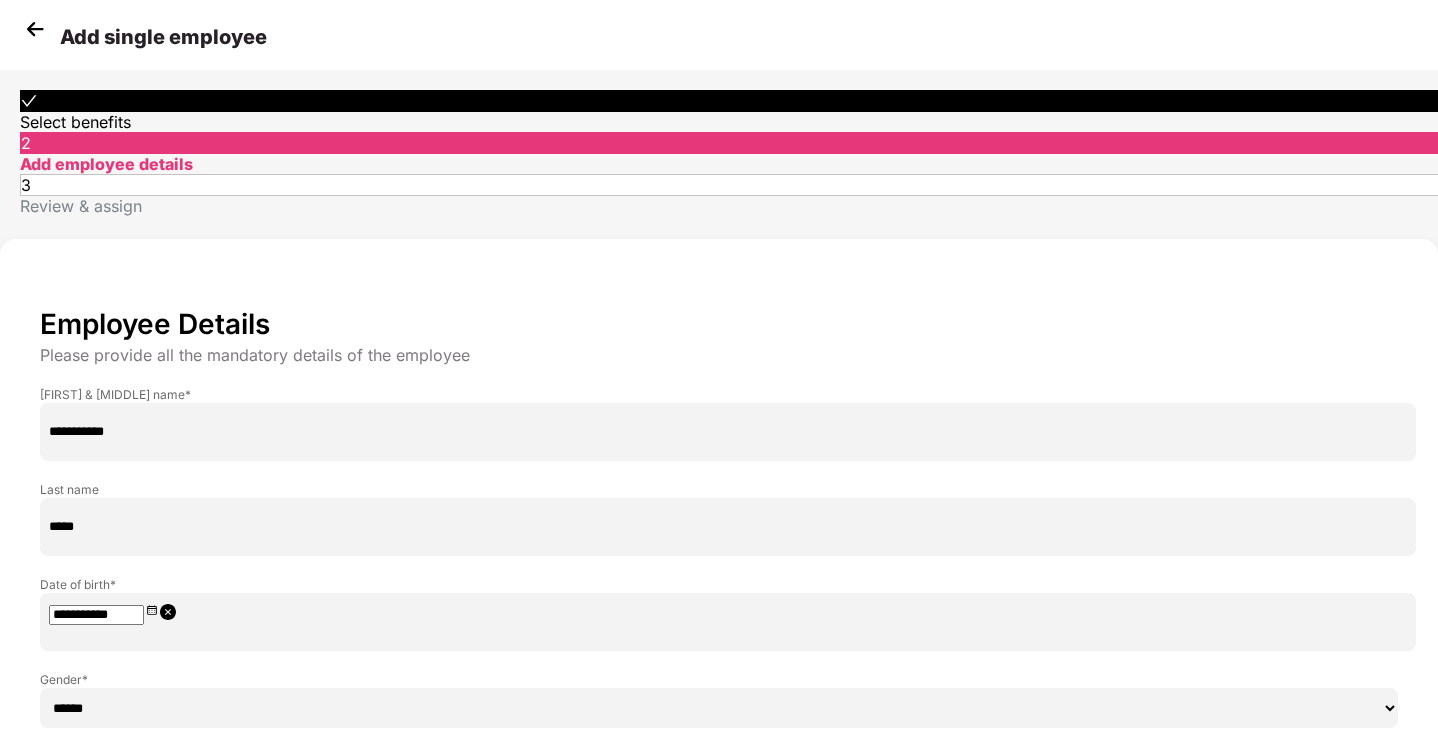 scroll, scrollTop: 0, scrollLeft: 0, axis: both 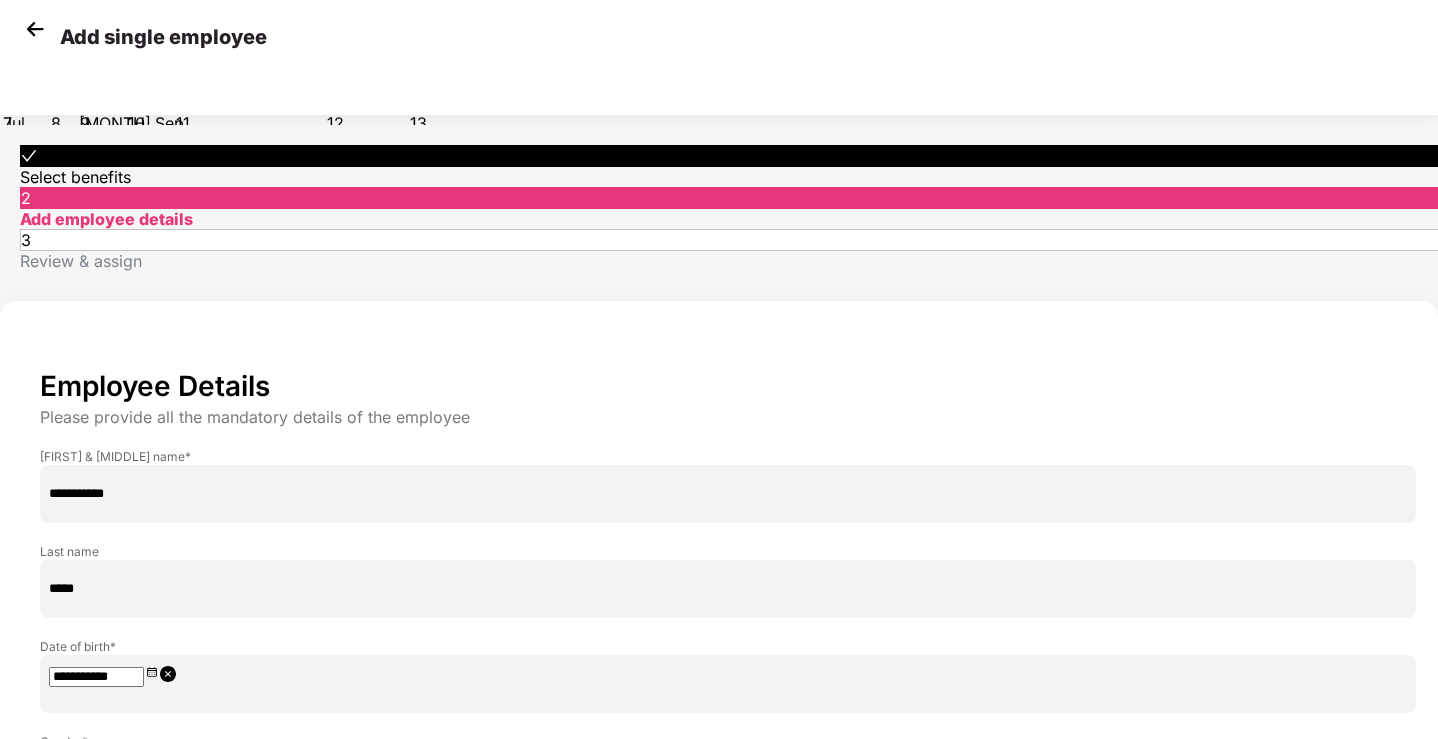 click at bounding box center (8, 16) 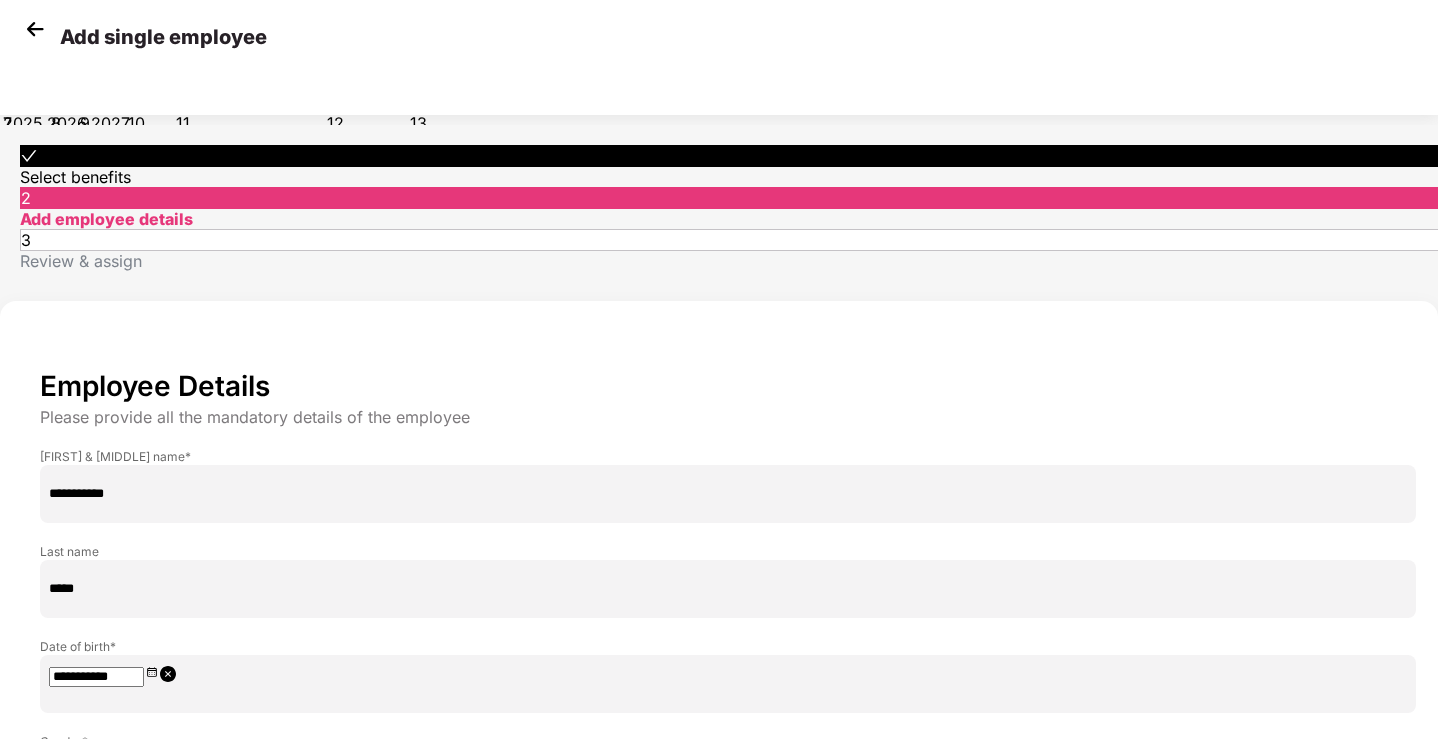 click on "2019 2020 2021 2022 2023 2024 2025 2026 2027 2028 2029 2030" at bounding box center (74, 111) 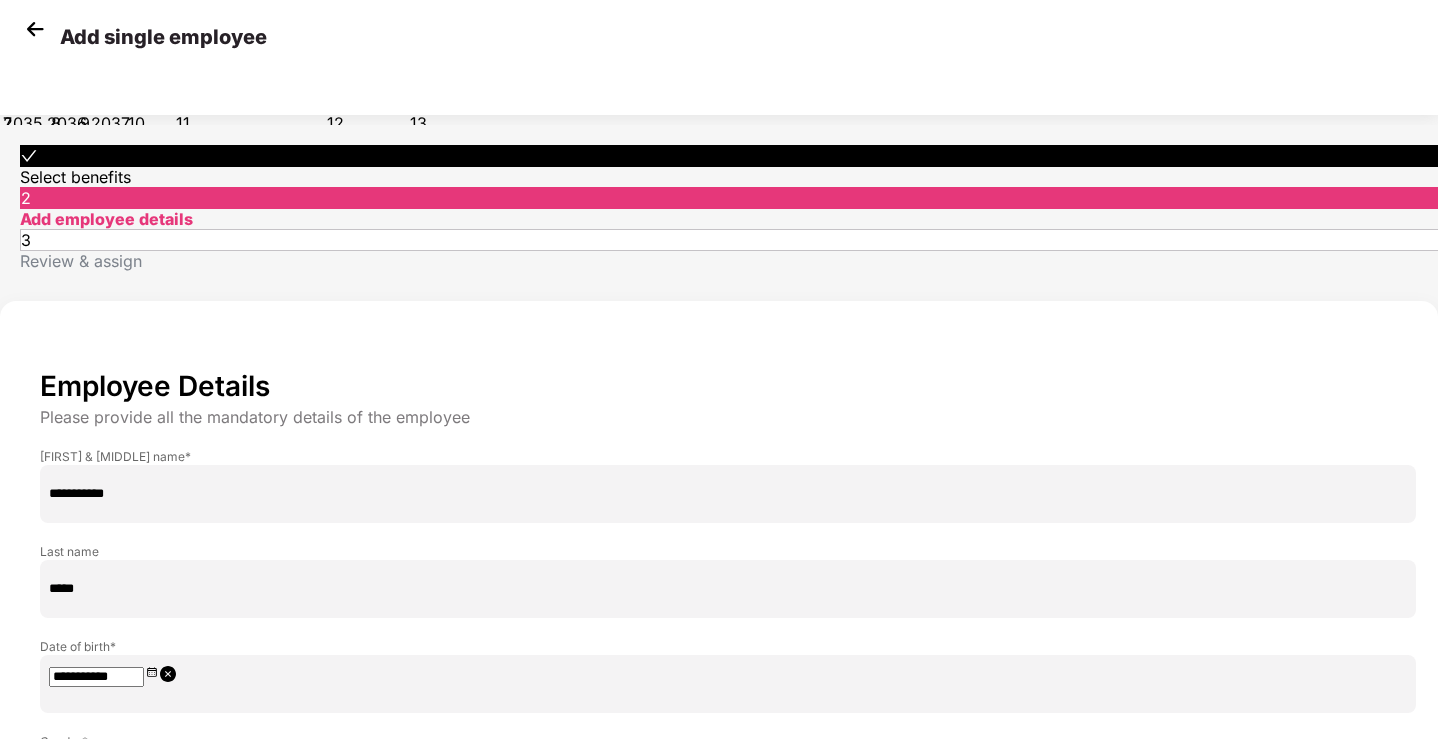 click at bounding box center (8, 16) 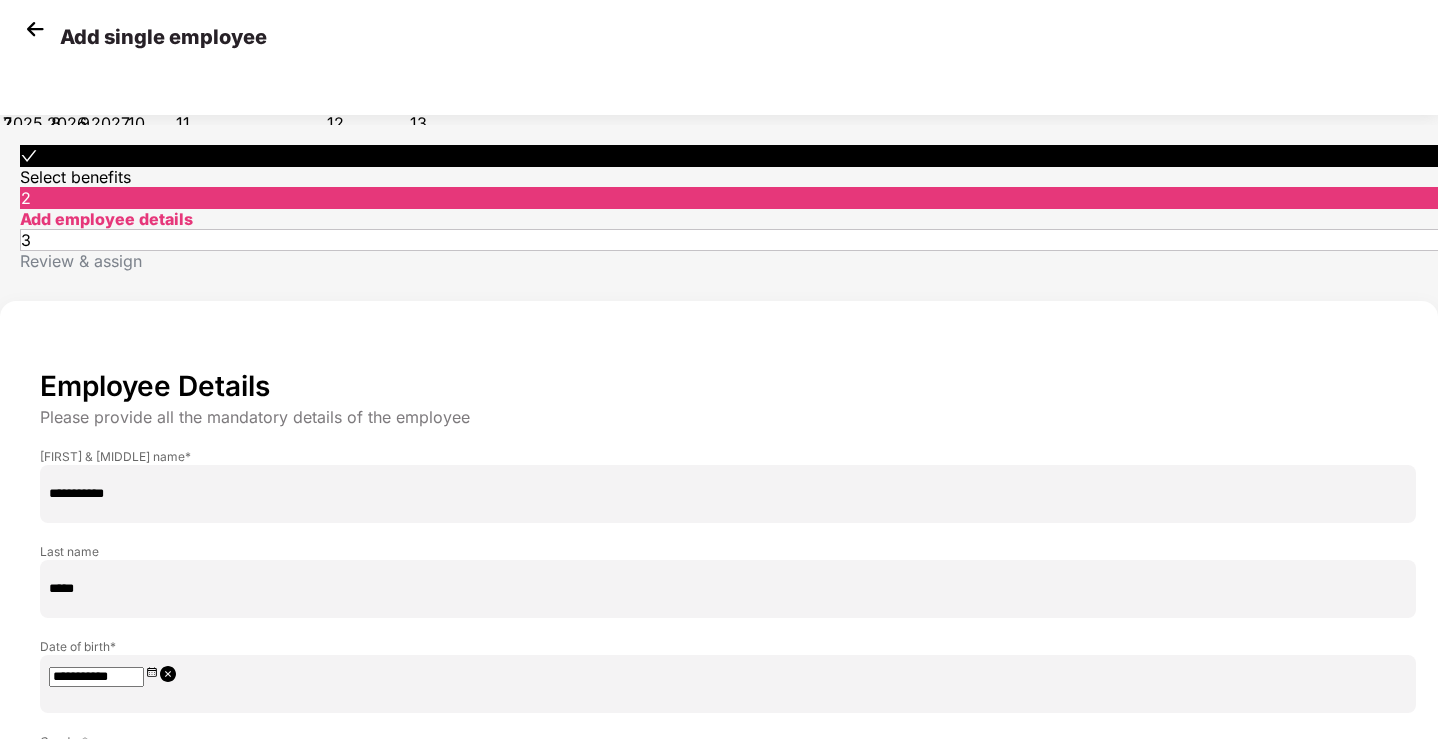click at bounding box center (8, 16) 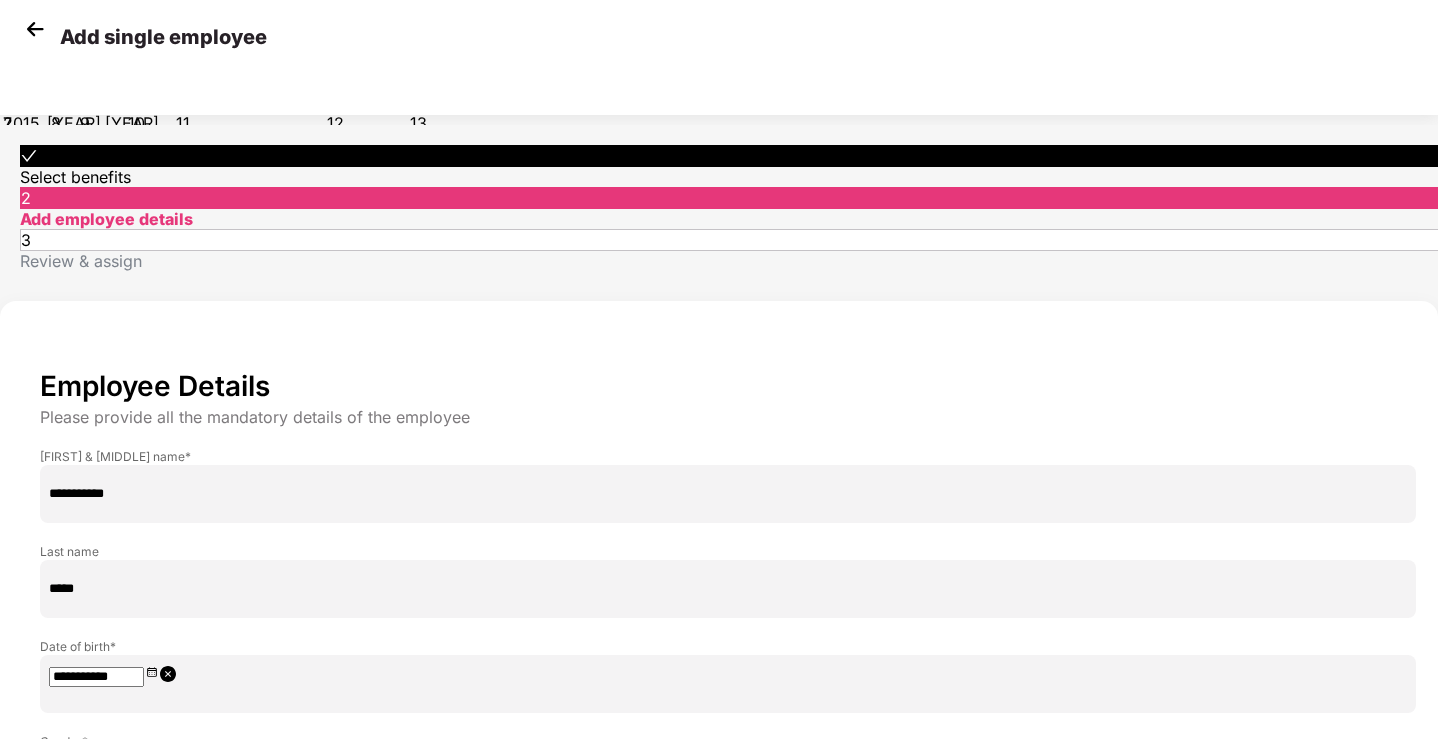 click at bounding box center [8, 16] 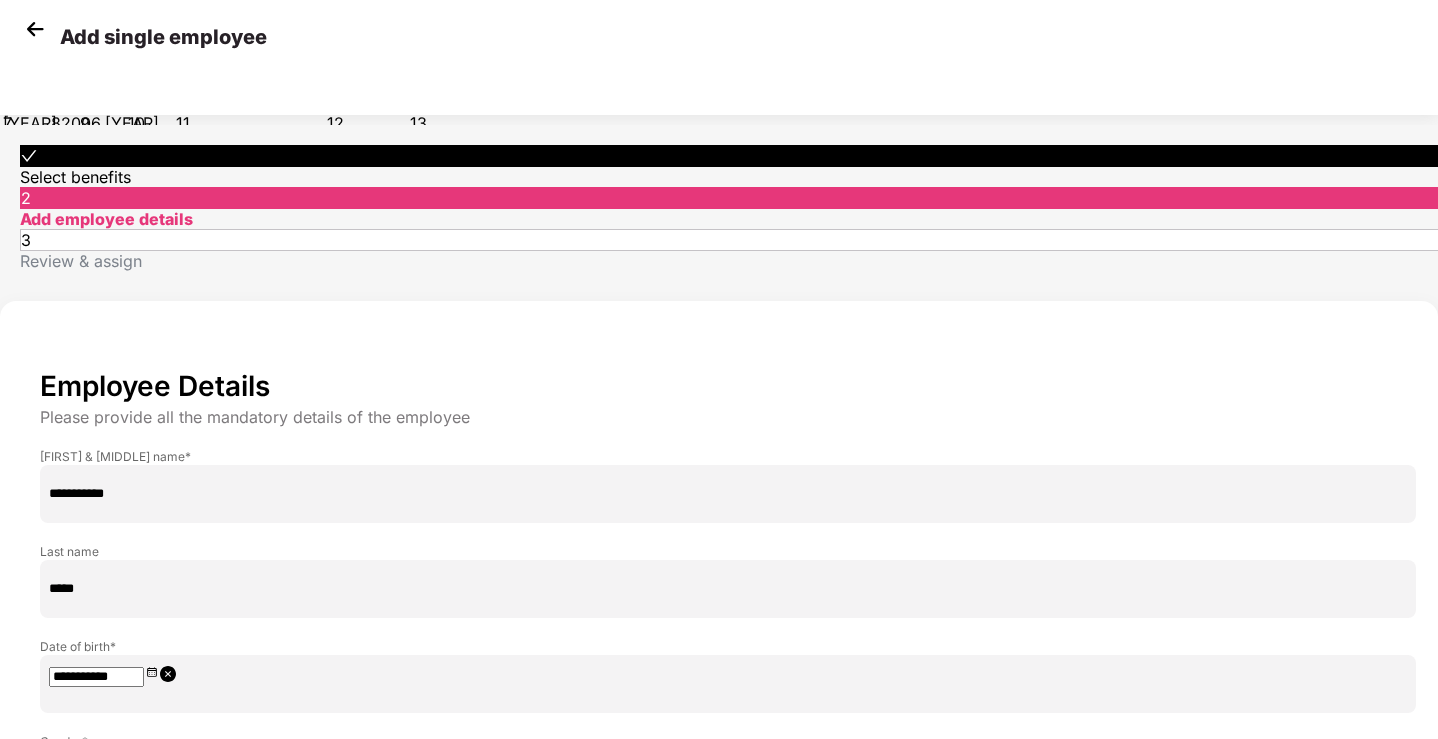 click on "[YEAR] [YEAR] [YEAR] [YEAR] [YEAR] [YEAR] [YEAR] [YEAR] [YEAR] [YEAR] [YEAR] [YEAR]" at bounding box center (81, 111) 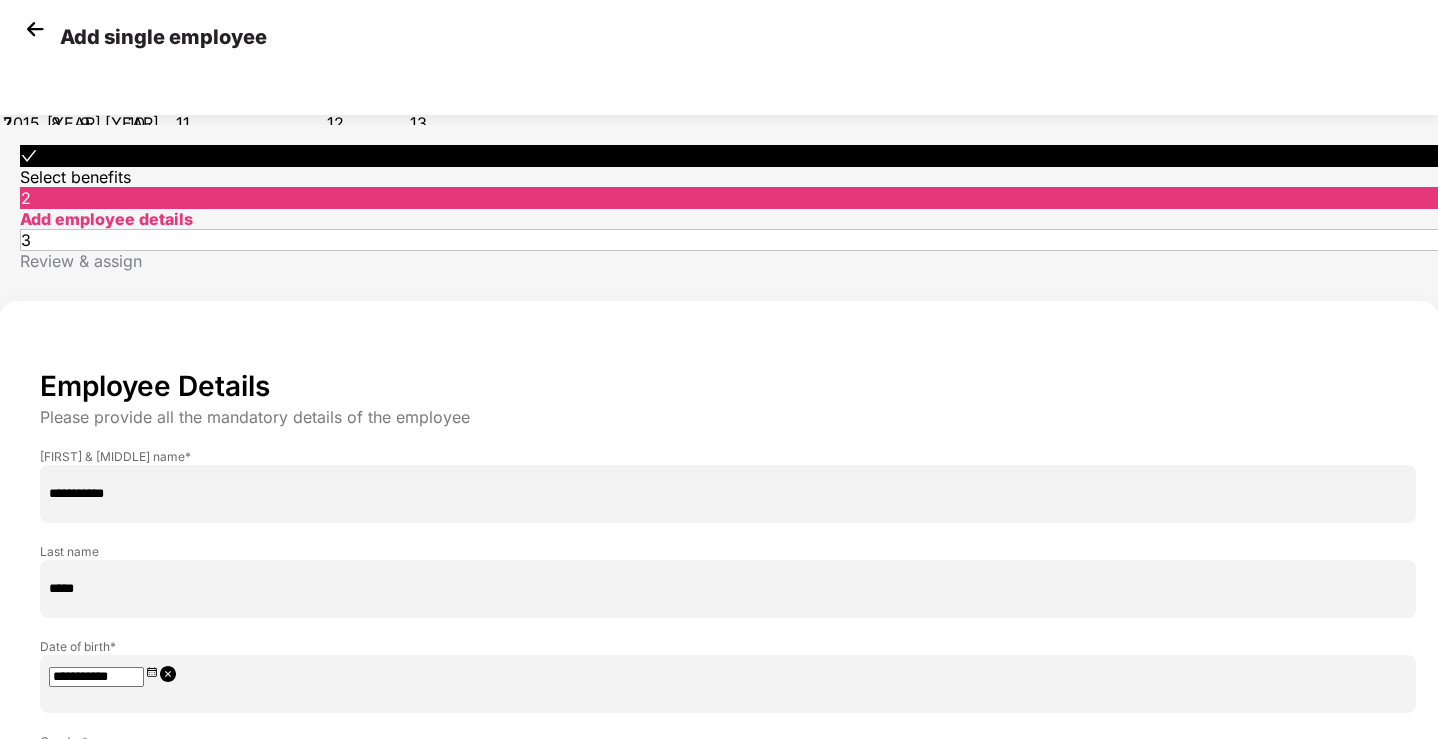 click at bounding box center (8, 58) 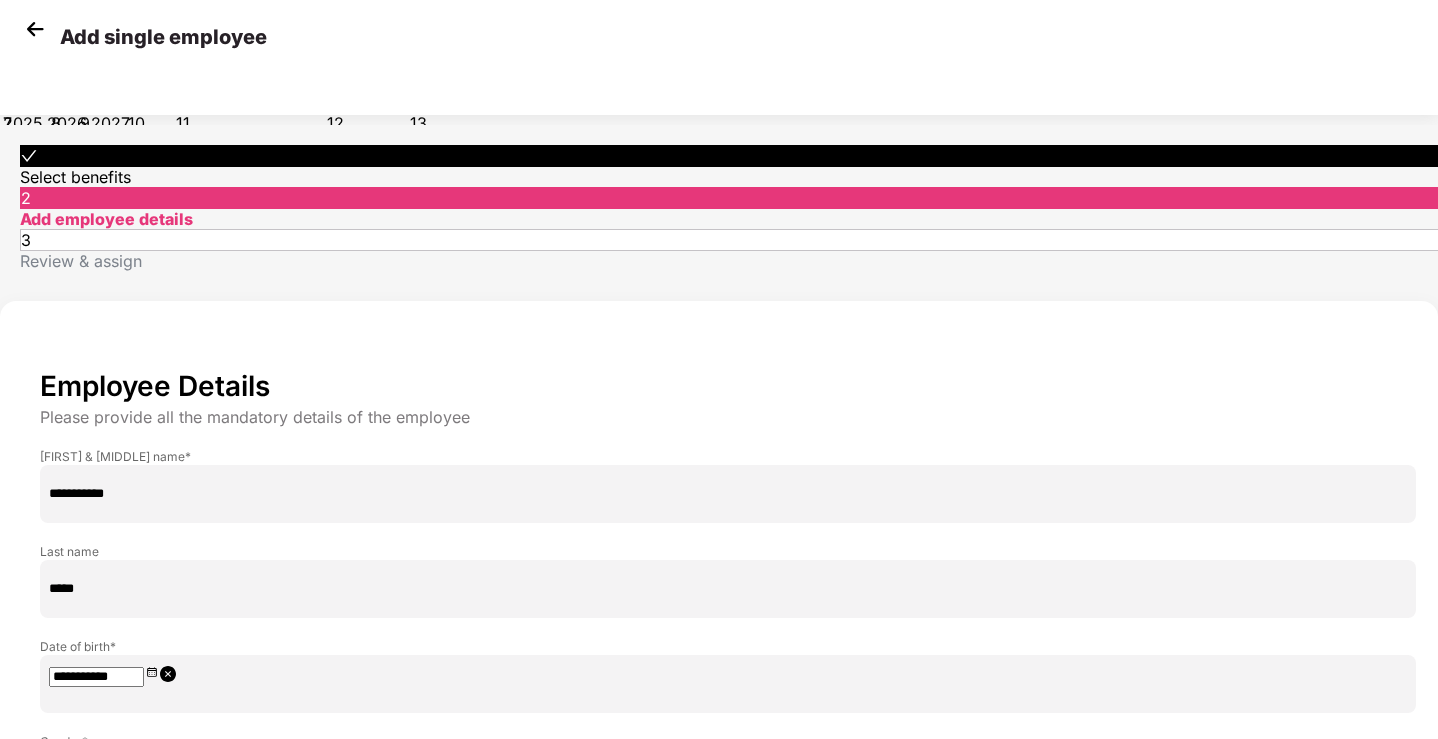 click at bounding box center [8, 58] 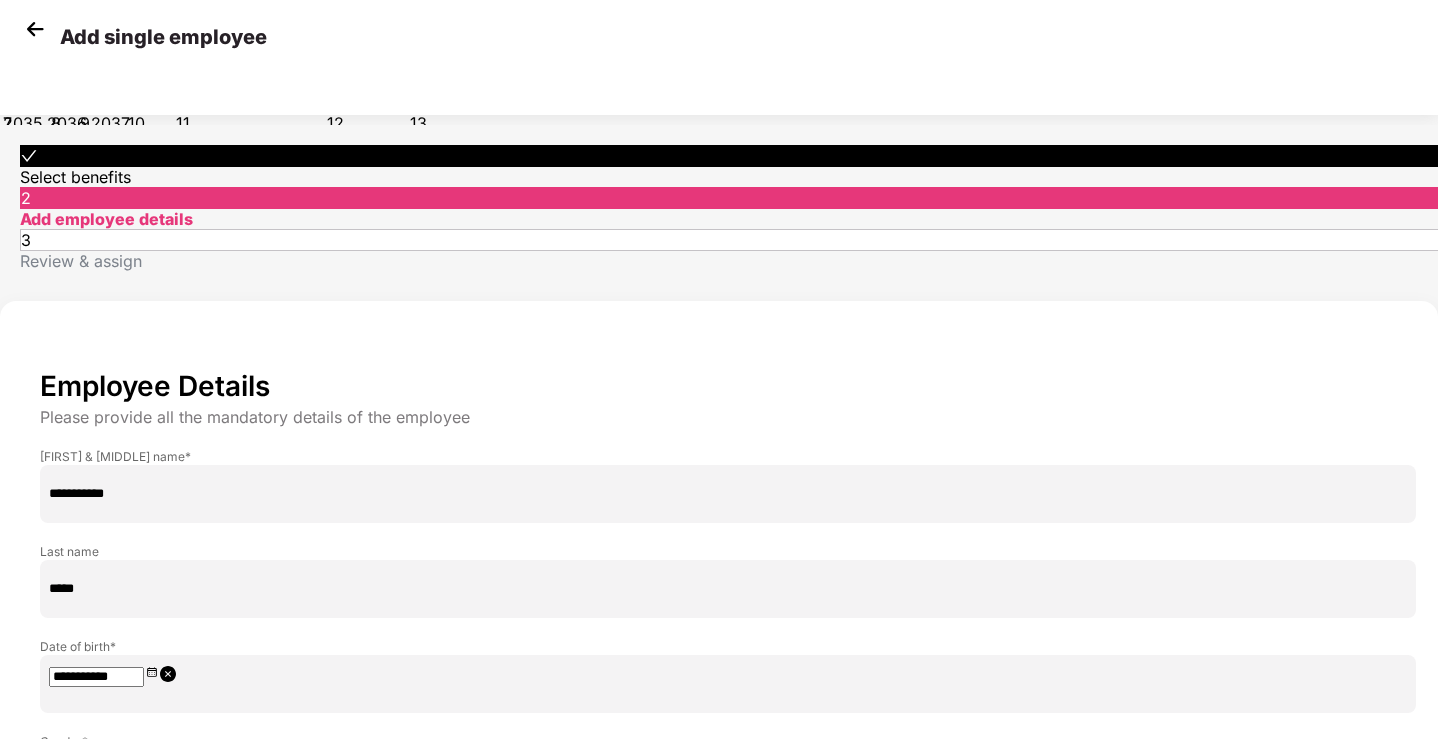 click at bounding box center (8, 58) 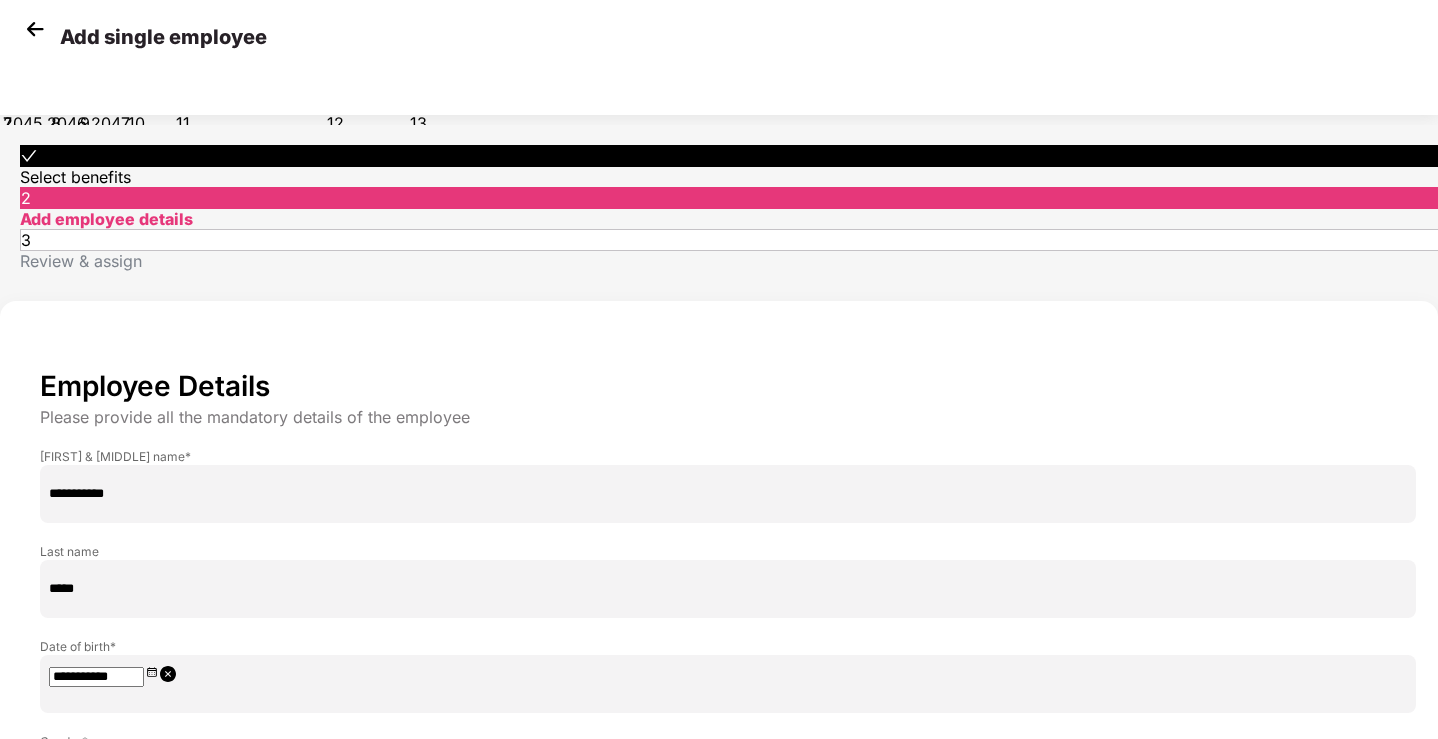 click at bounding box center (8, 58) 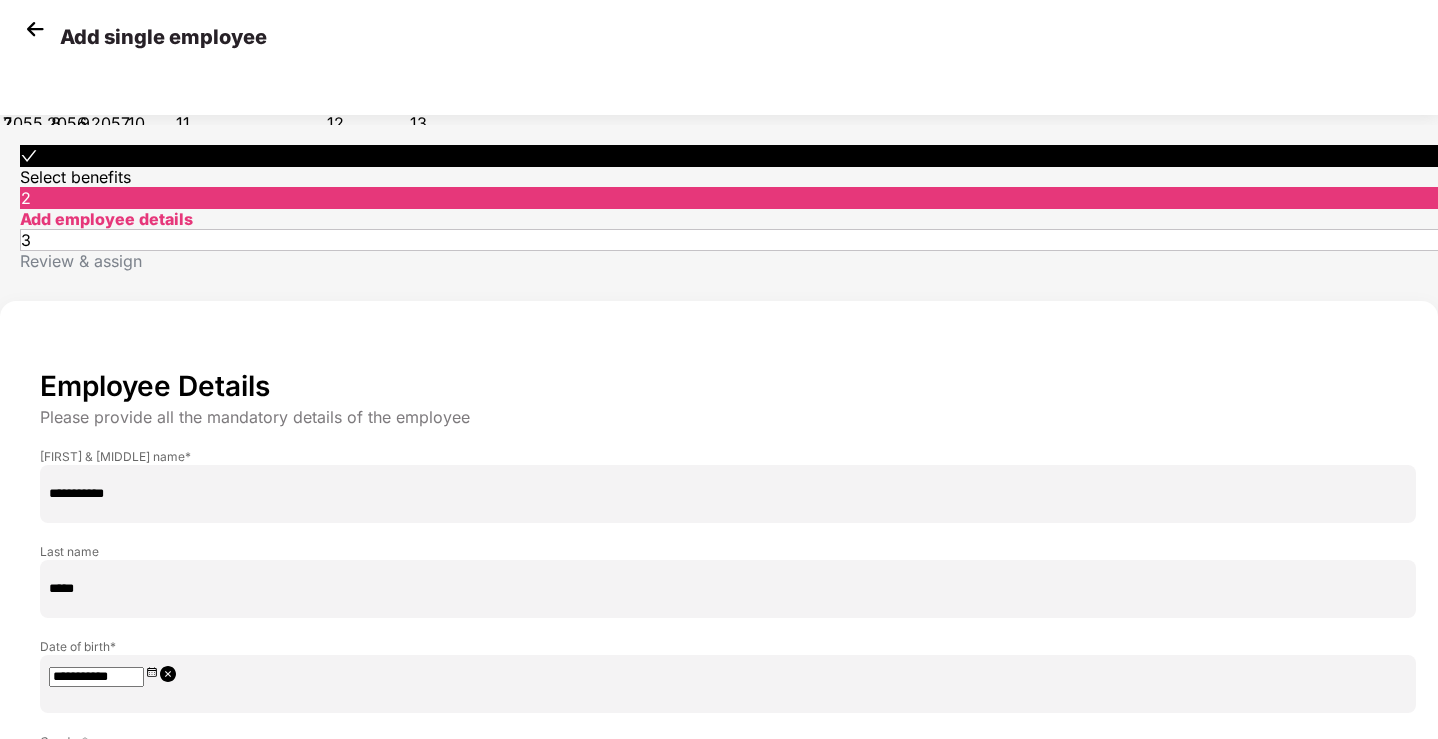 click at bounding box center [8, 58] 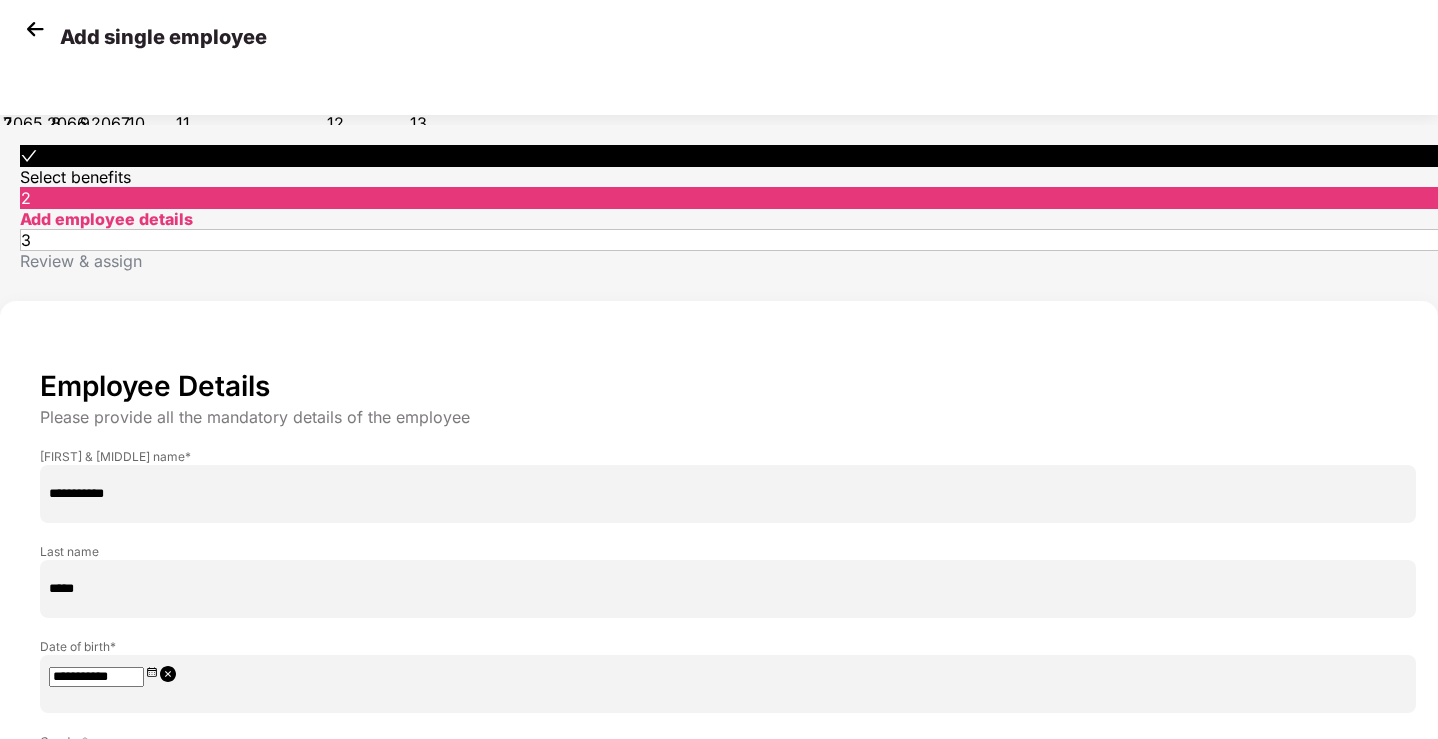 click at bounding box center (8, 58) 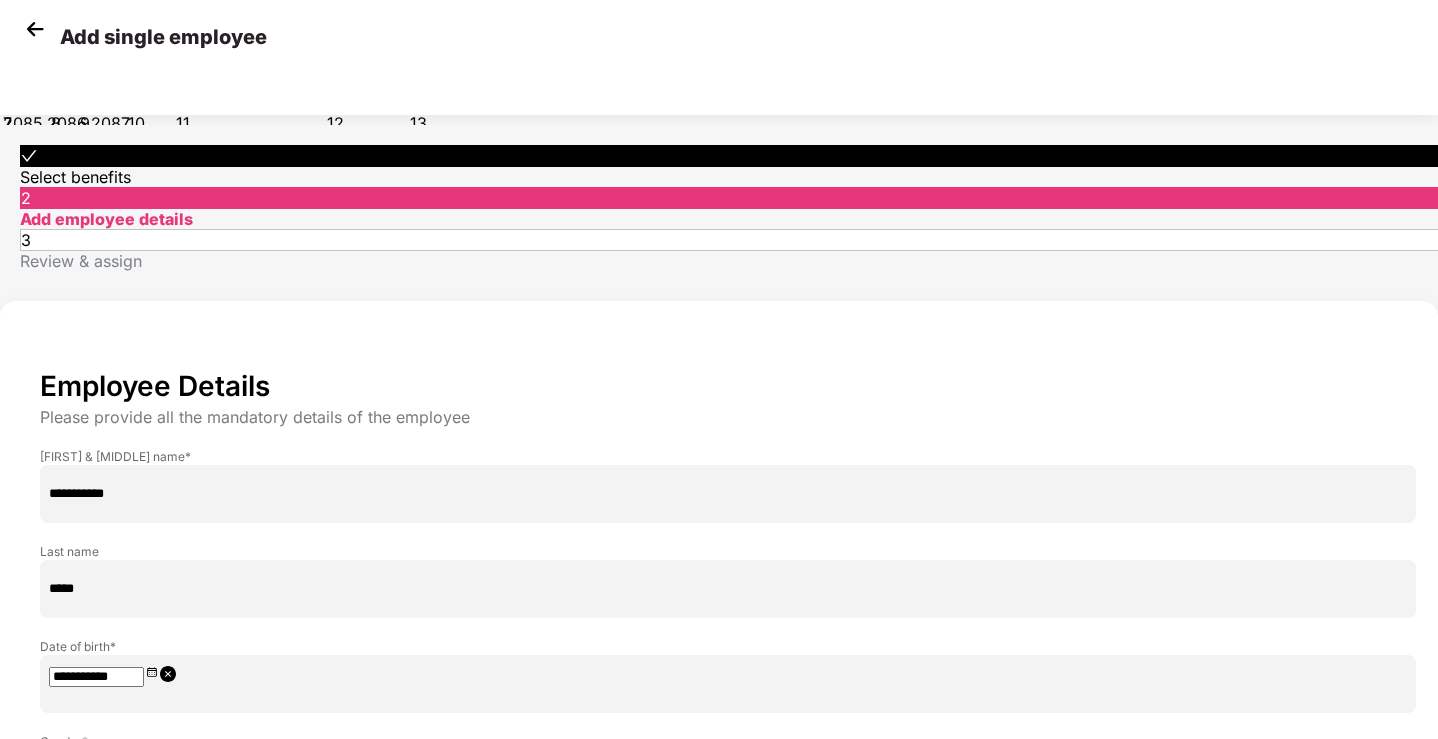 click at bounding box center [8, 16] 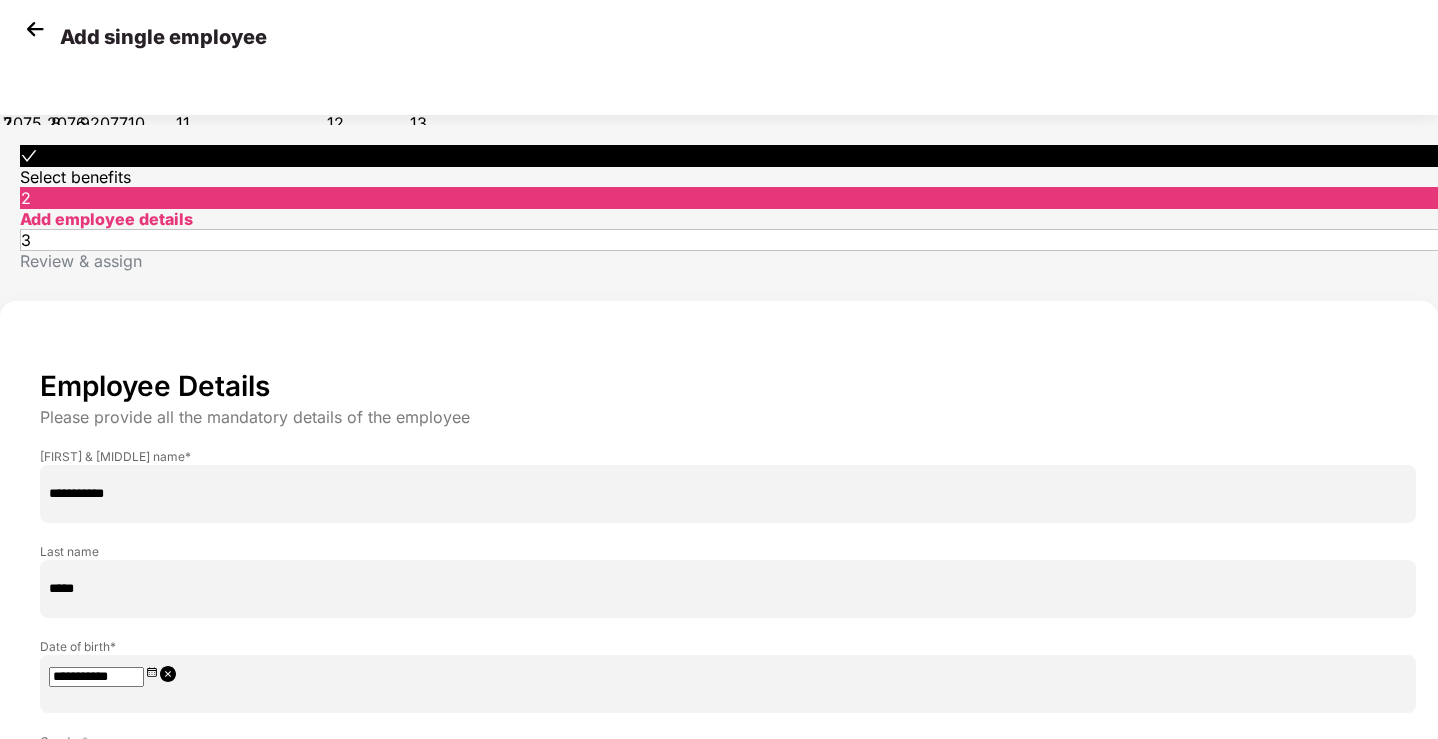 click at bounding box center [8, 16] 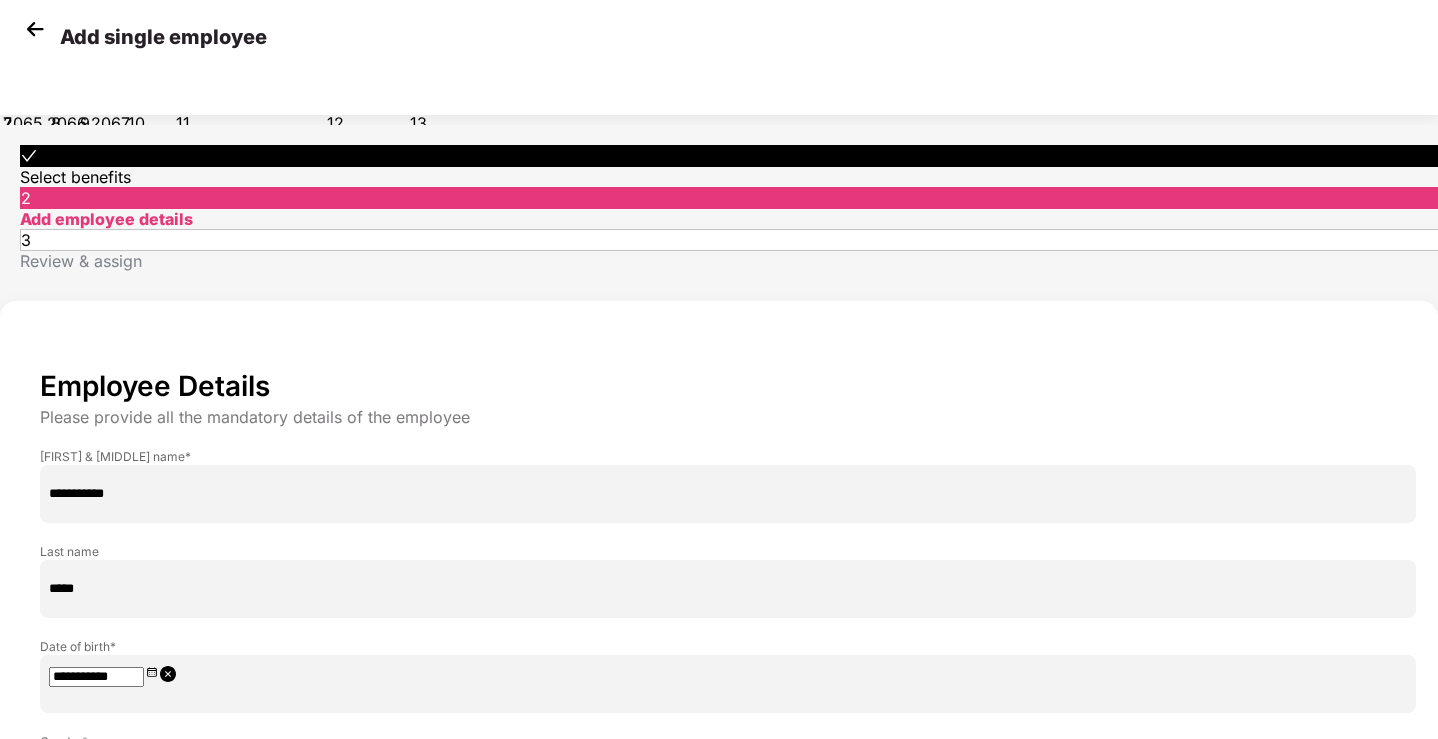 click at bounding box center [8, 16] 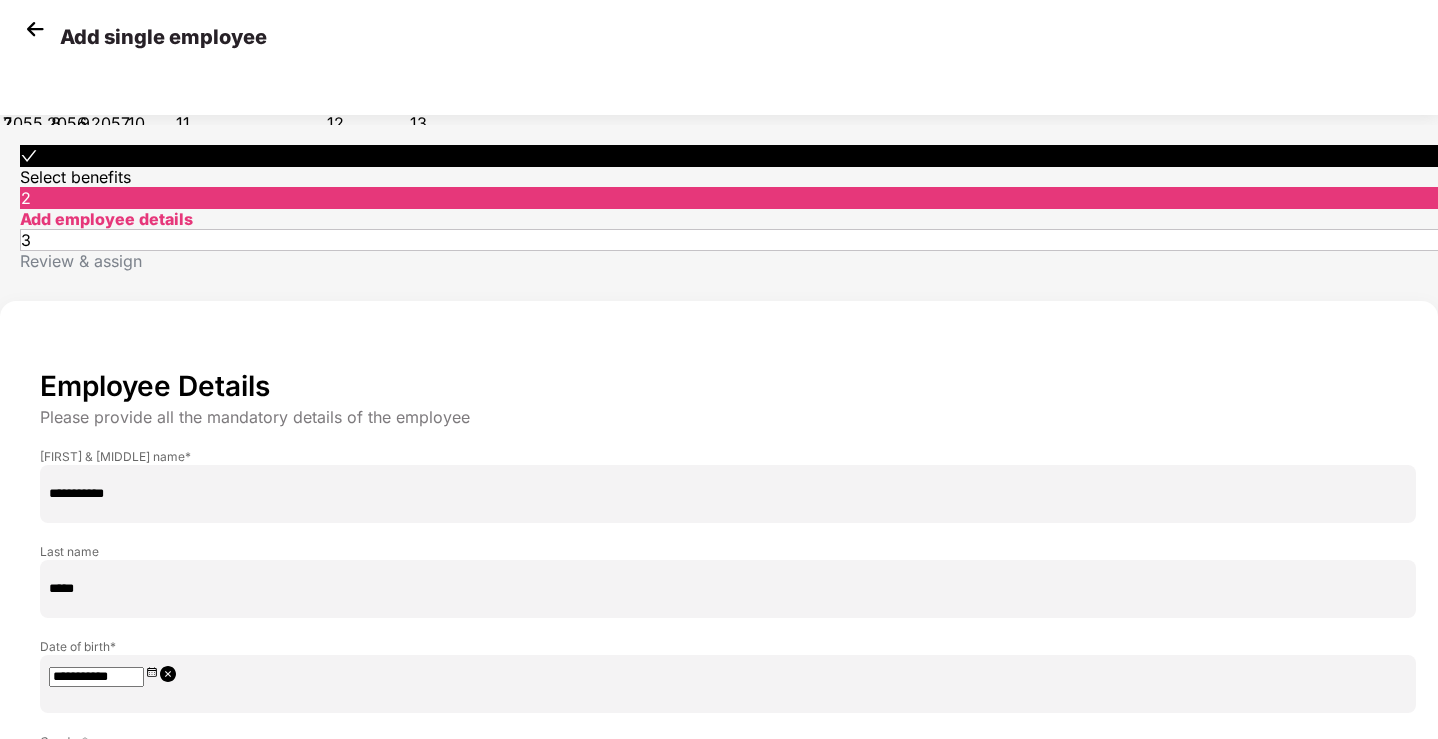 click at bounding box center [8, 16] 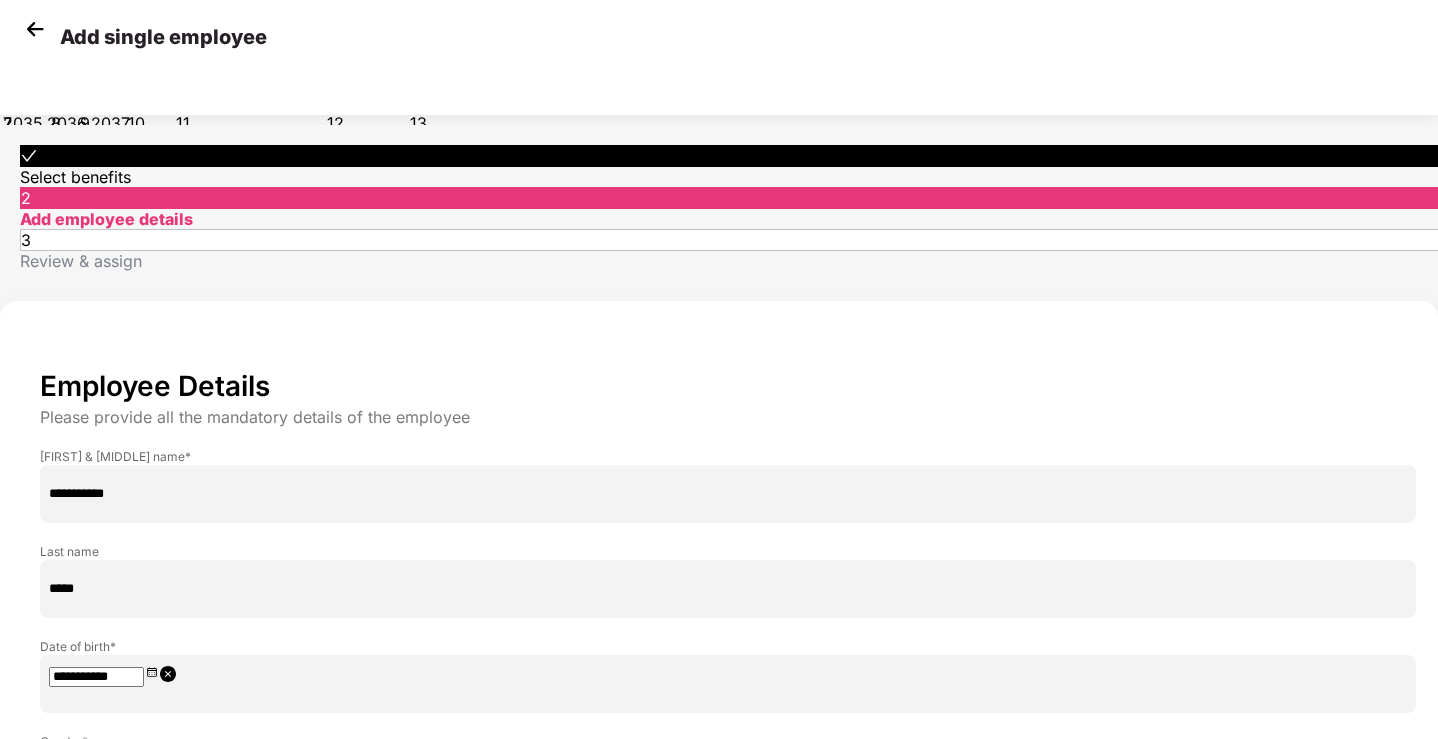 click at bounding box center (8, 16) 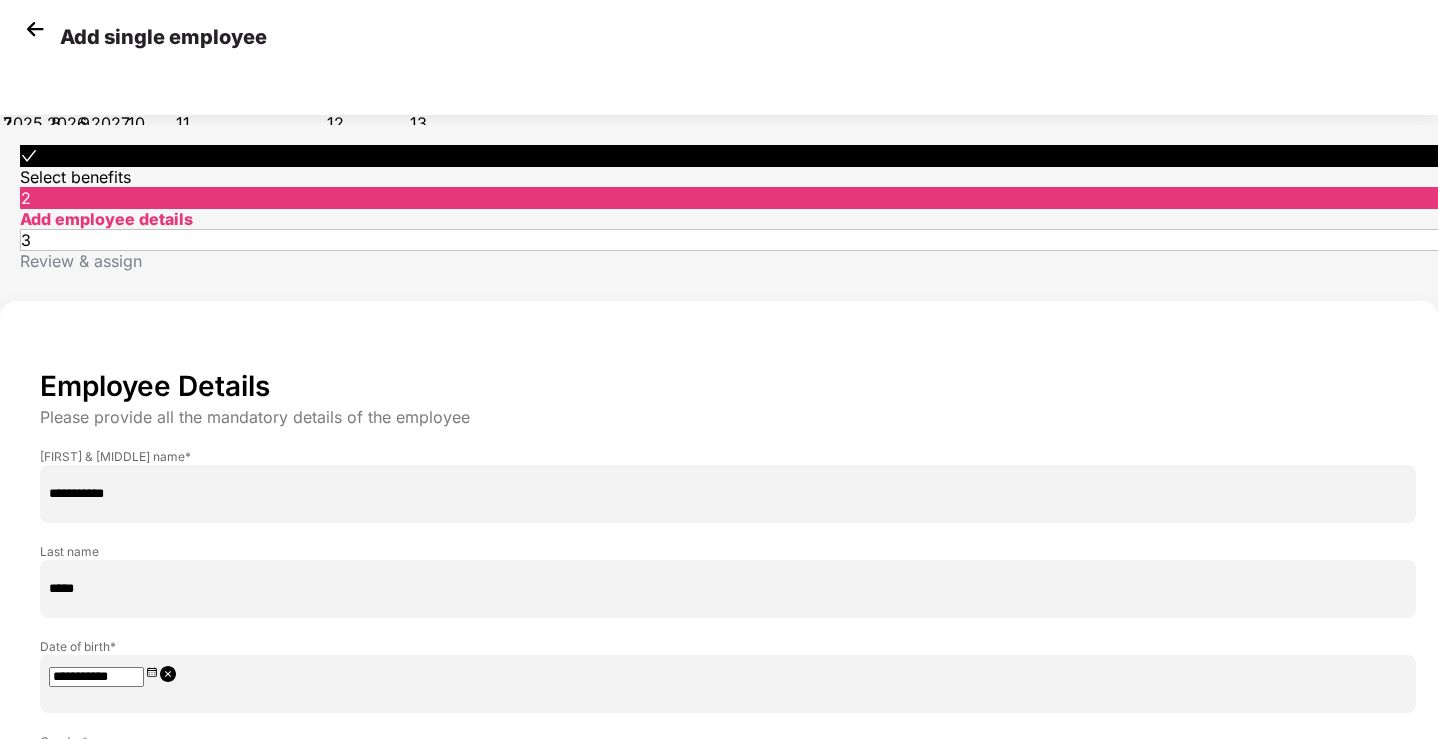 click at bounding box center [8, 16] 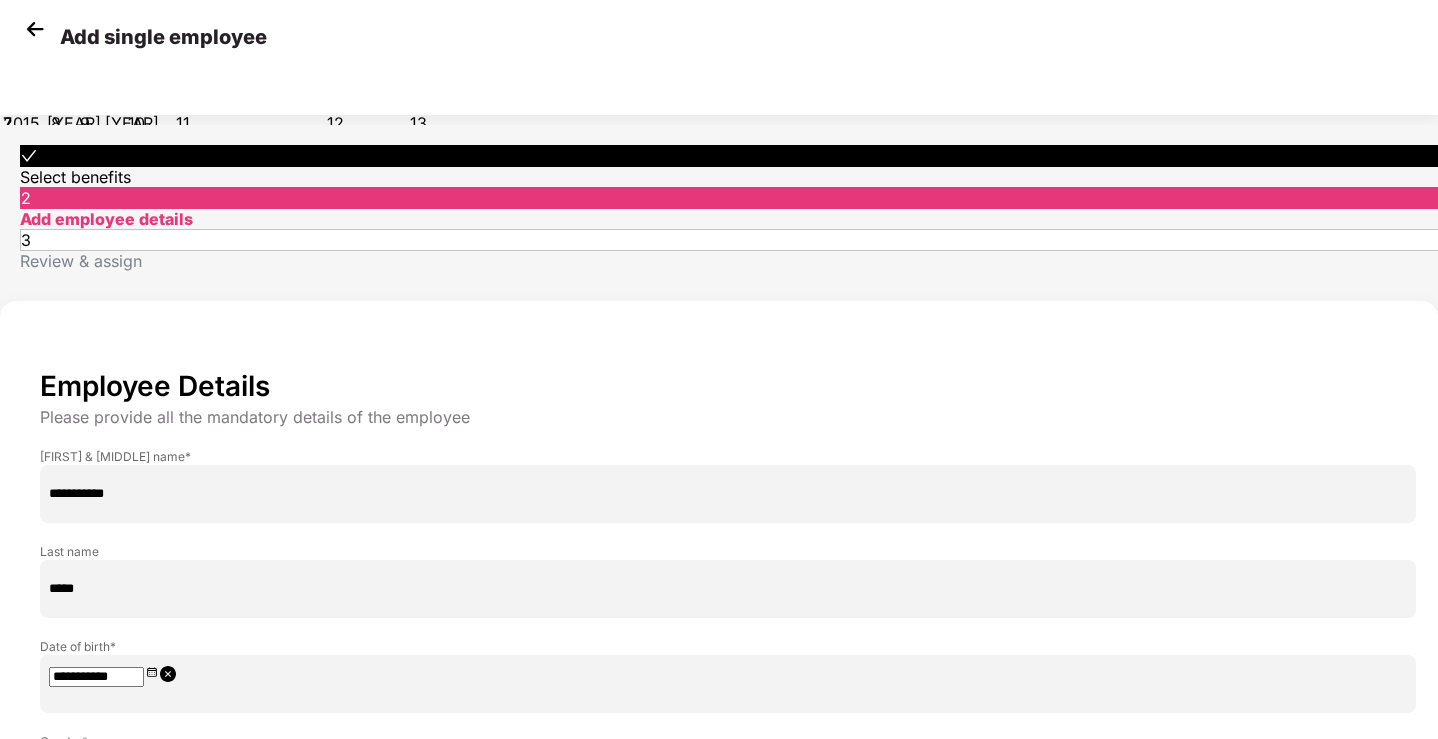 click at bounding box center (8, 16) 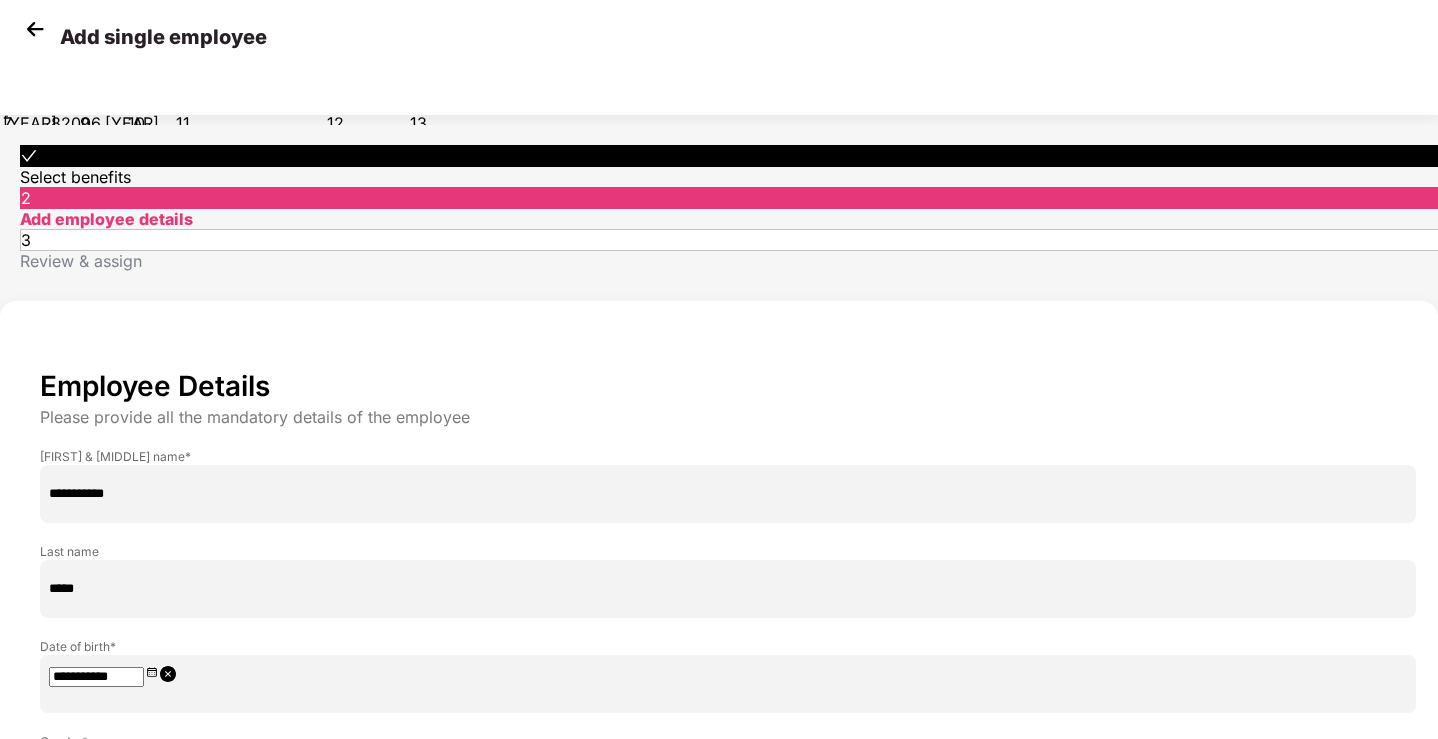 click at bounding box center [8, 58] 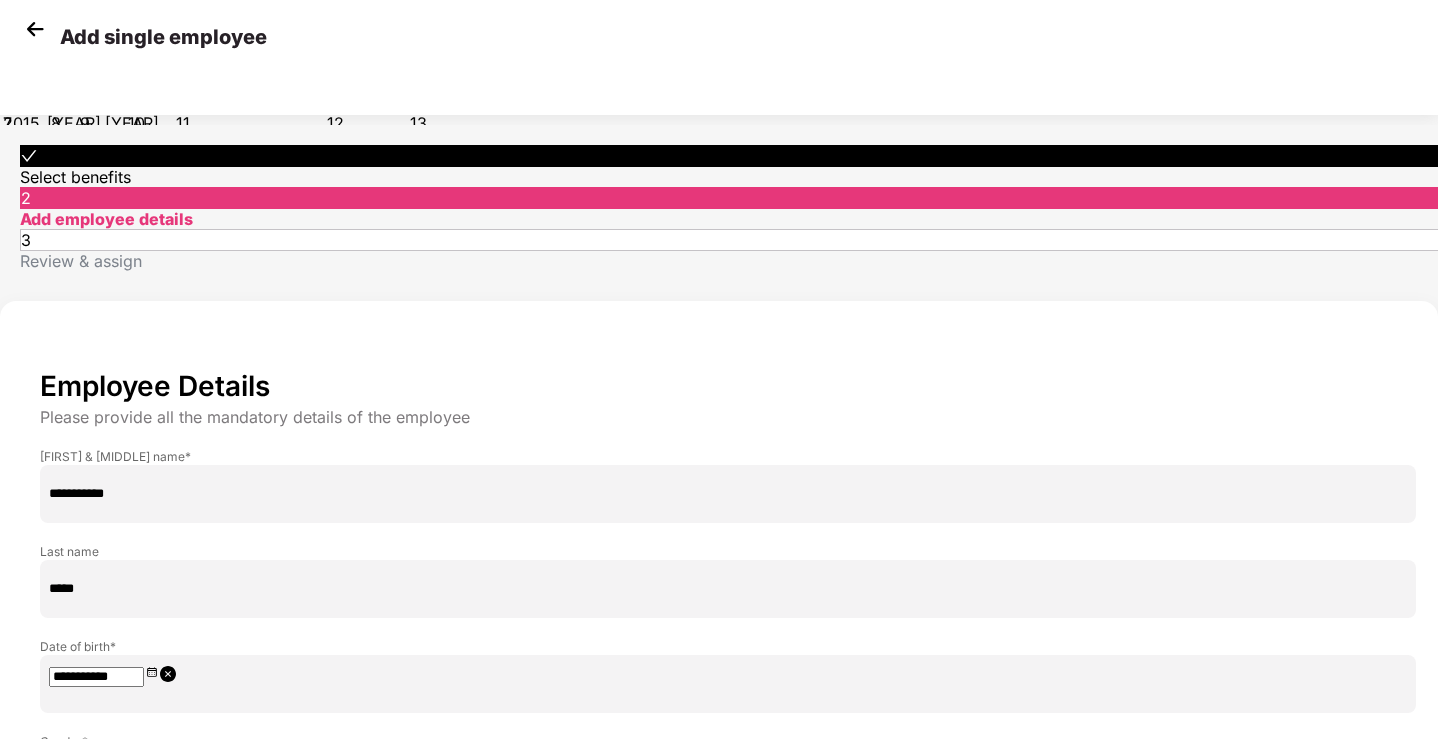 click at bounding box center [8, 58] 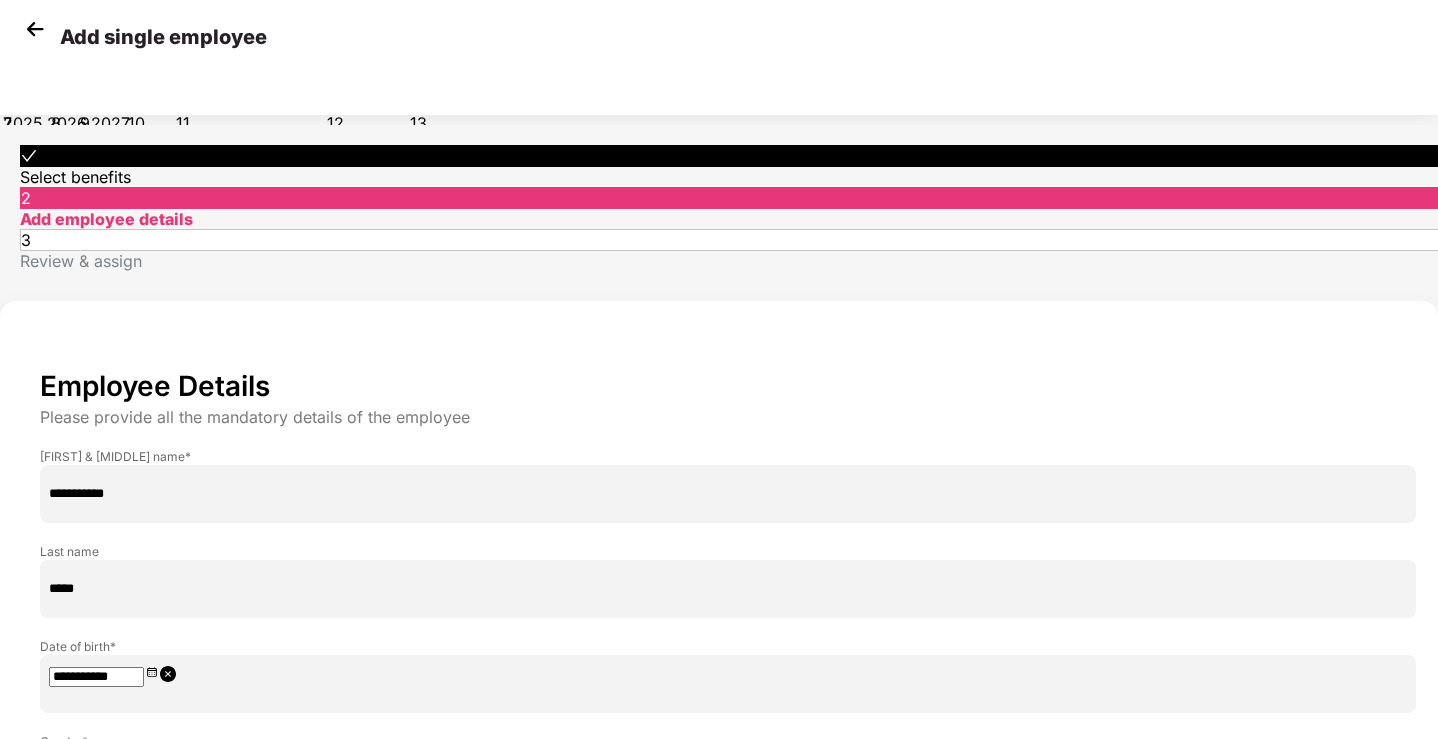 click on "2025" at bounding box center [67, 75] 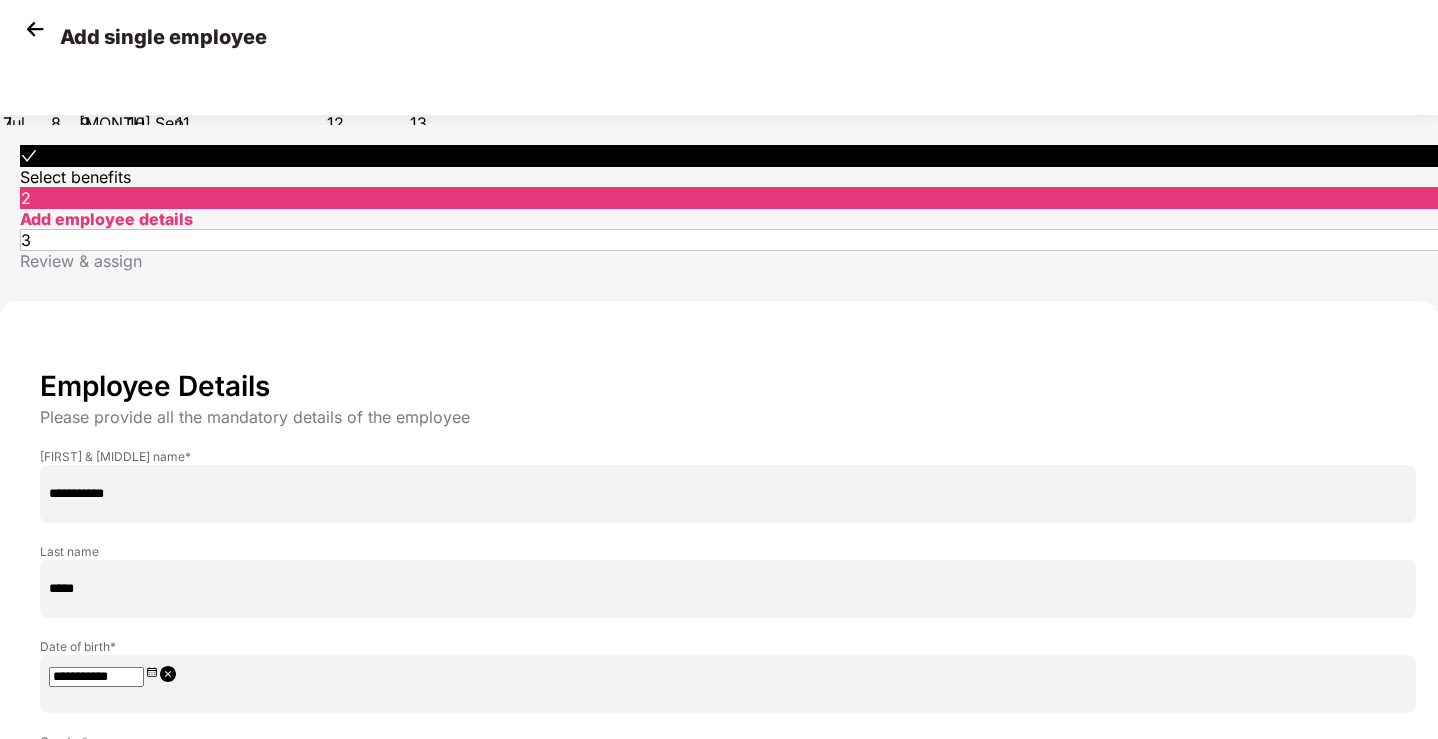 click on "Jun" at bounding box center [39, 75] 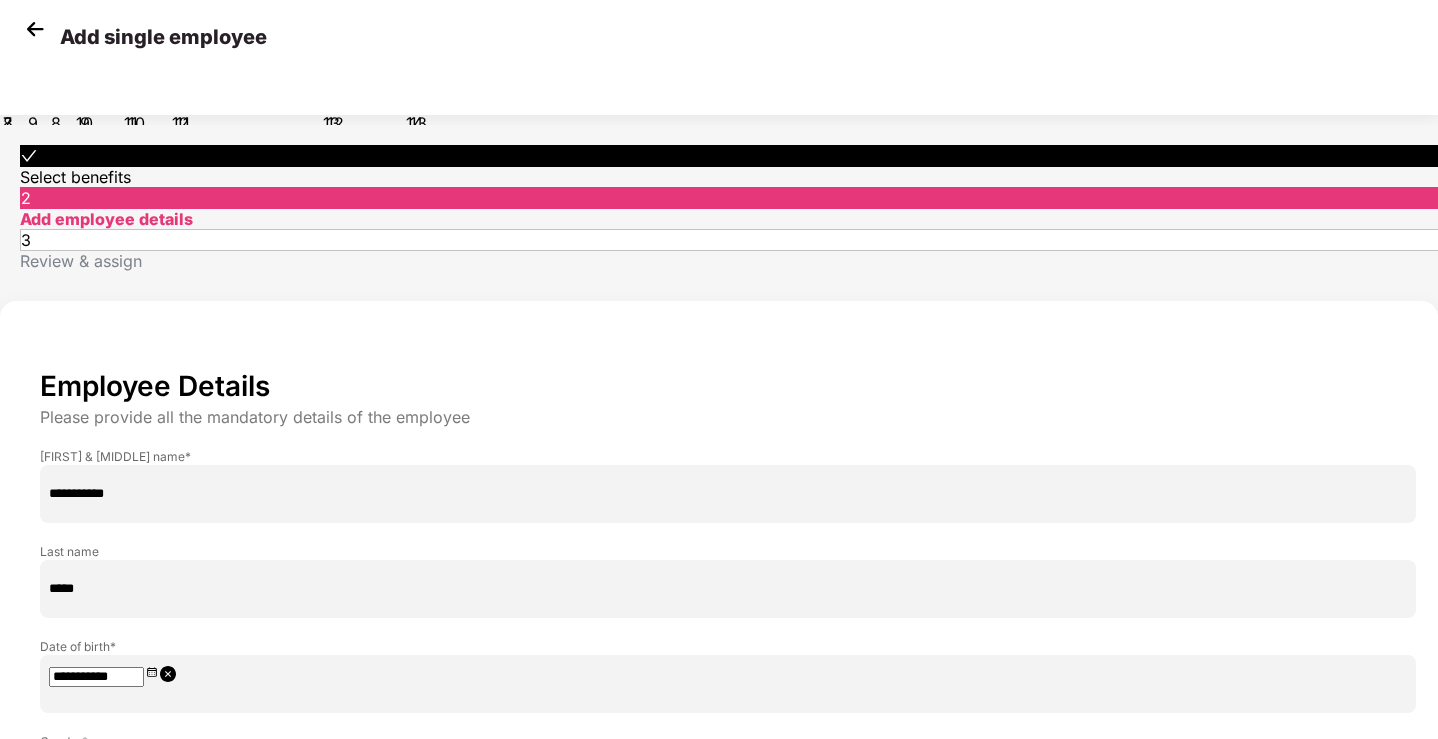 click on "Today" at bounding box center [23, 242] 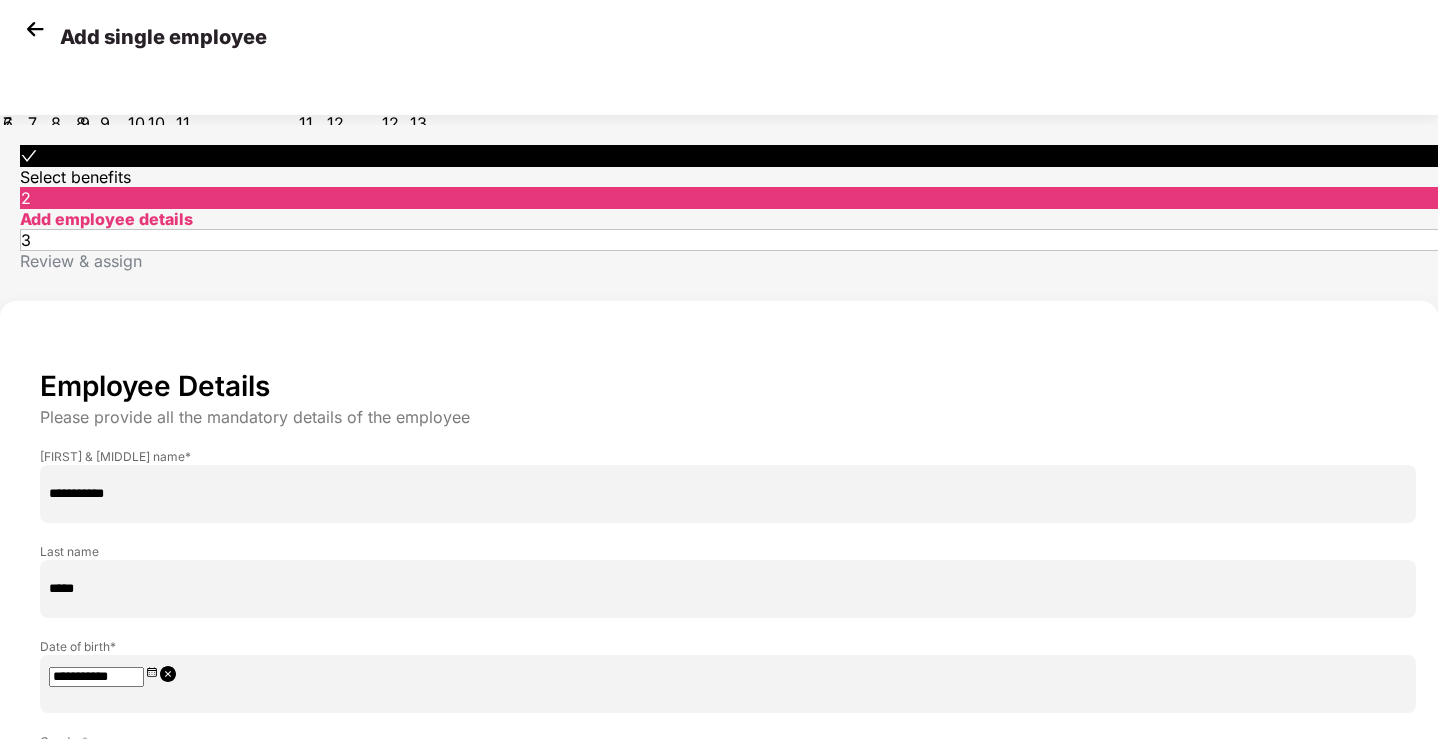click on "**********" at bounding box center (96, 944) 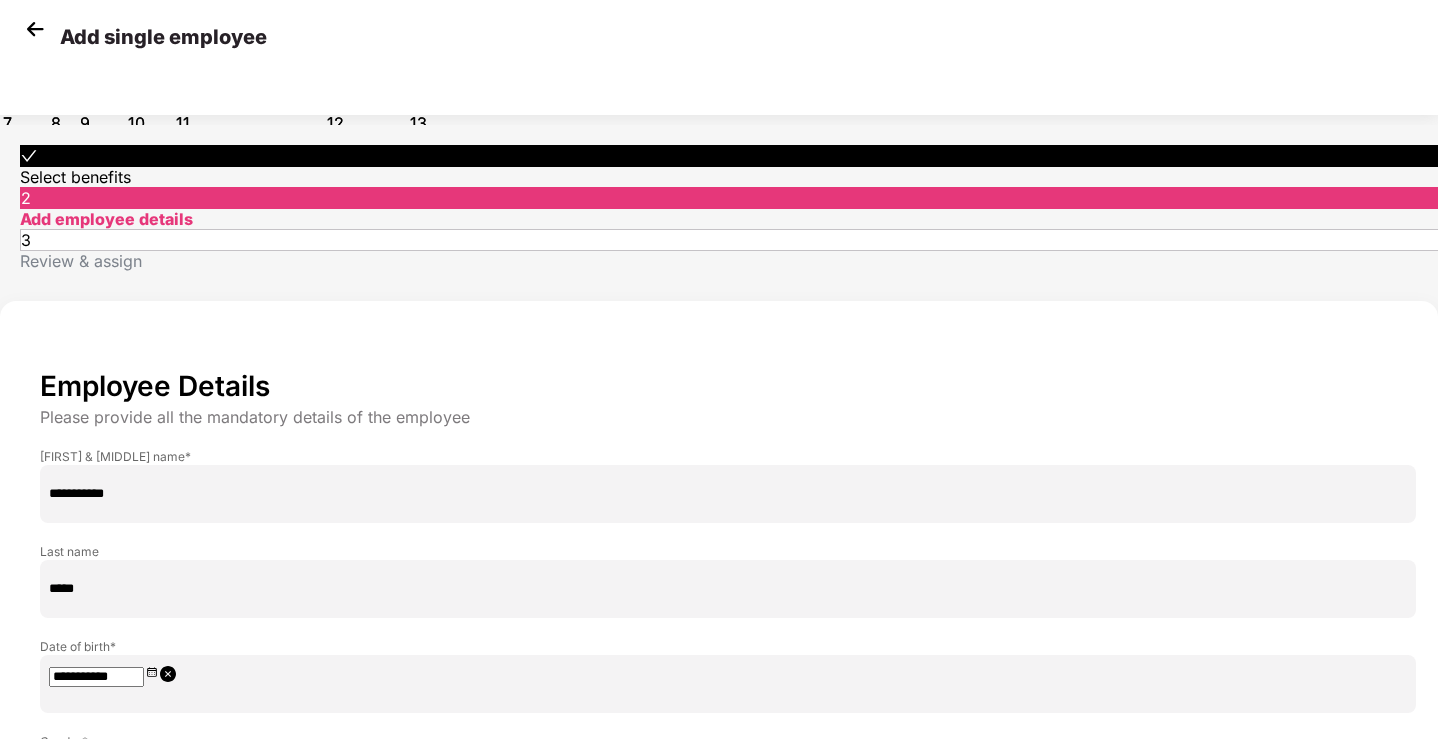 click at bounding box center [24, 16] 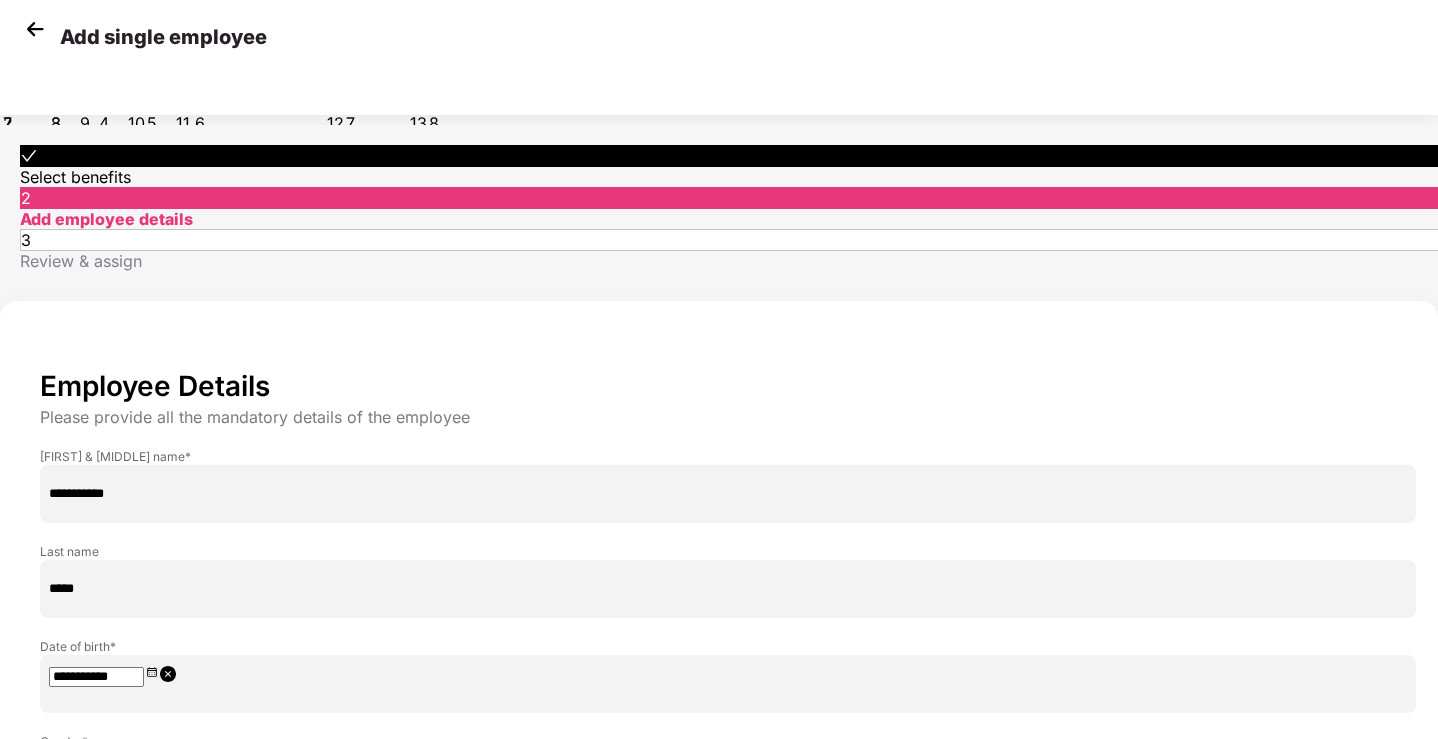 click at bounding box center [24, 16] 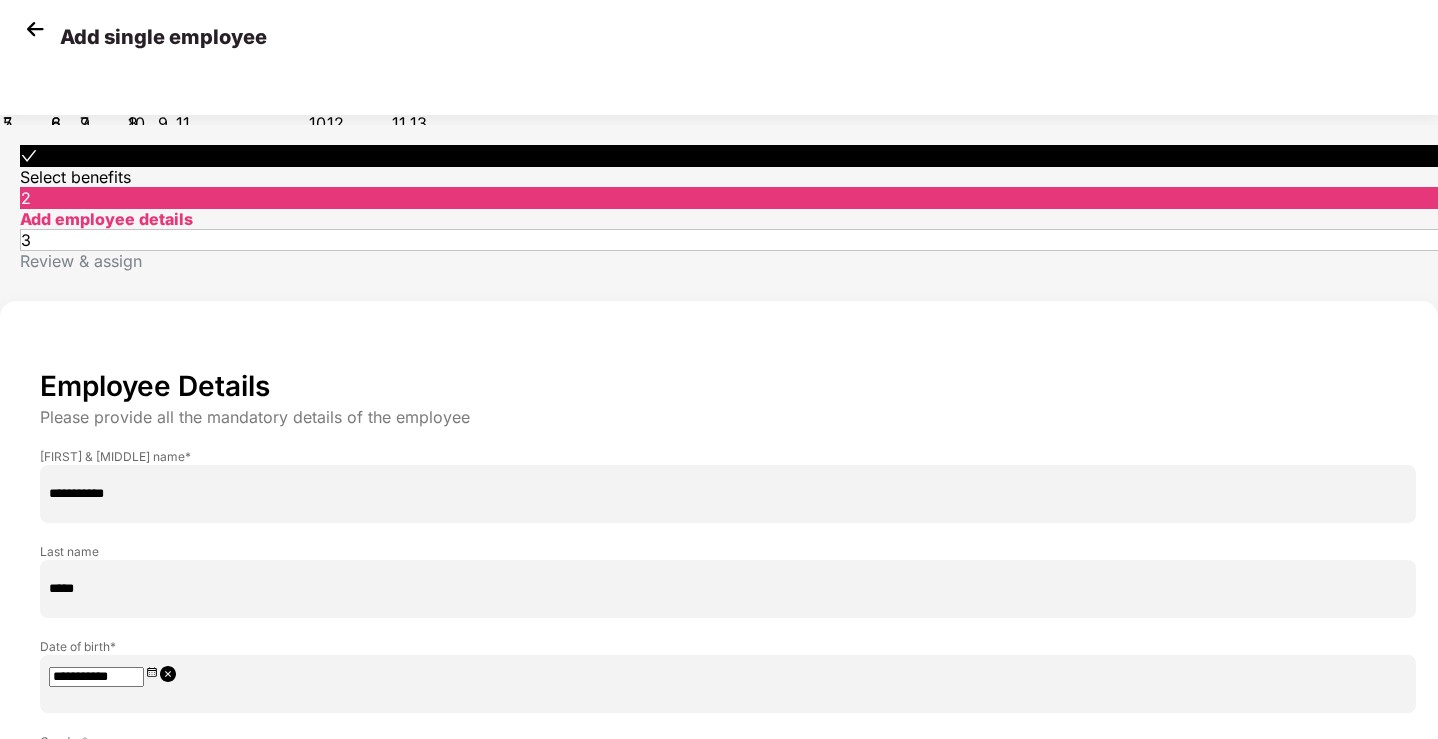 click at bounding box center [24, 16] 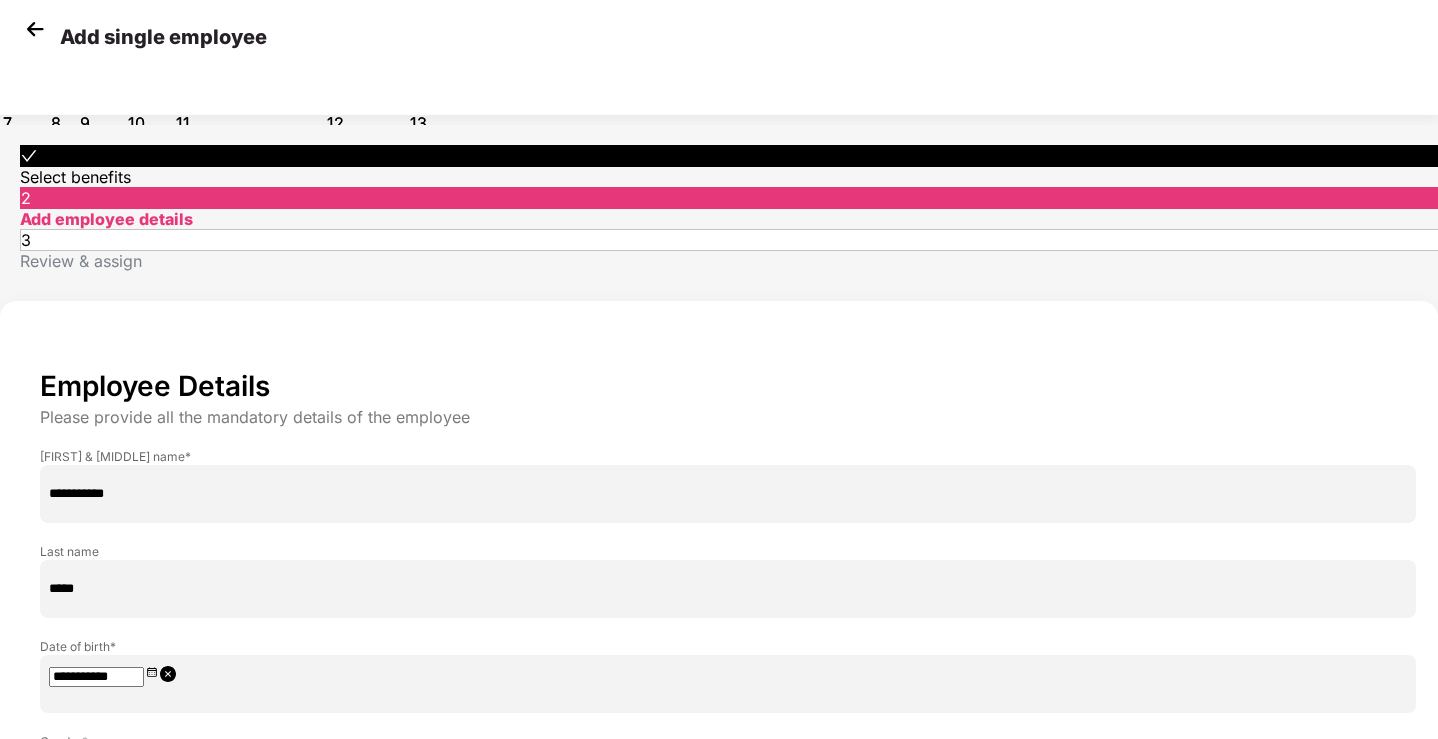 click at bounding box center (24, 16) 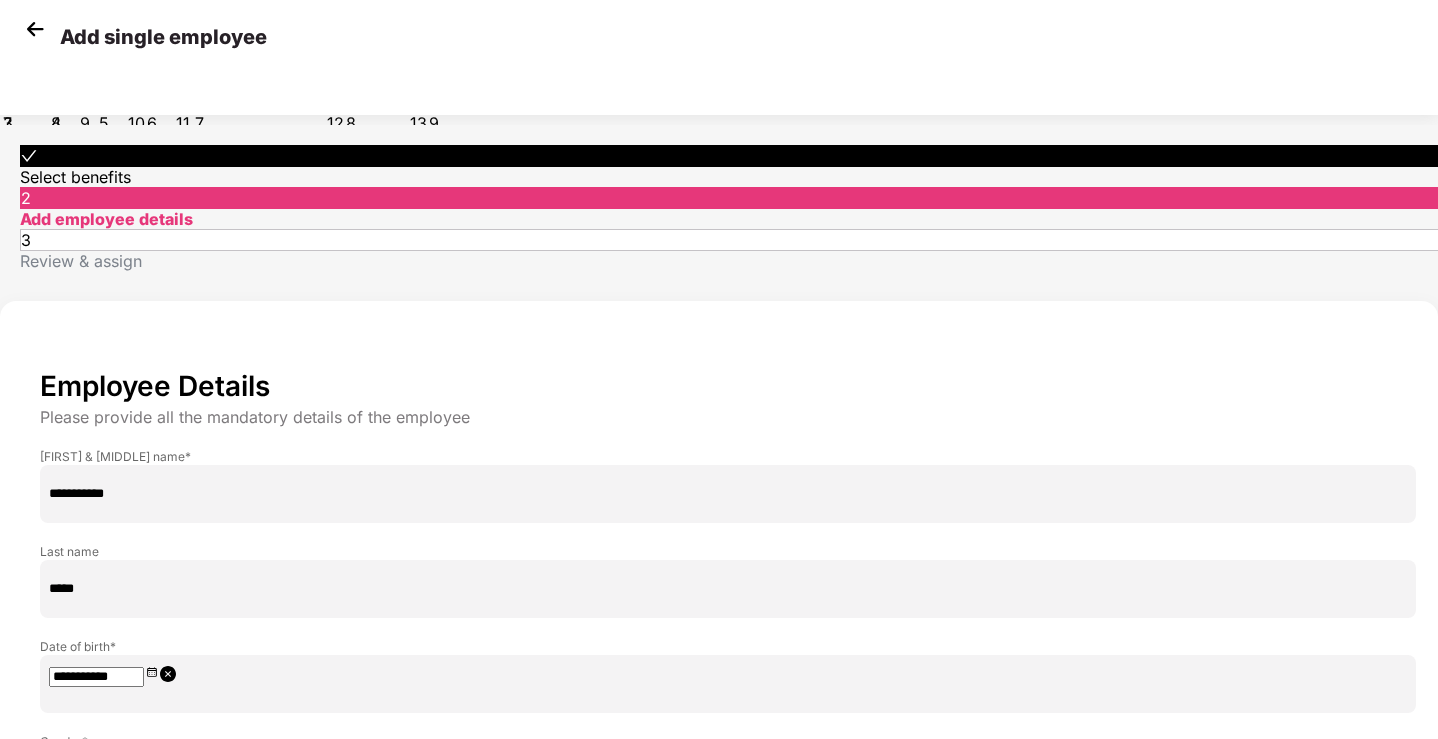 click at bounding box center [8, 58] 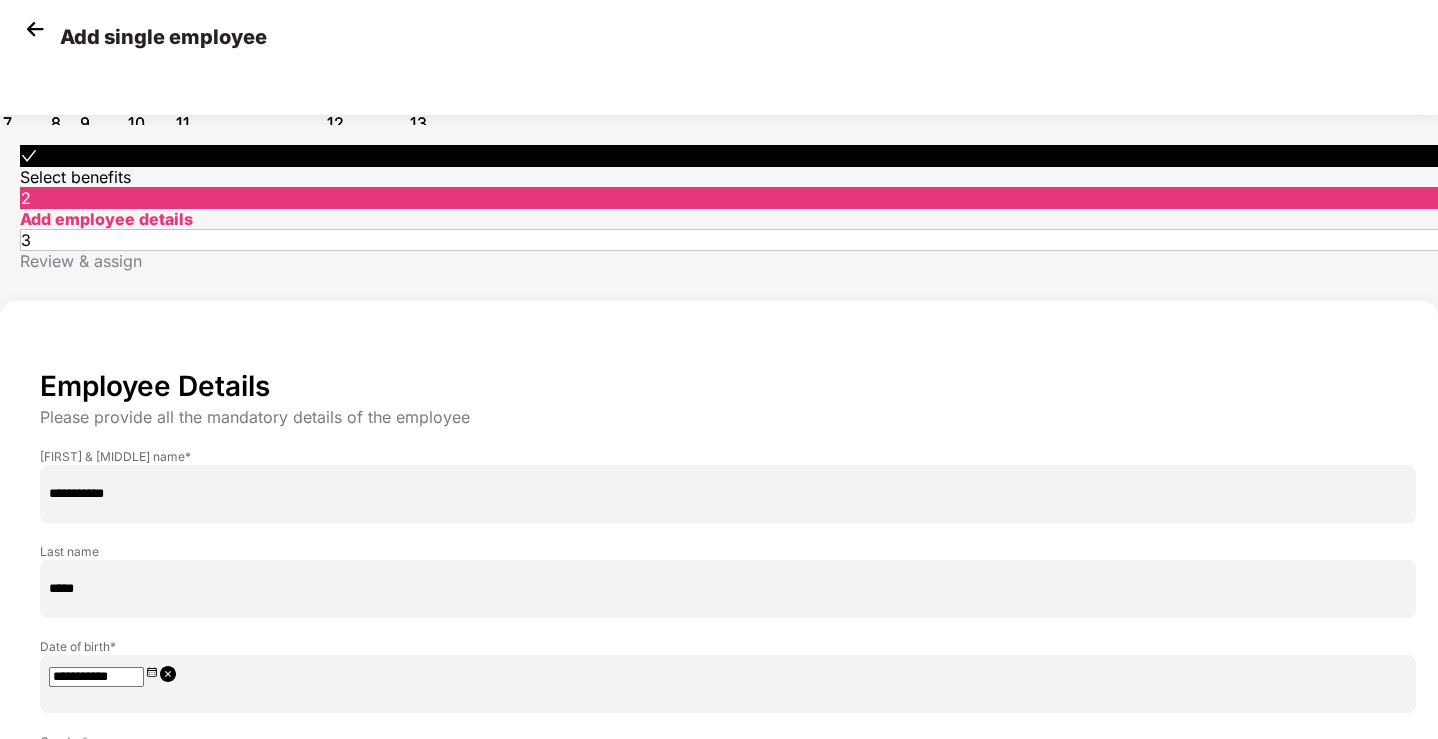 click at bounding box center [8, 58] 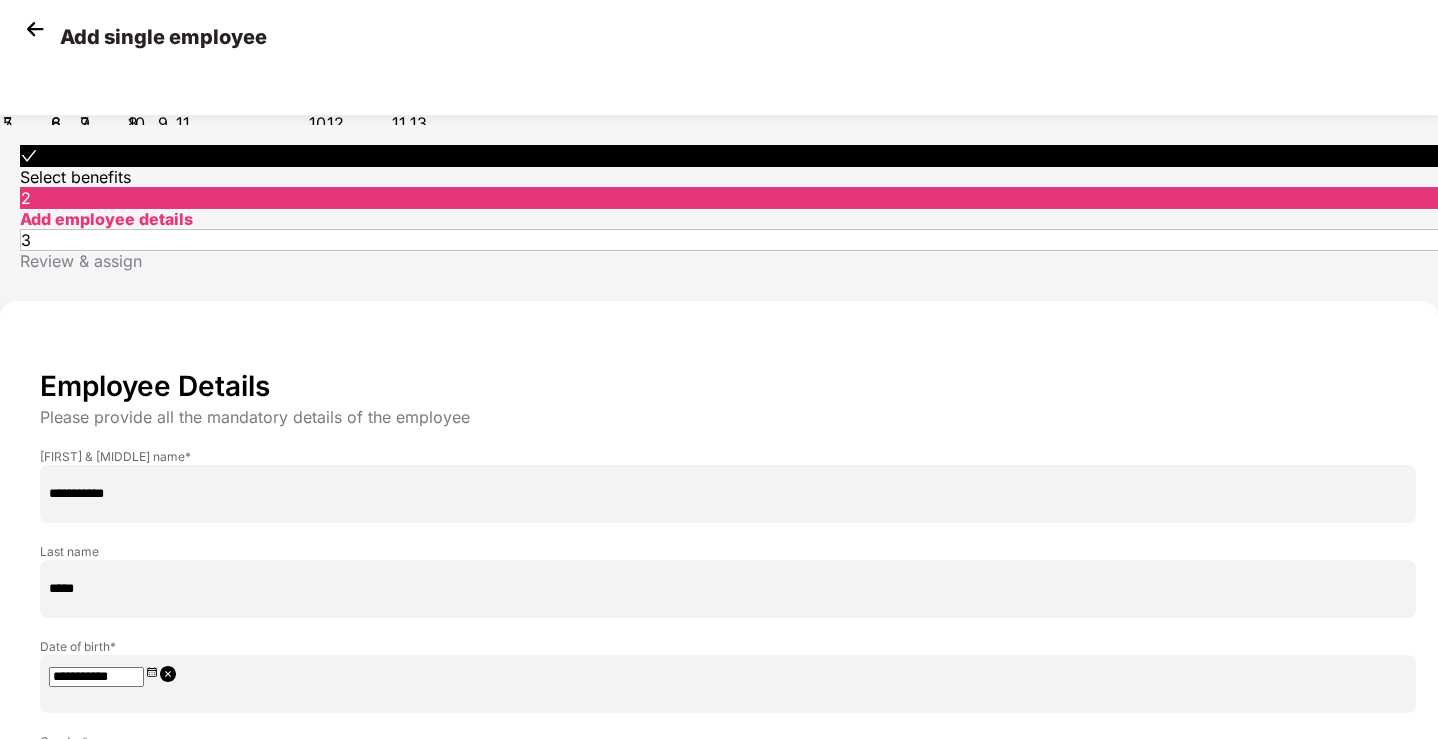 click at bounding box center (8, 58) 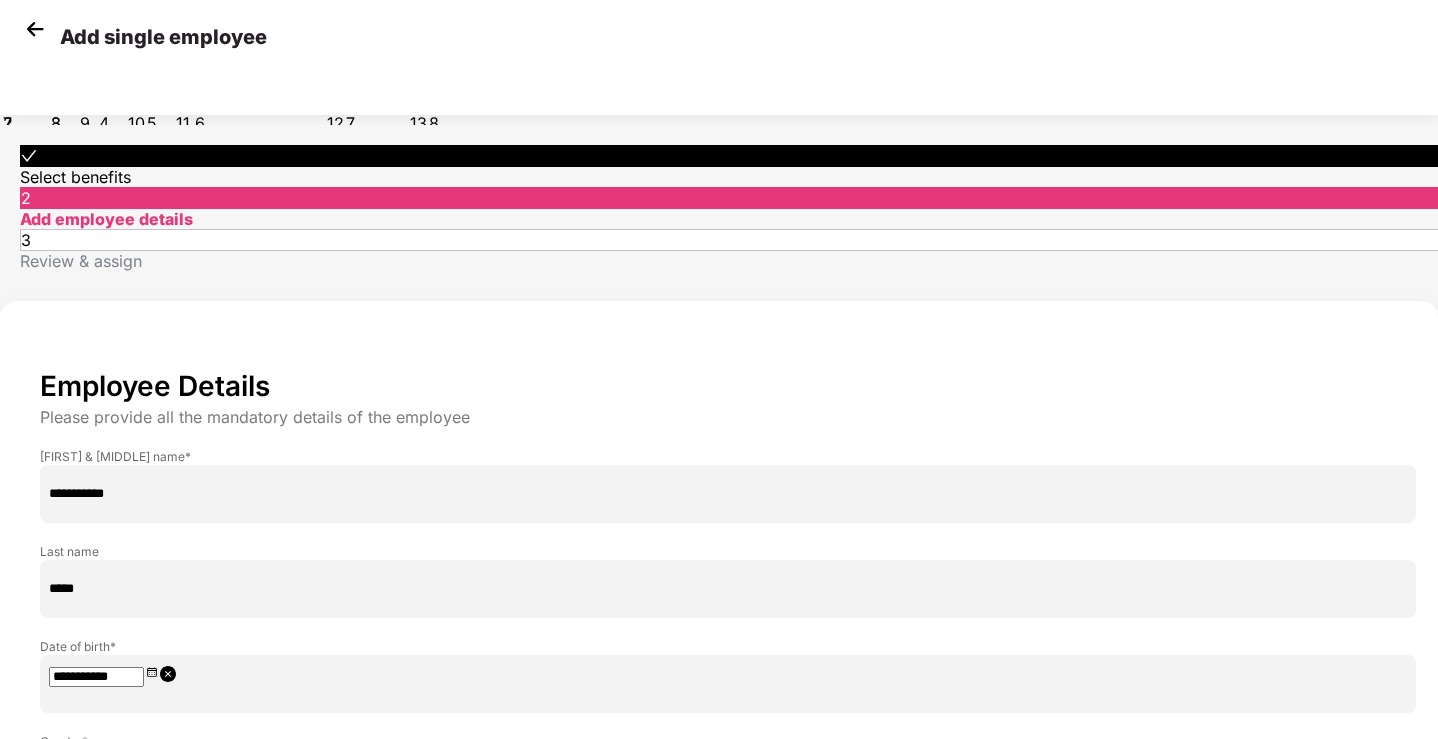 click at bounding box center (8, 58) 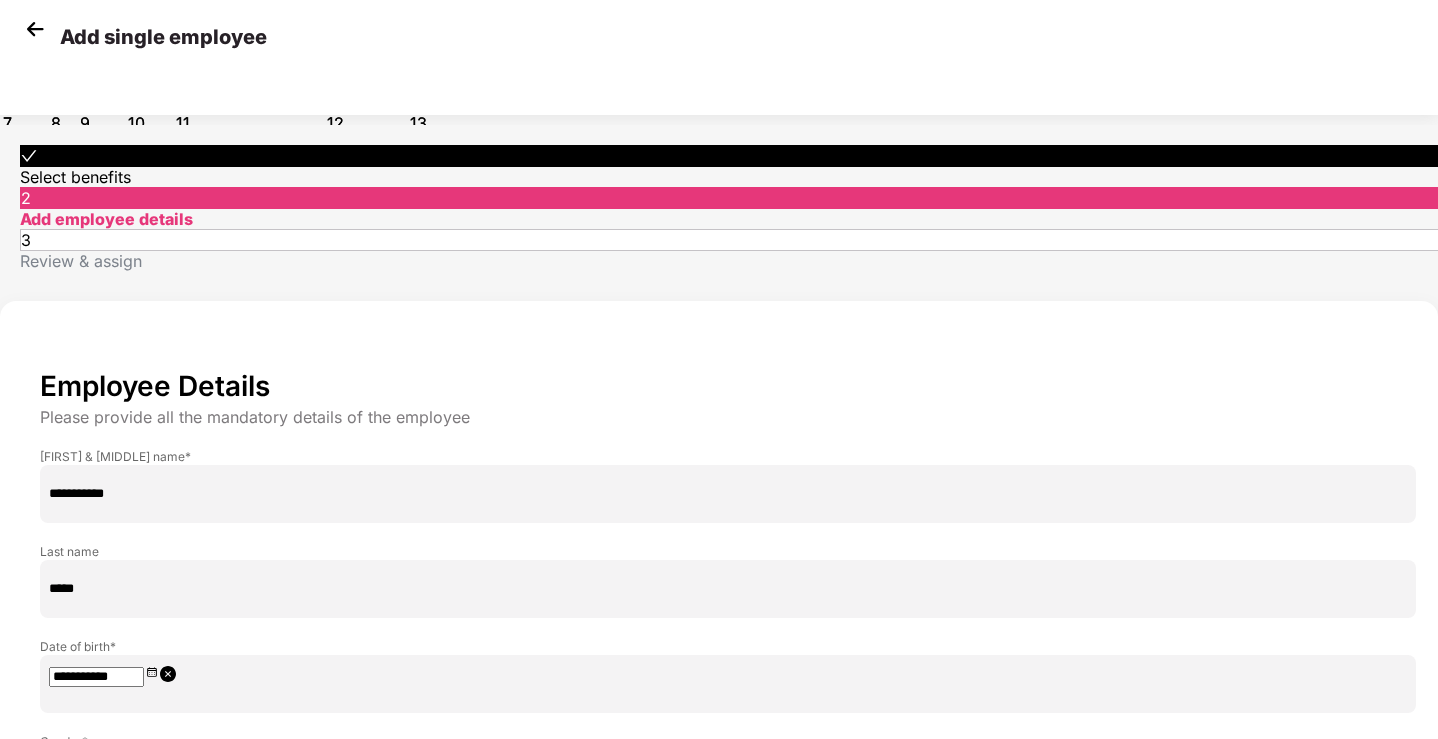 click at bounding box center [8, 58] 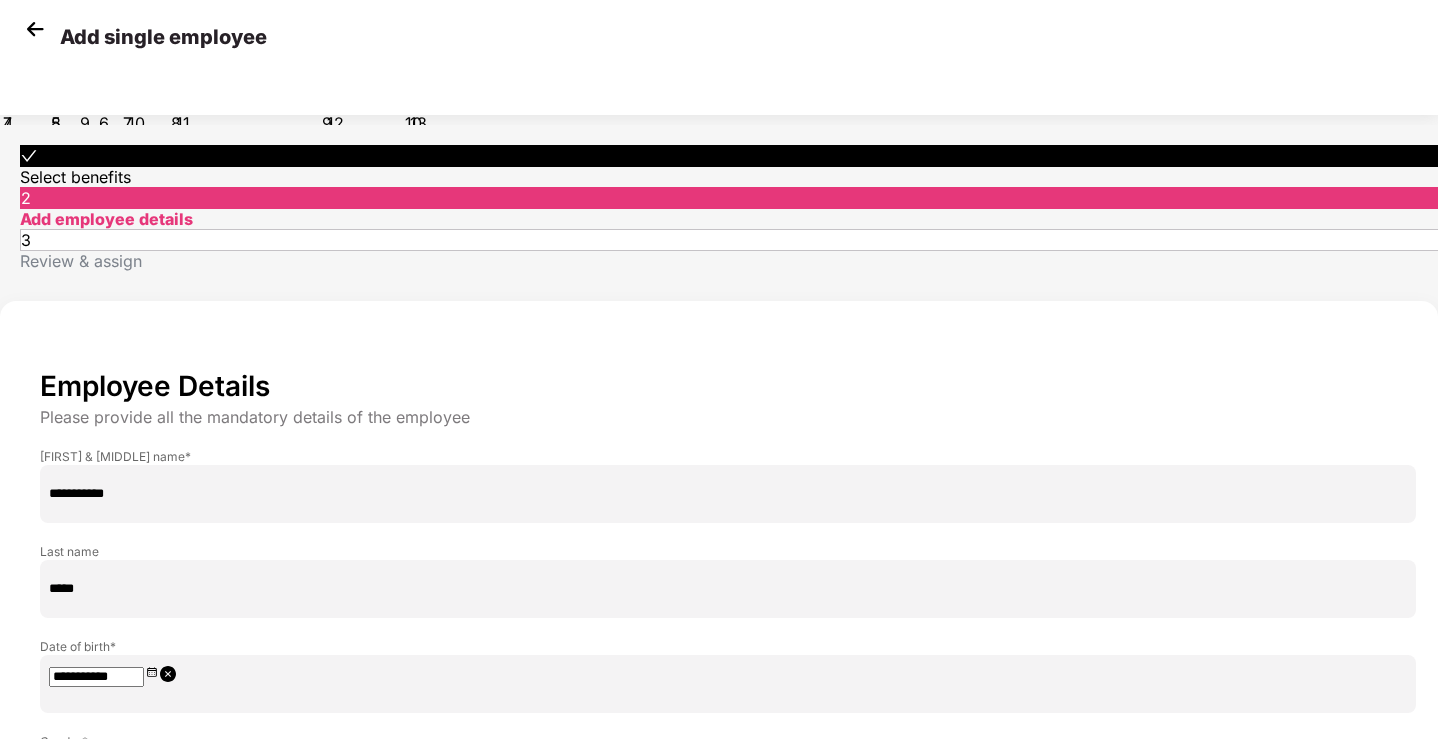 click at bounding box center [8, 58] 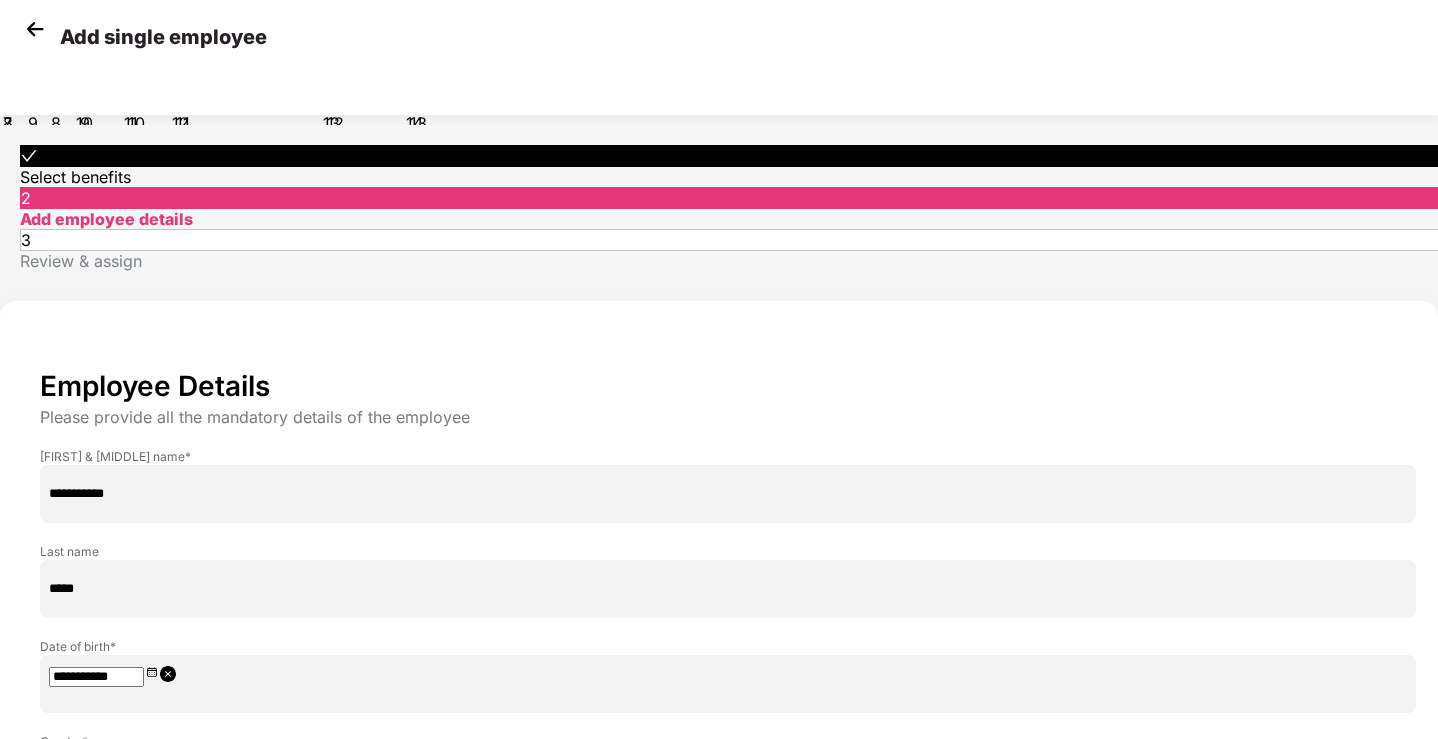 click on "Su Mo Tu We Th Fr Sa 1 2 3 4 5 6 7 8 9 10 11 12 13 14 15 16 17 18 19 20 21 22 23 24 25 26 27 28 29 30 1 2 3 4 5 6 7 8 9 10 11 12" at bounding box center [226, 147] 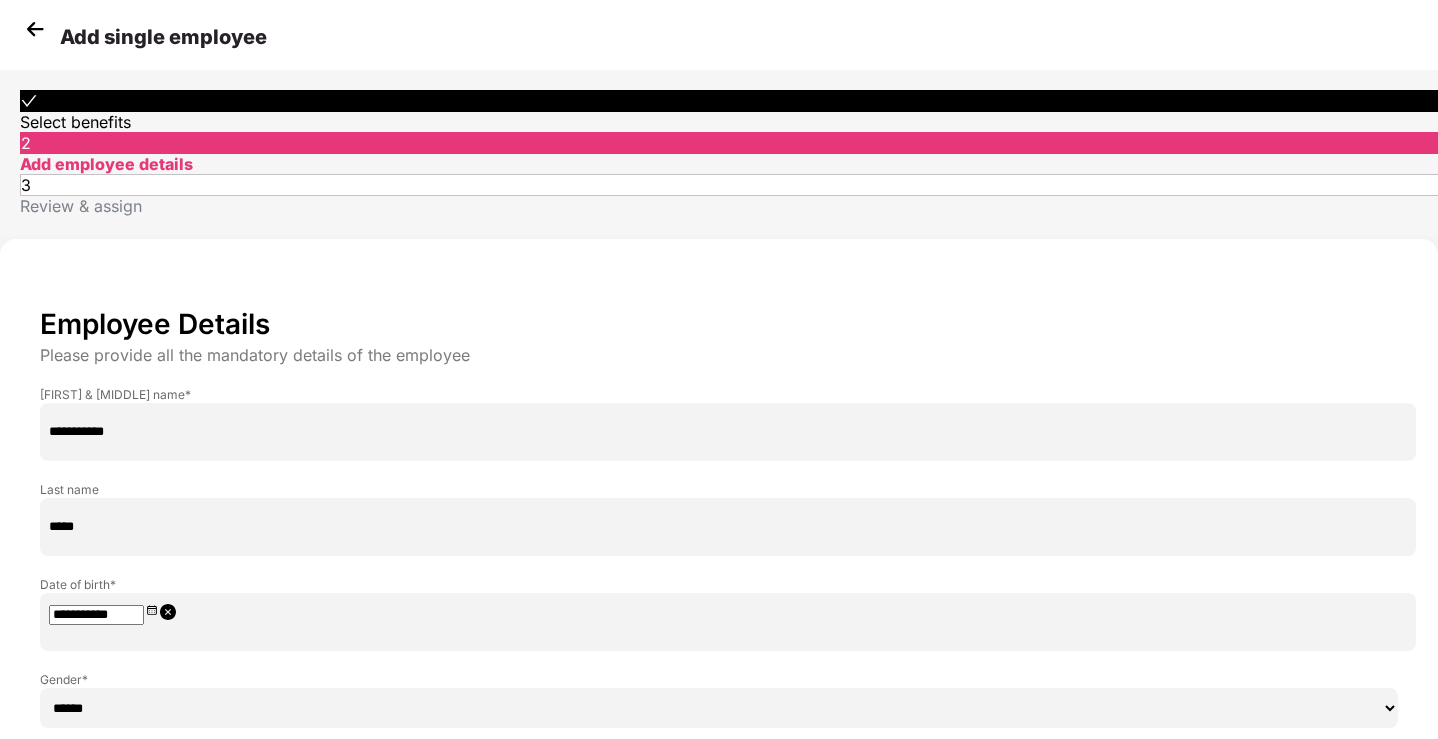 click on "Don’t have all mandatory details with me?" at bounding box center [197, 1105] 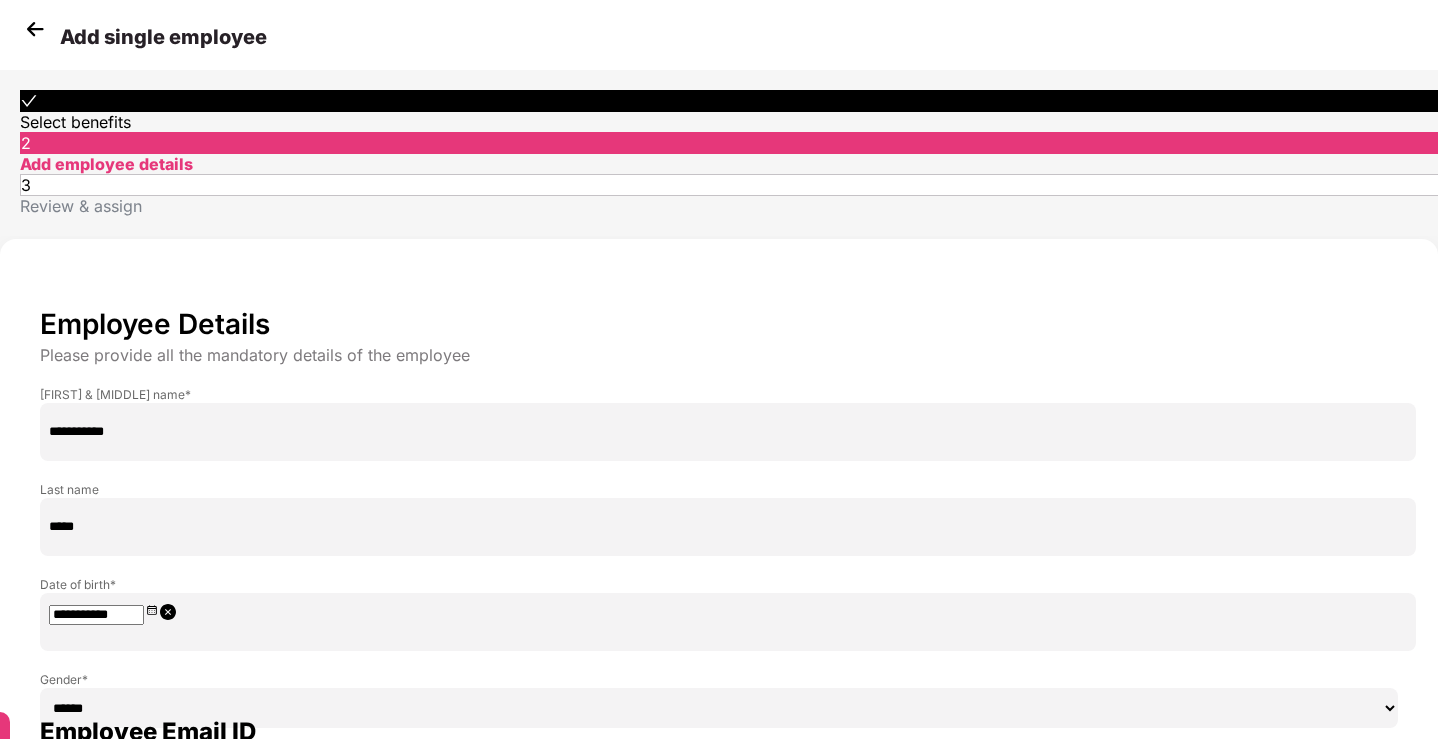 click at bounding box center [339, 968] 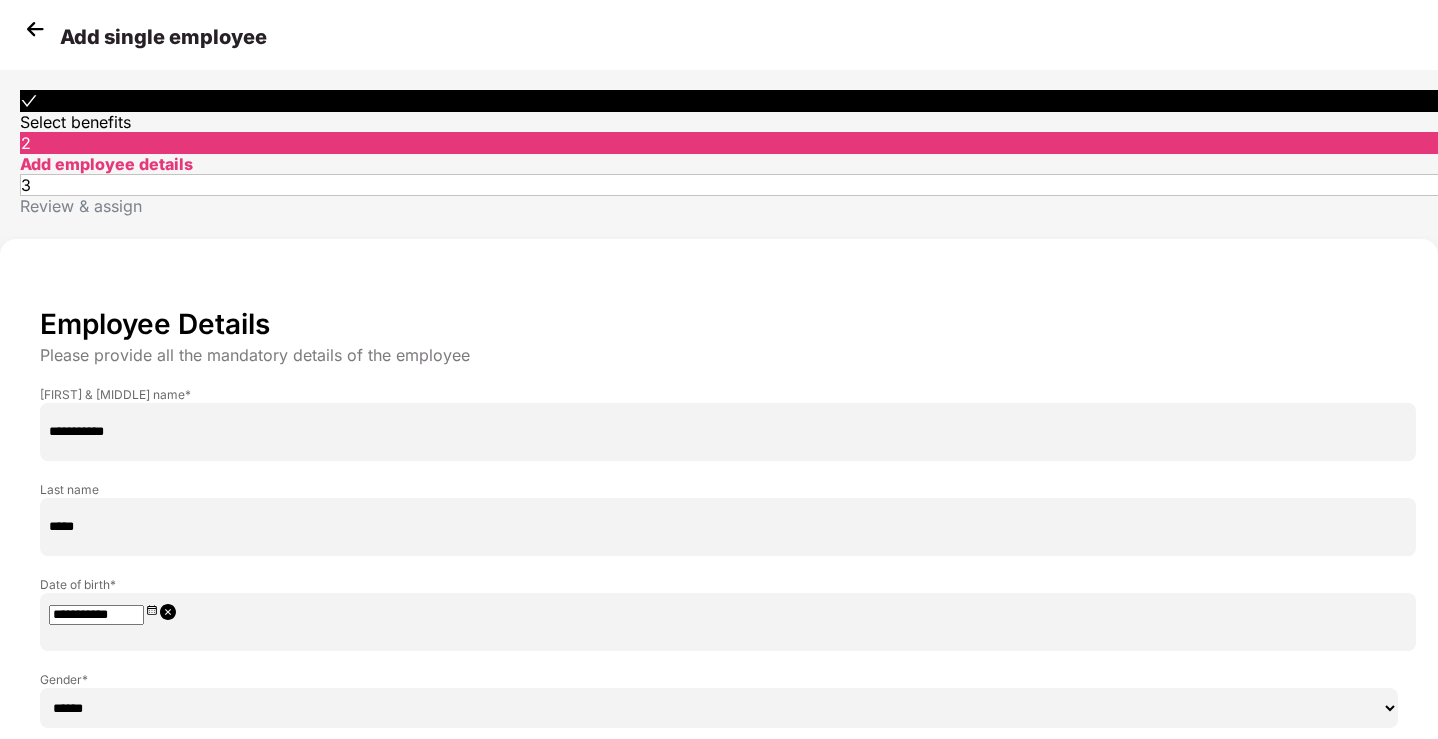 click at bounding box center (728, 984) 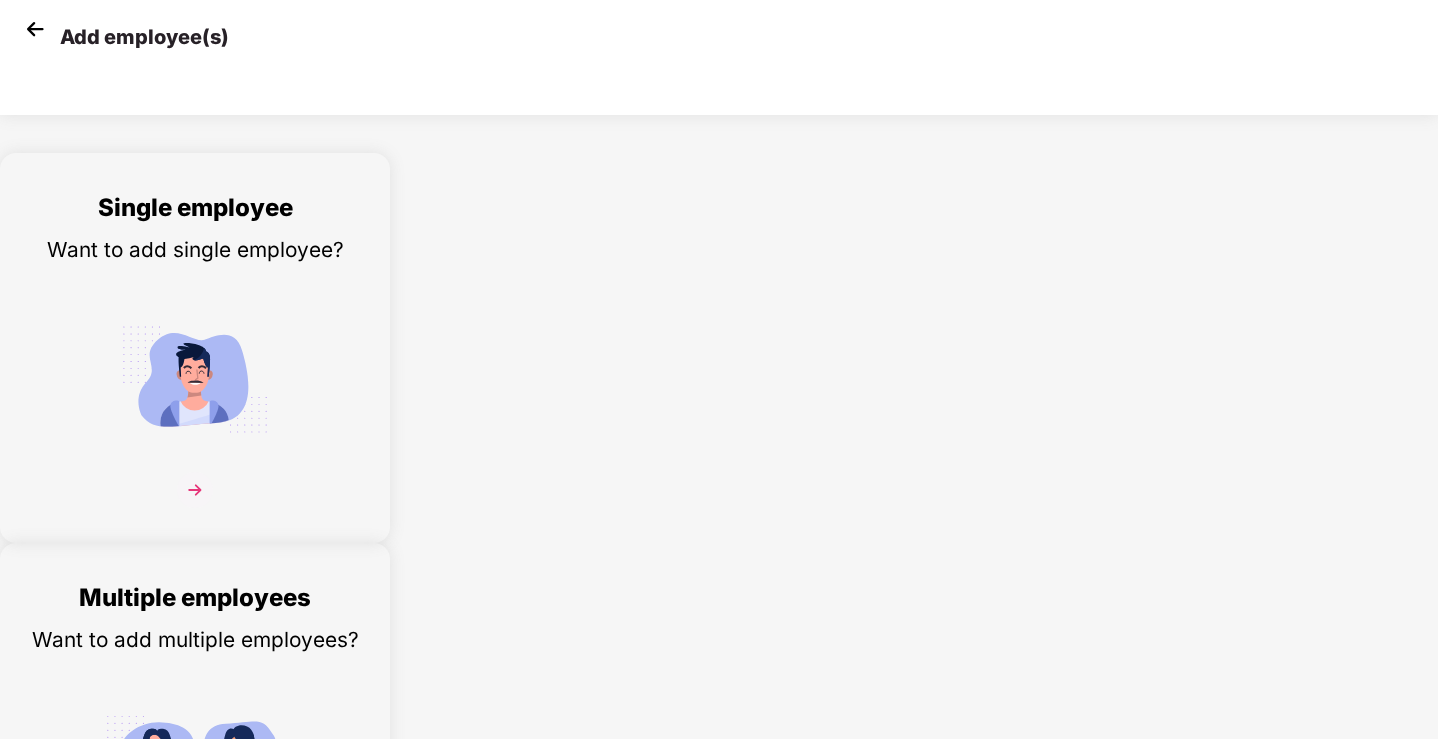 scroll, scrollTop: 0, scrollLeft: 0, axis: both 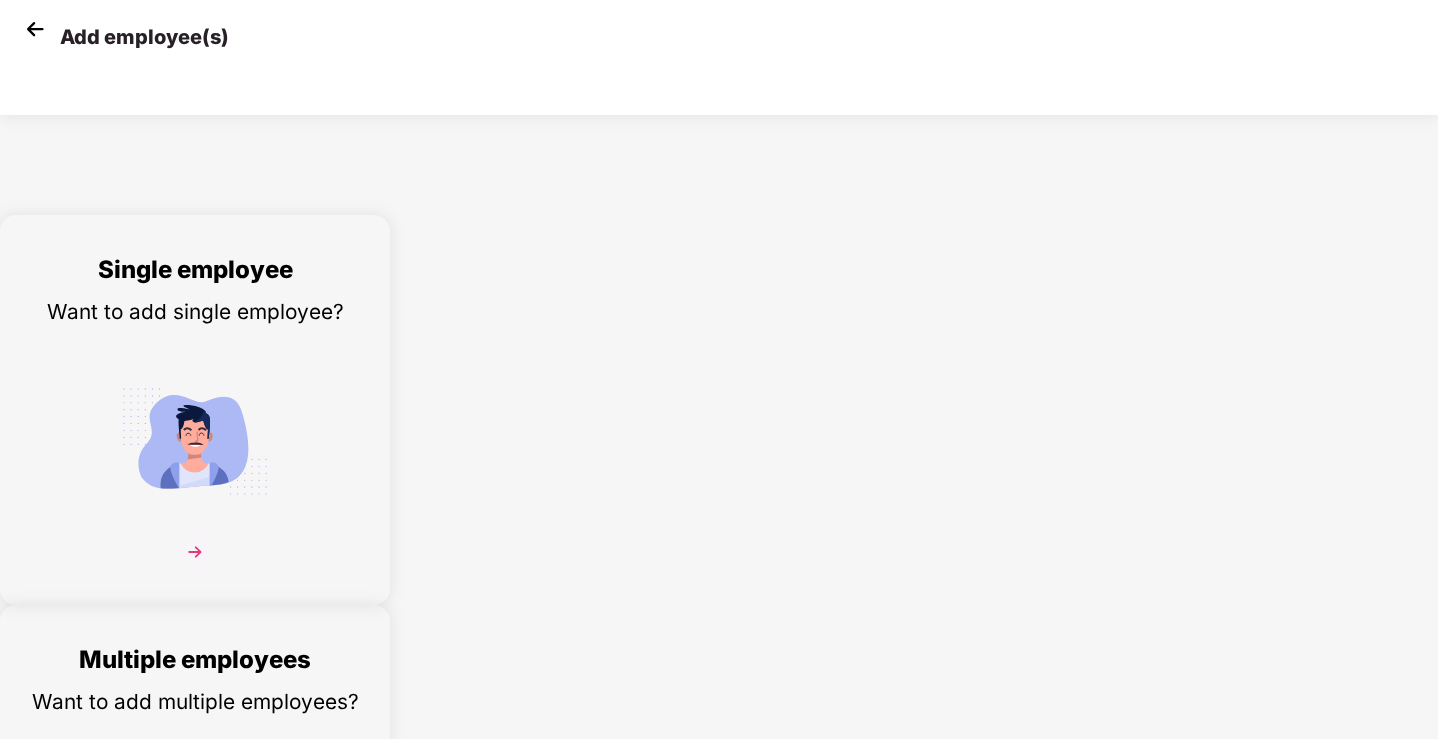 click at bounding box center (195, 831) 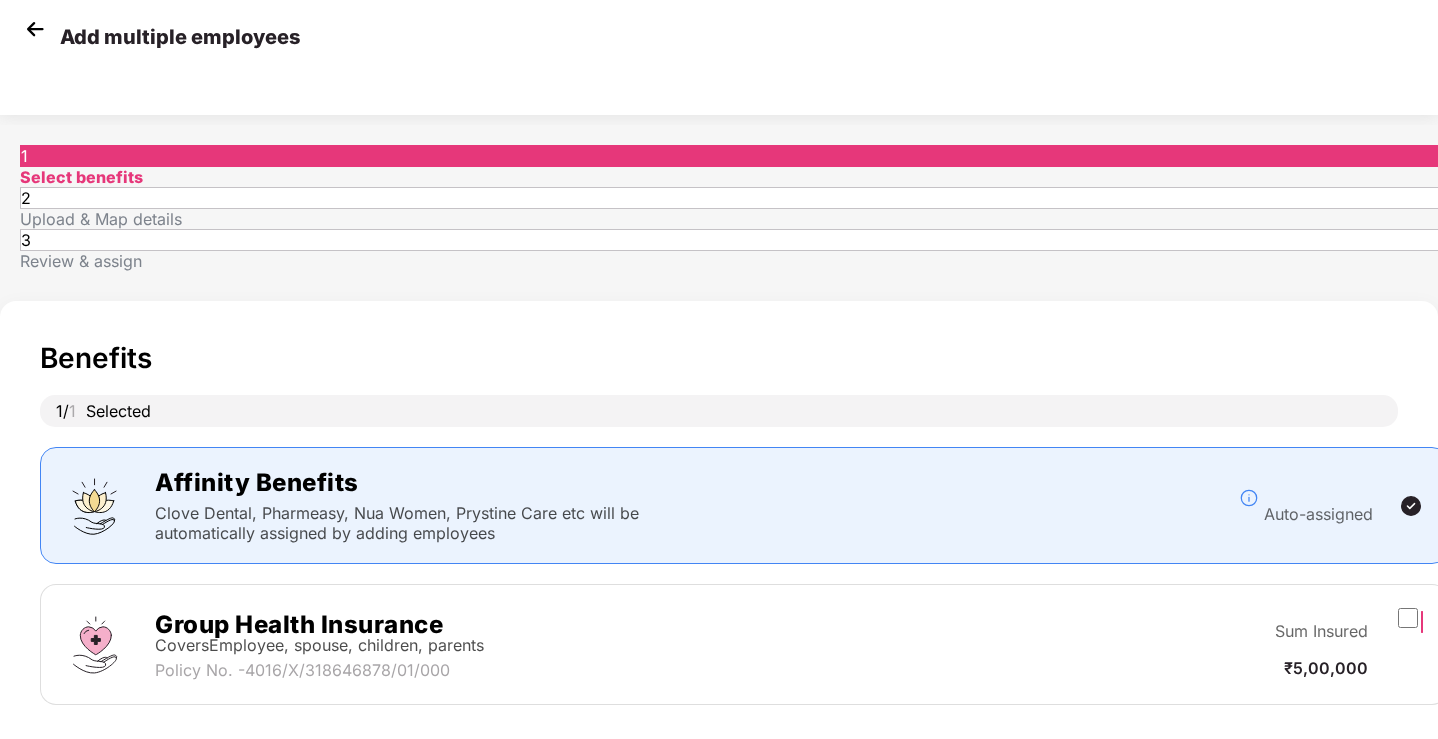 click on "Next" at bounding box center [1197, 765] 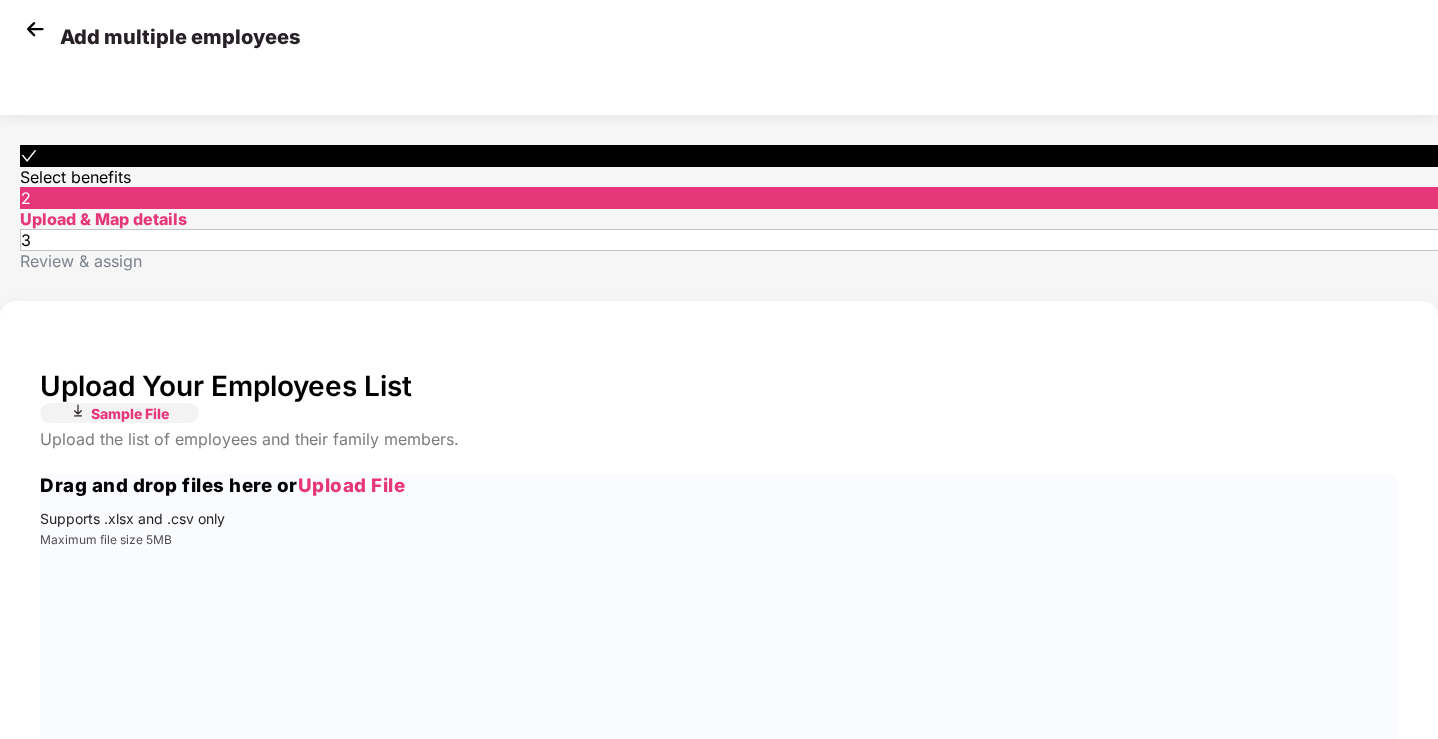 click on "Upload File" at bounding box center [352, 485] 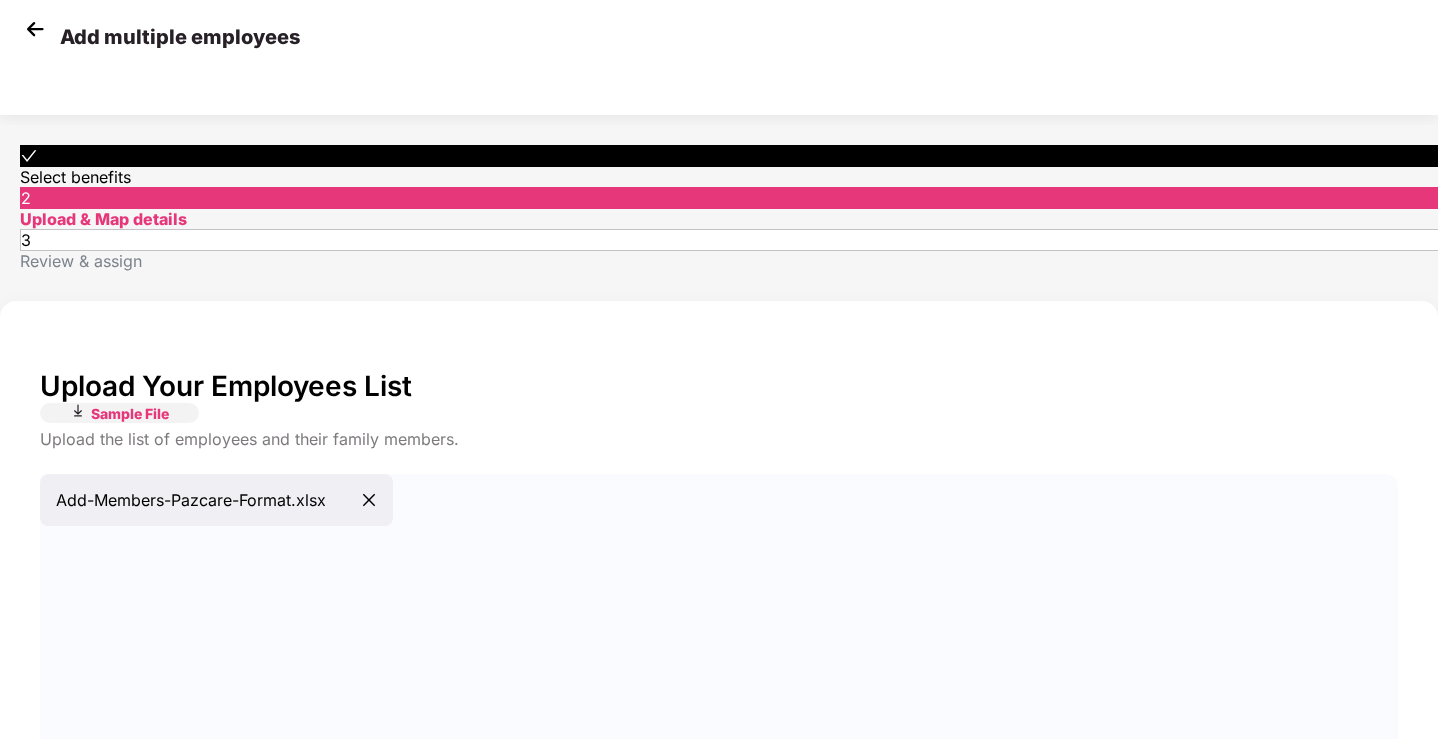 click on "Next" at bounding box center [1197, 873] 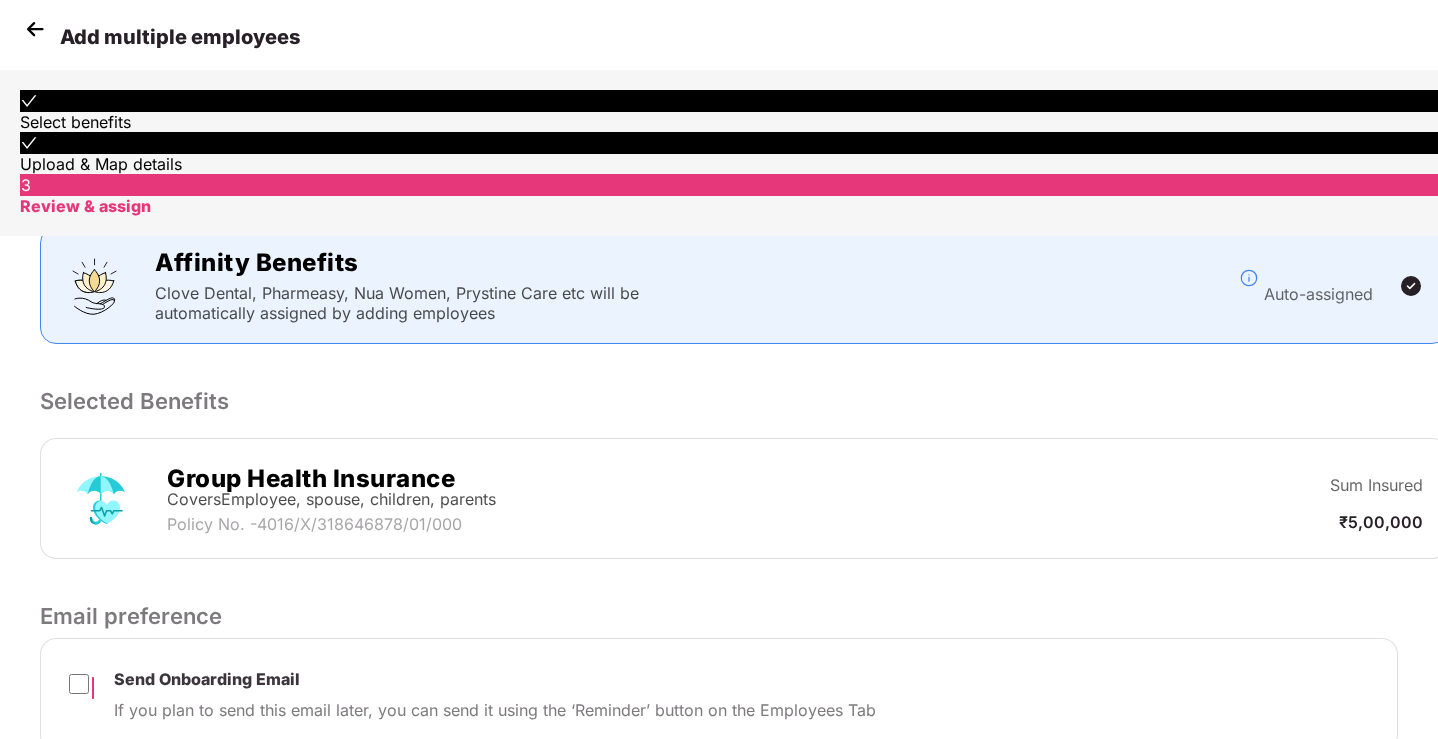 scroll, scrollTop: 370, scrollLeft: 0, axis: vertical 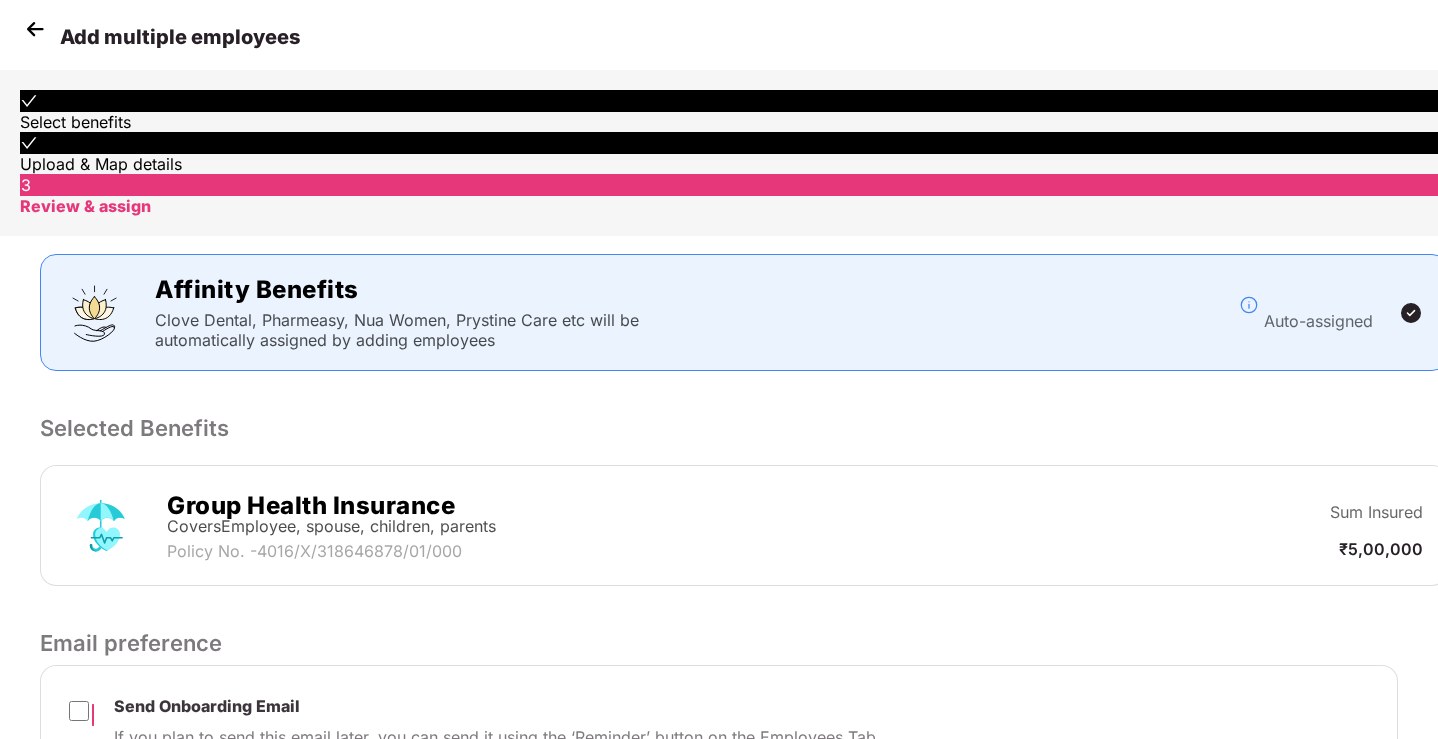click on "Submit" at bounding box center [1189, 838] 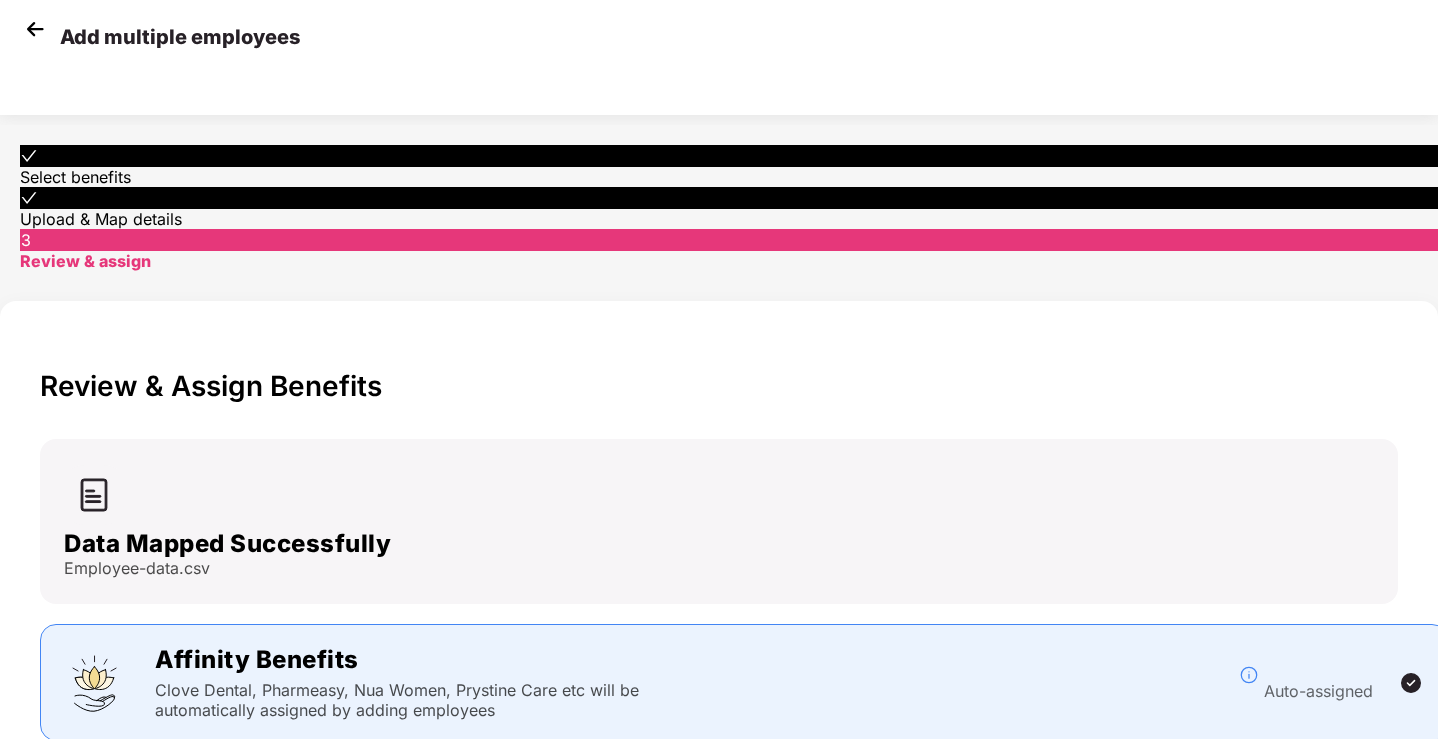 click on "**********" at bounding box center [115, 1004] 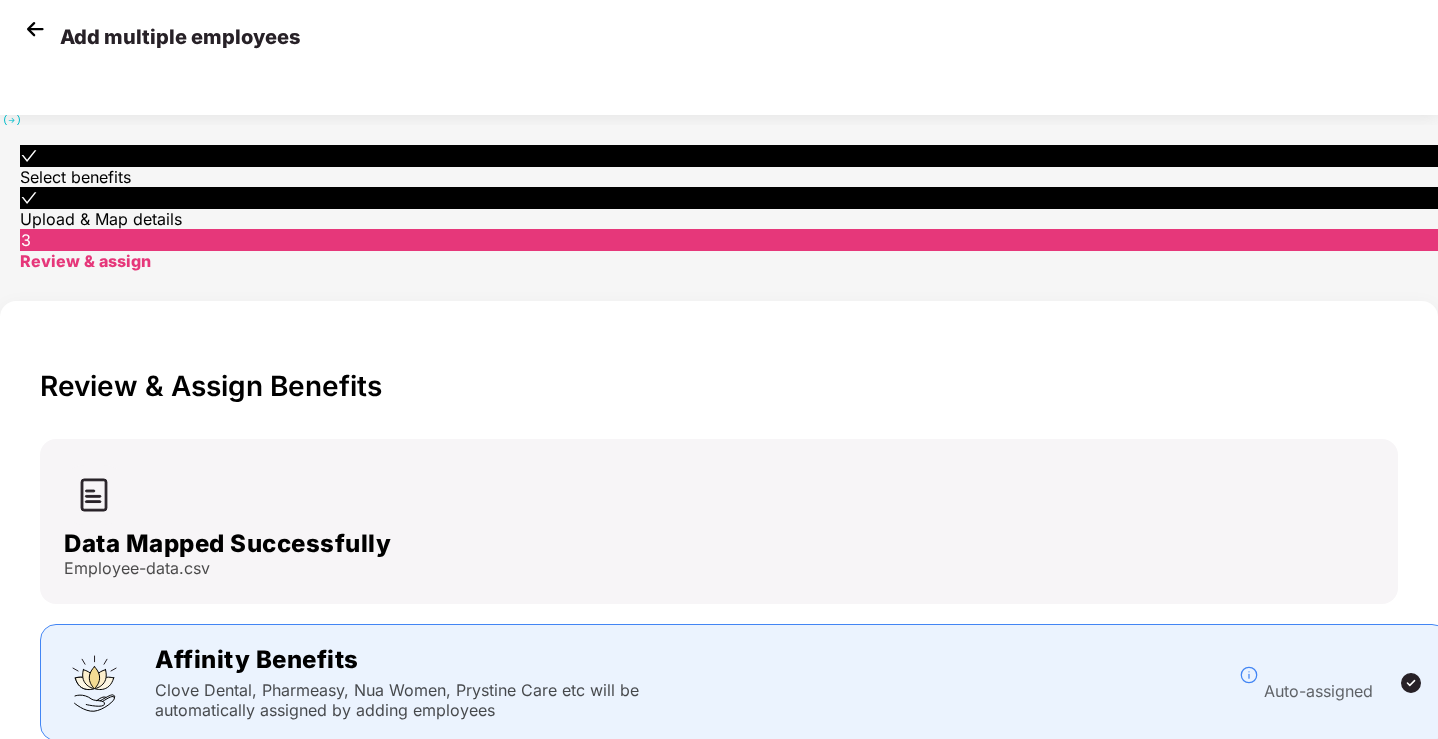 type on "**********" 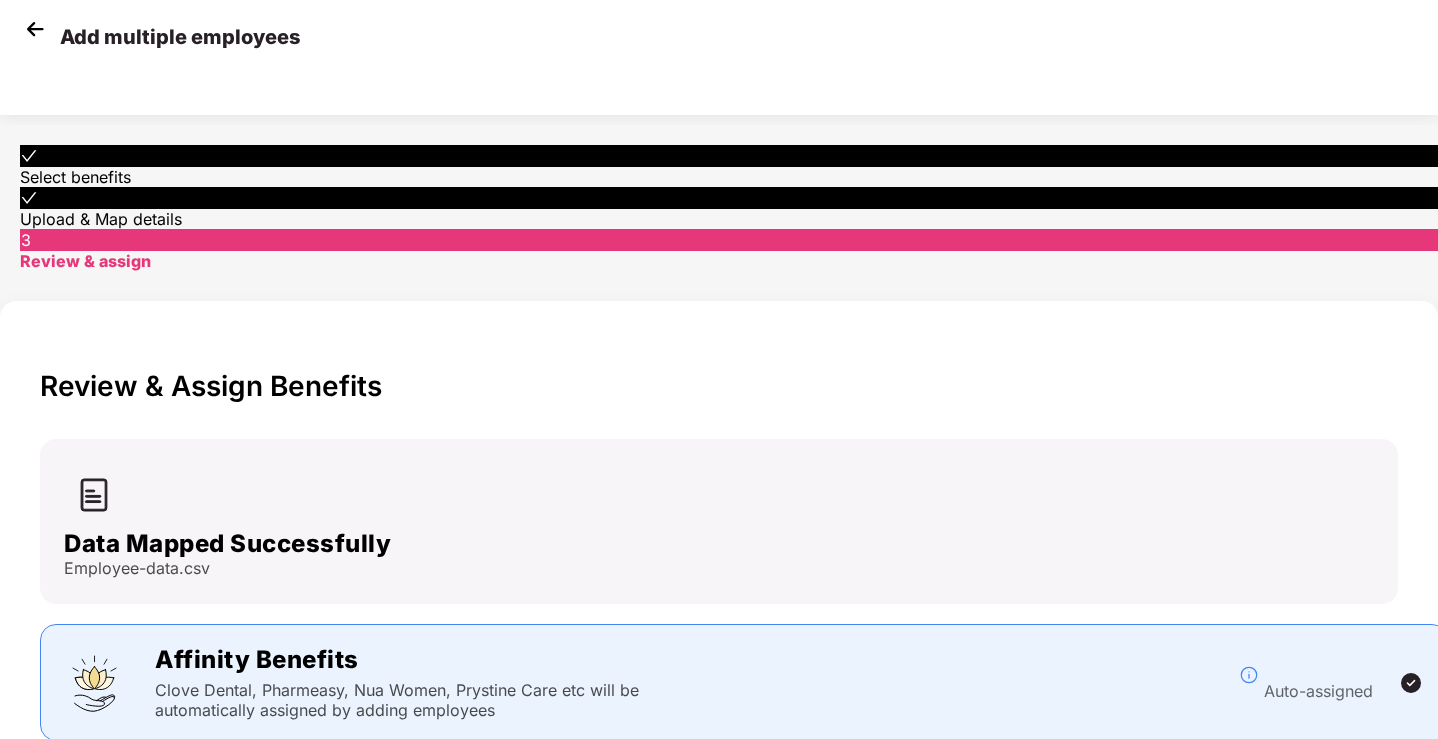 click on "Okay" at bounding box center [320, 1215] 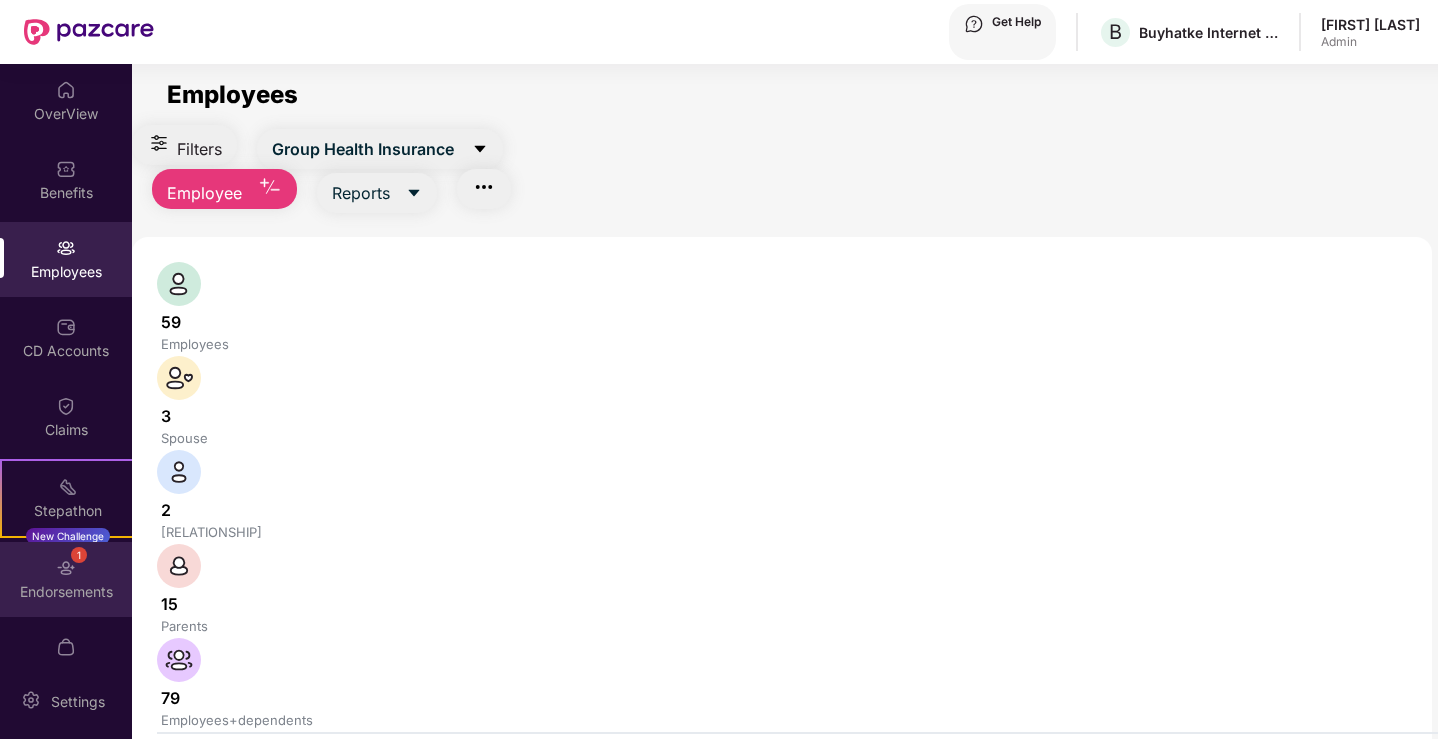 click on "1 Endorsements" at bounding box center (66, 579) 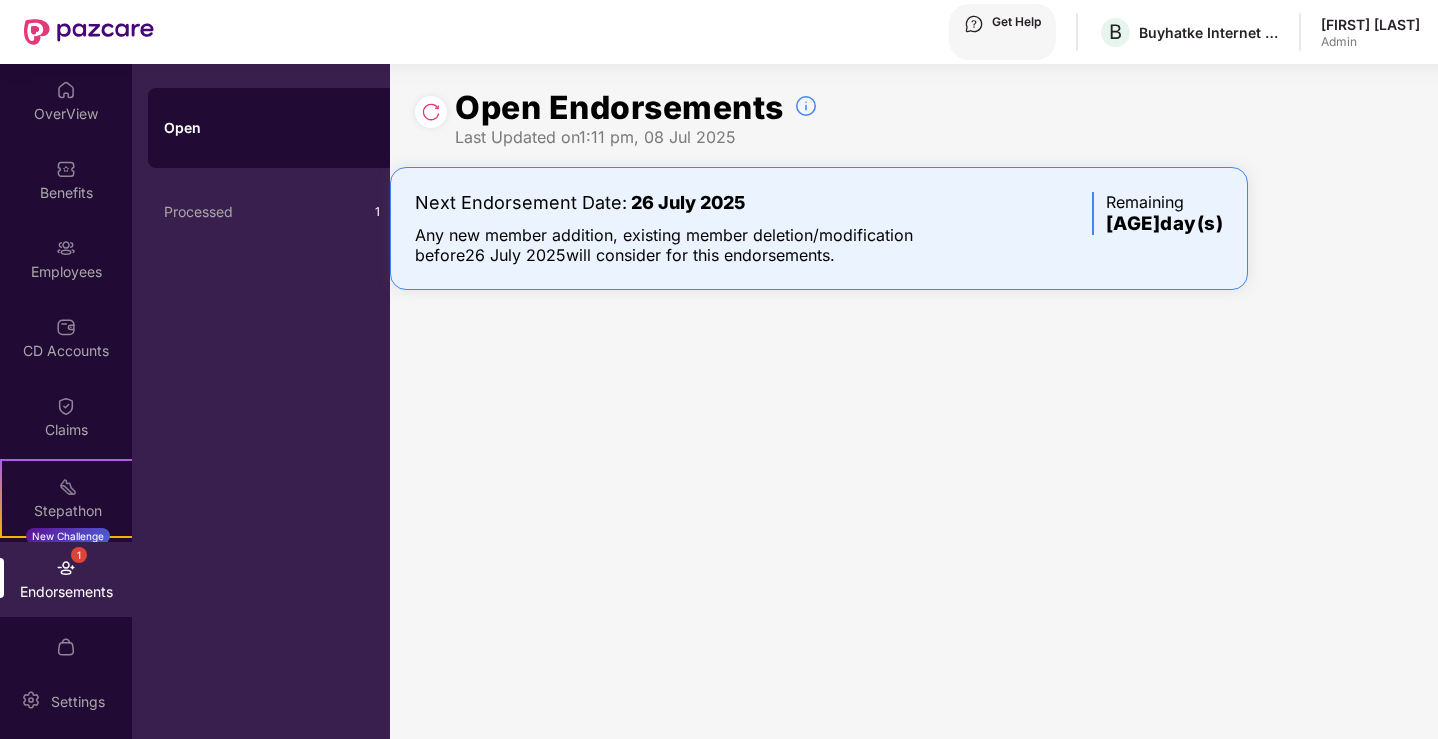 click at bounding box center (68, 487) 